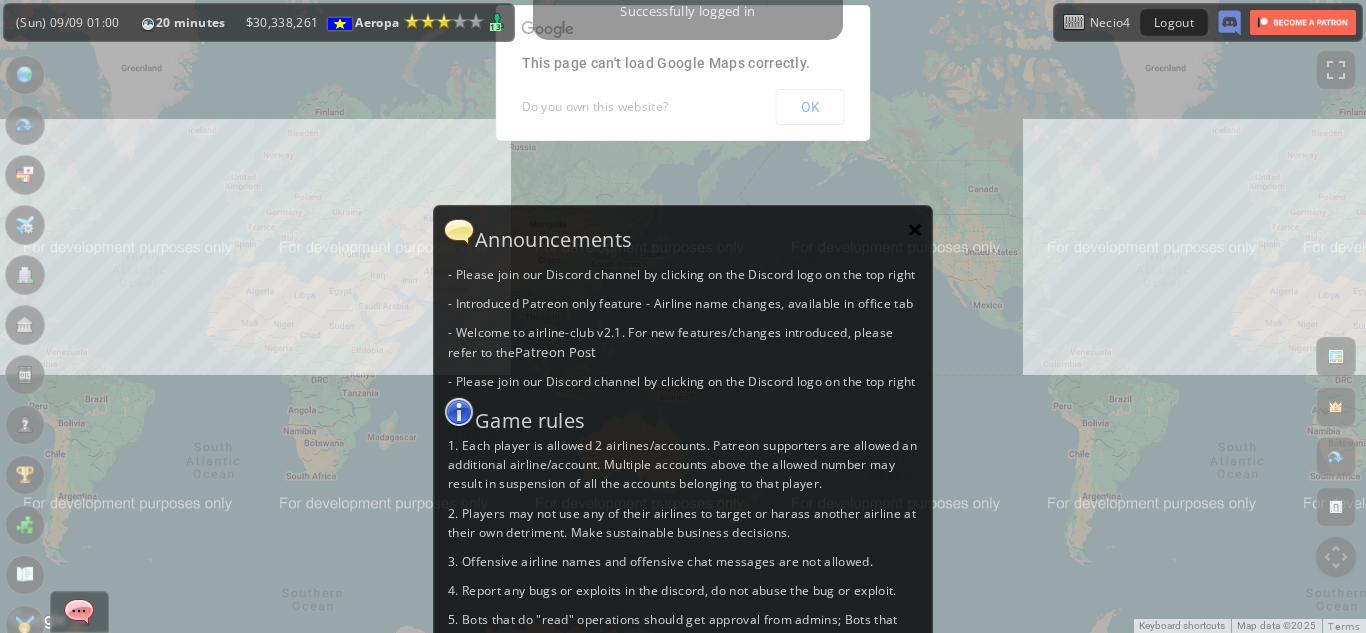 scroll, scrollTop: 0, scrollLeft: 0, axis: both 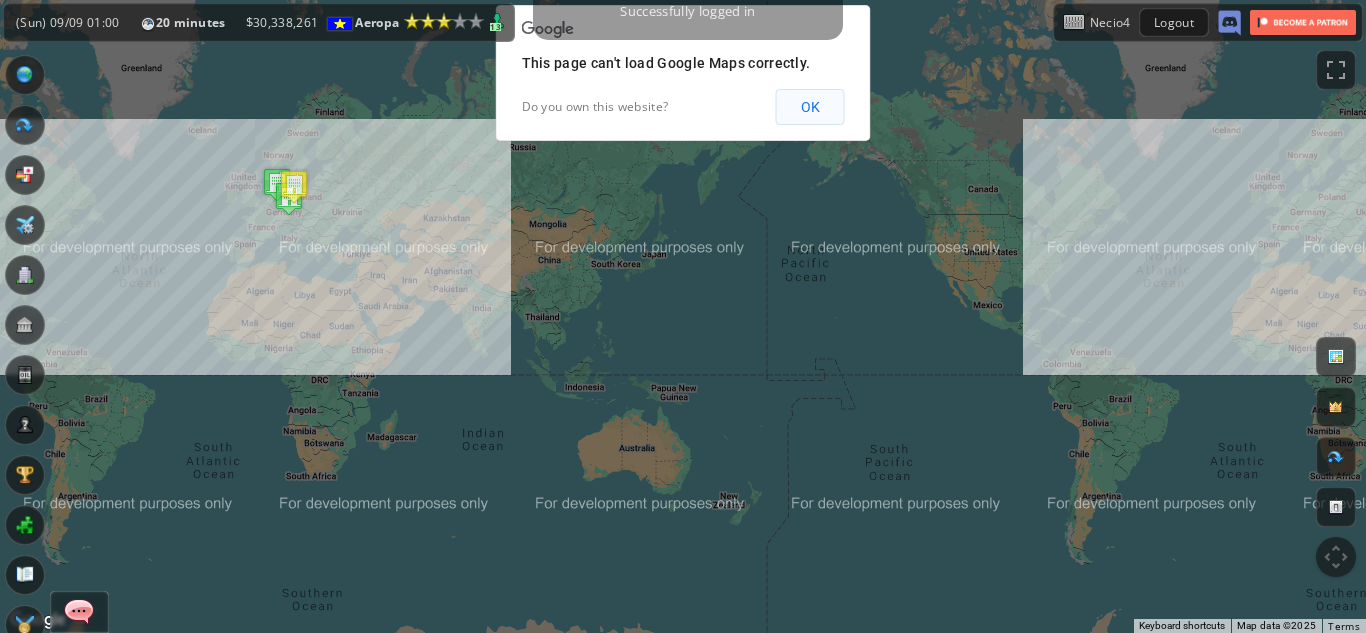 click on "OK" at bounding box center (810, 107) 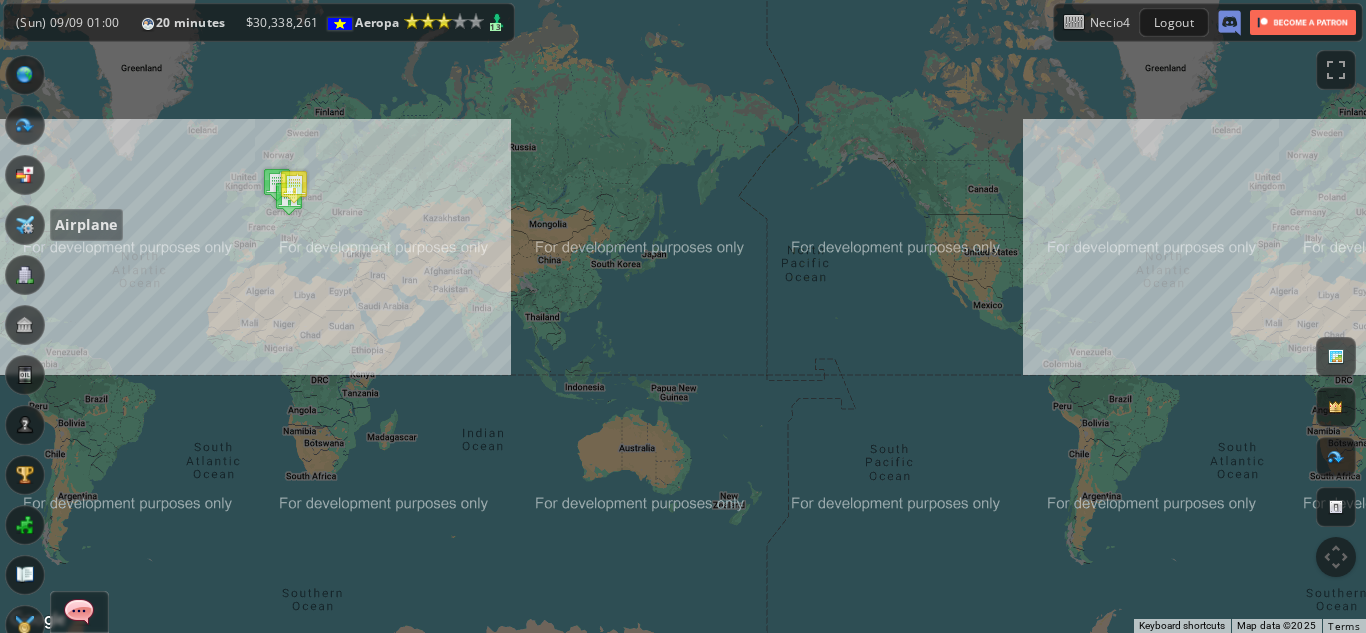 click at bounding box center [25, 225] 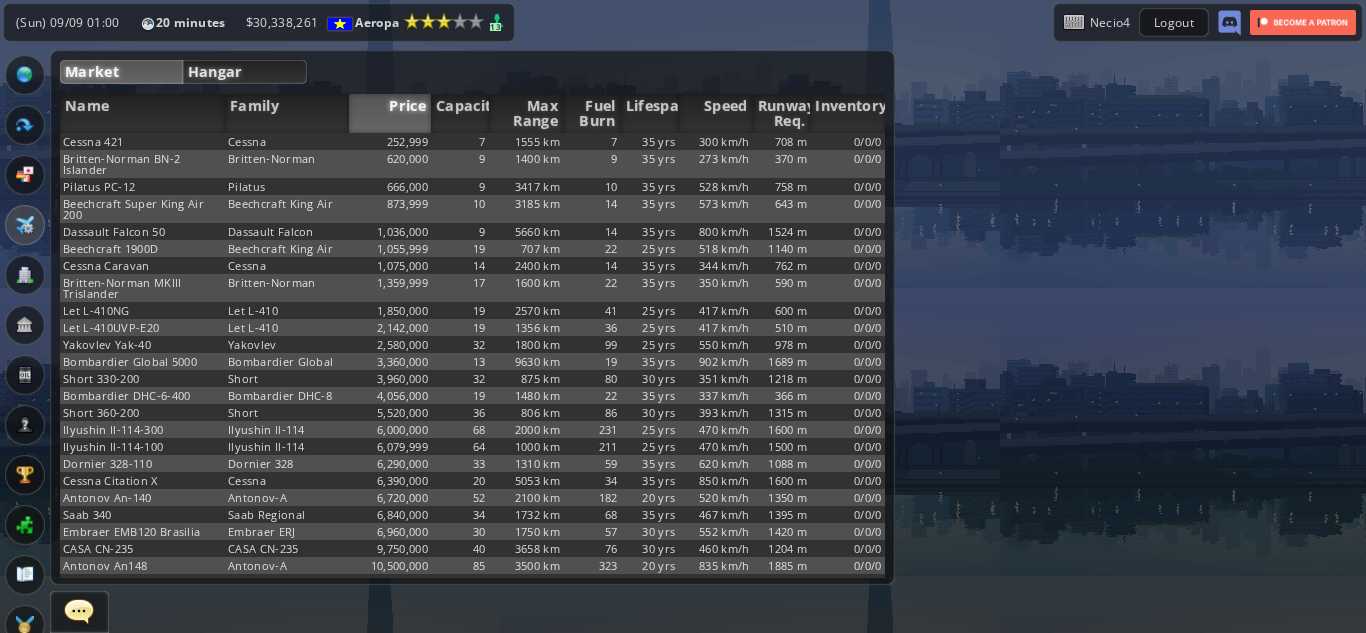 click on "Hangar" at bounding box center [245, 72] 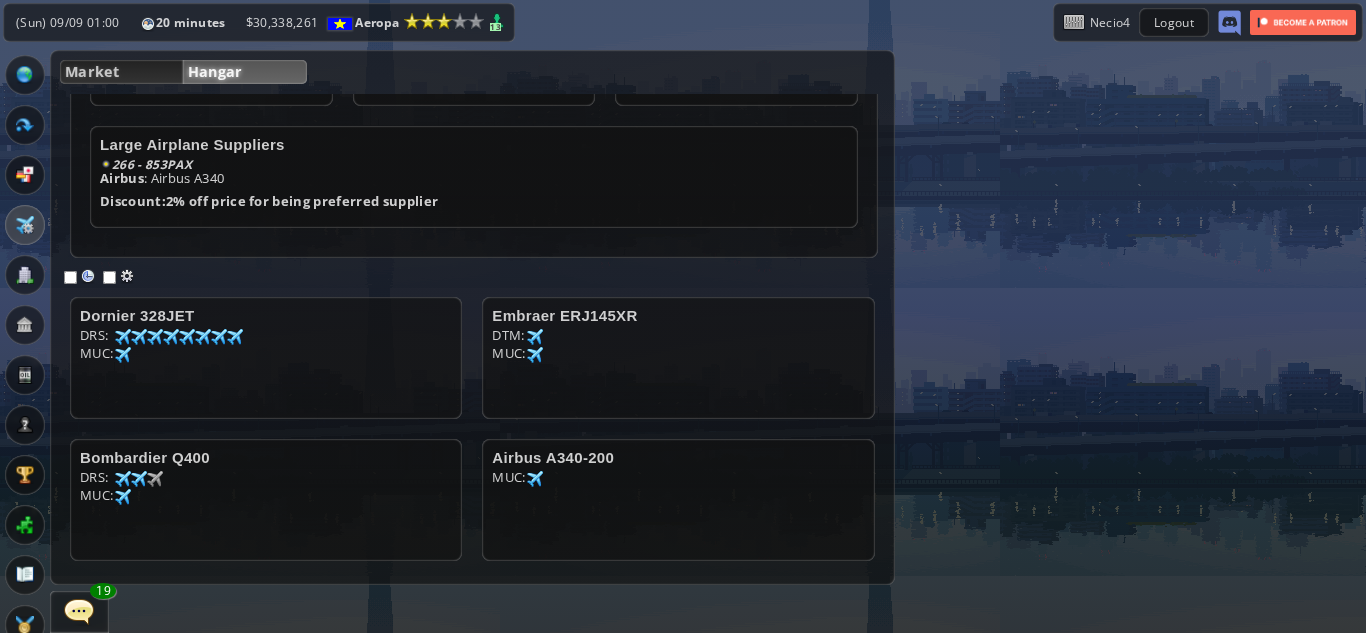 scroll, scrollTop: 278, scrollLeft: 0, axis: vertical 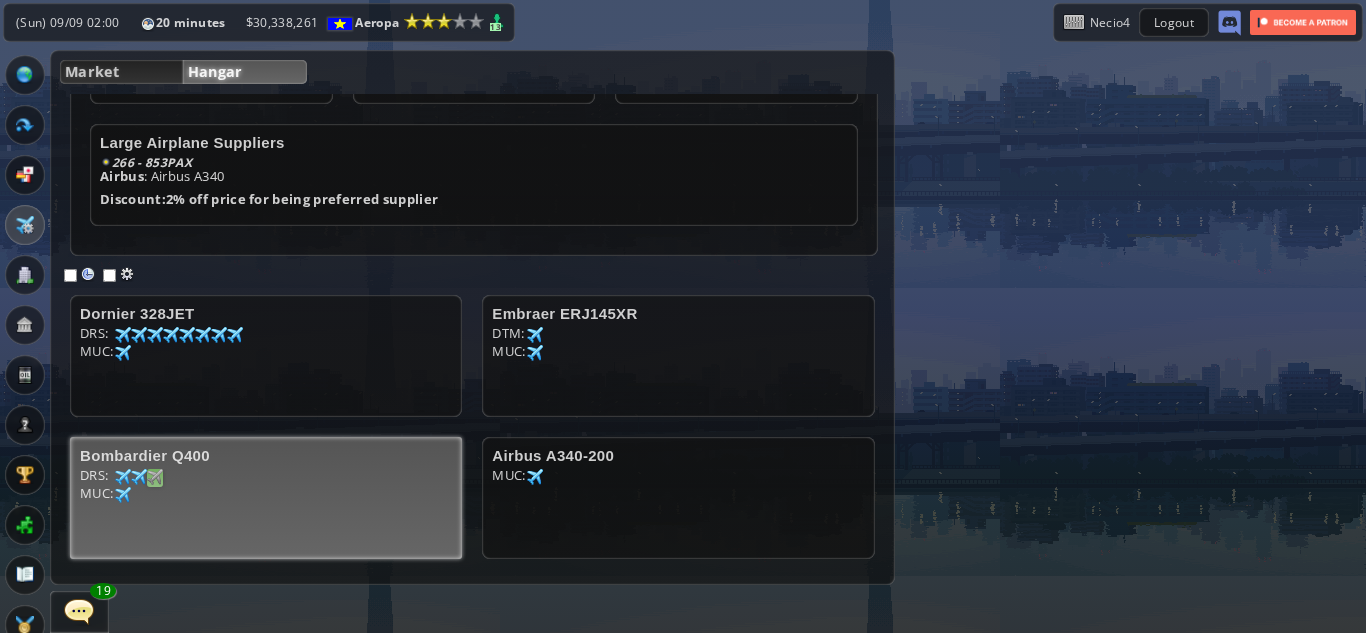 click at bounding box center (123, 335) 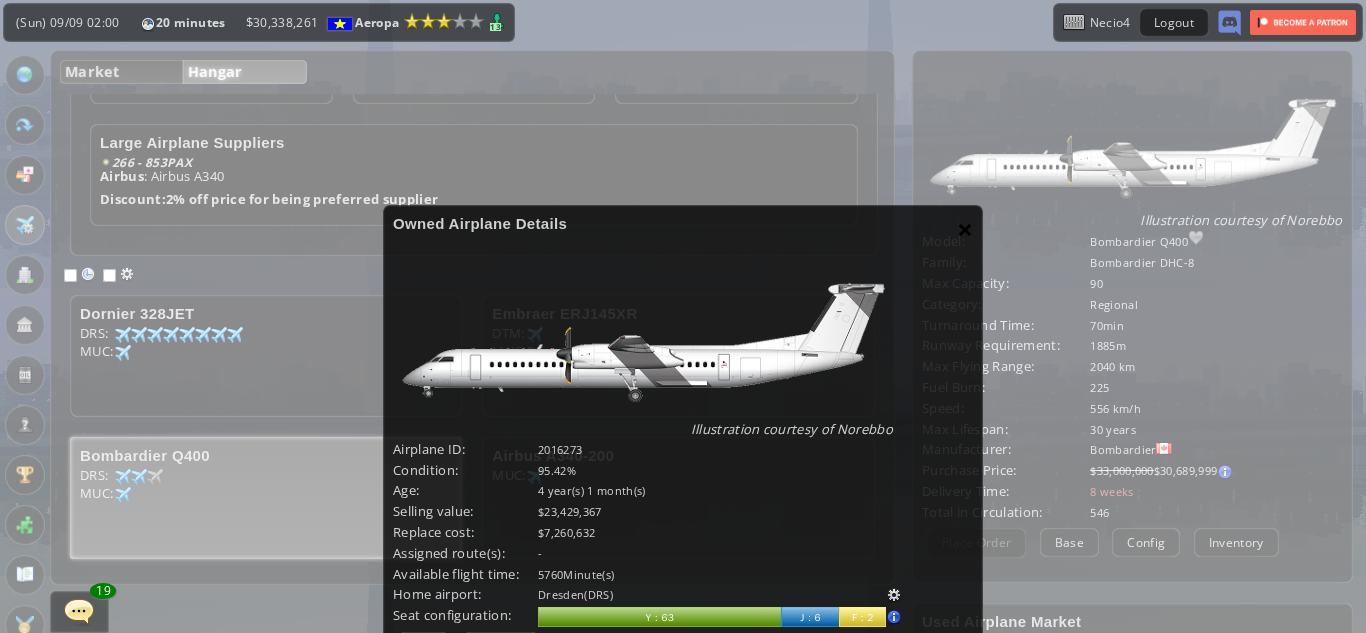 click on "×" at bounding box center [965, 229] 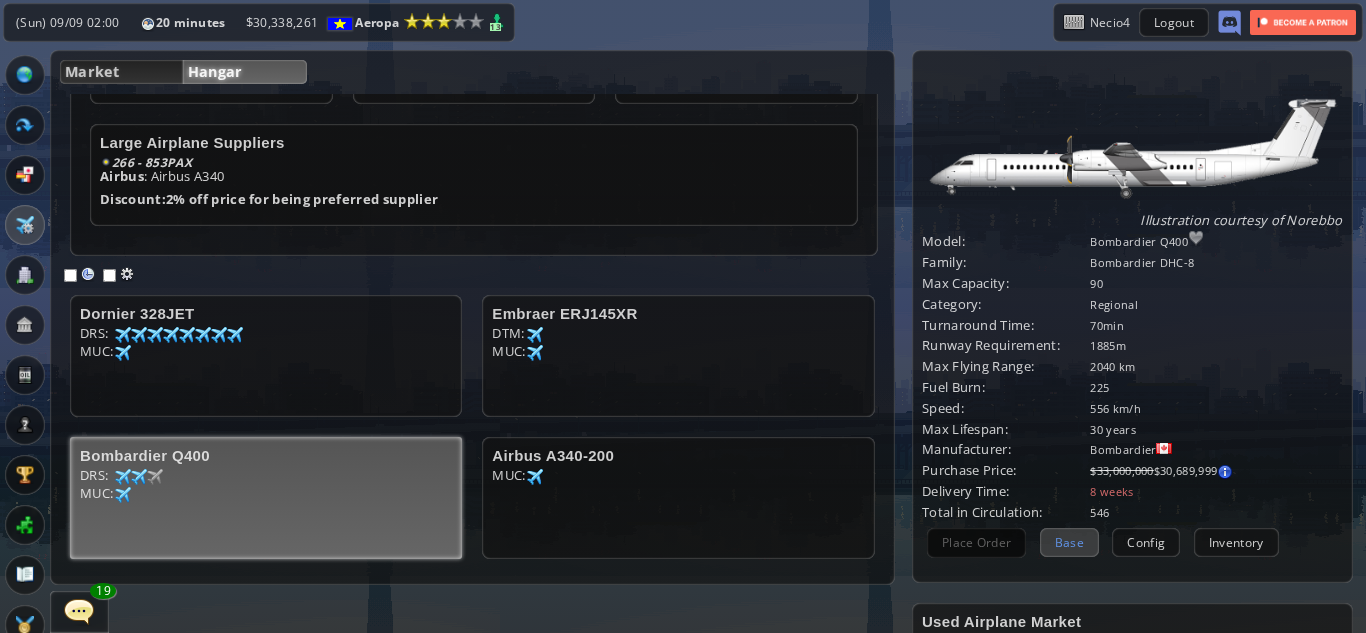 click on "Base" at bounding box center (1069, 542) 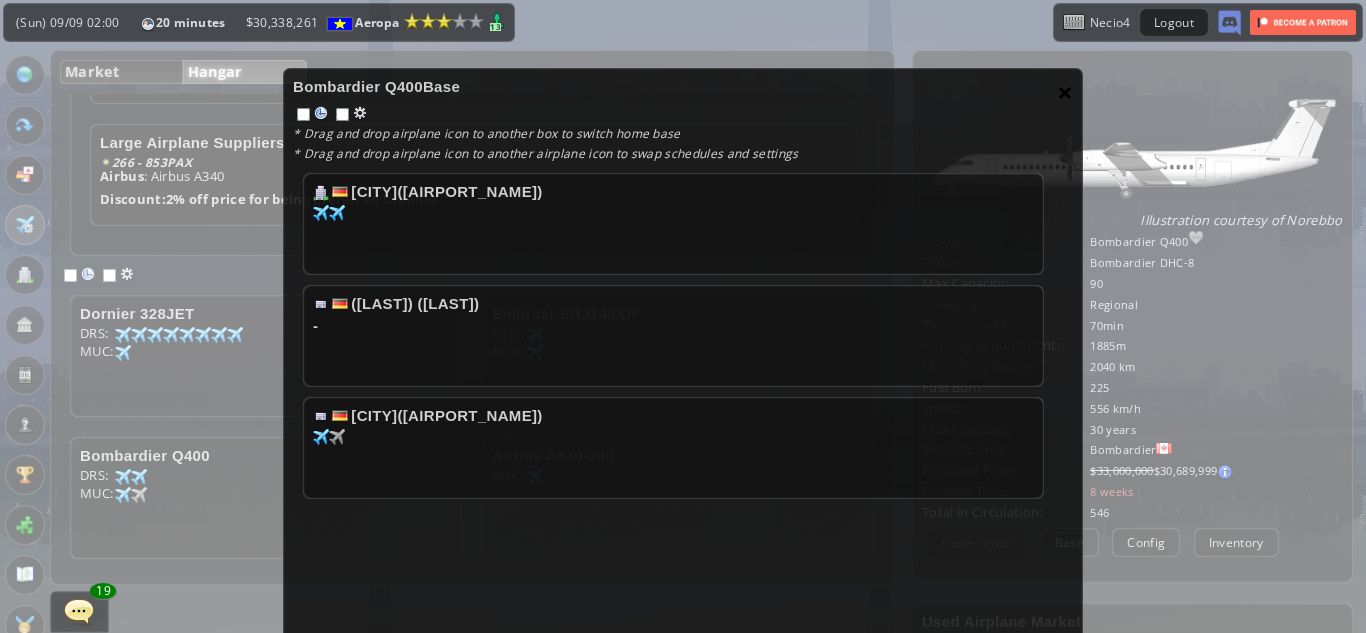 click on "×" at bounding box center [1065, 92] 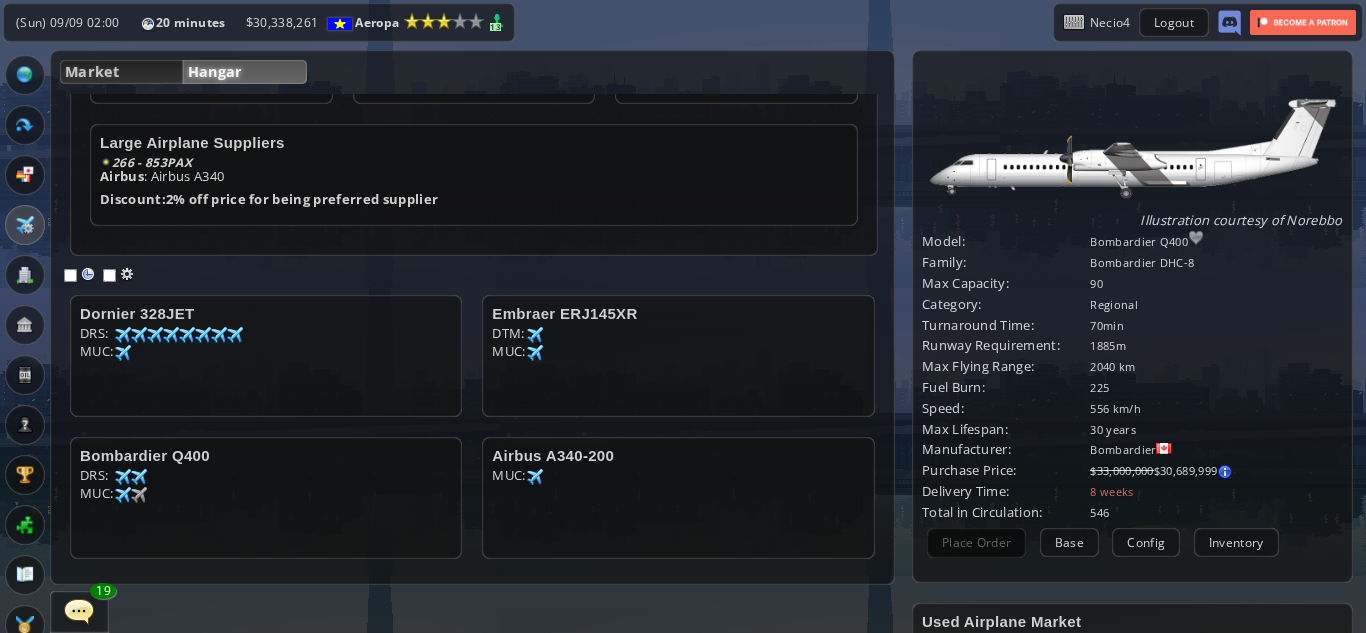 click at bounding box center (25, 75) 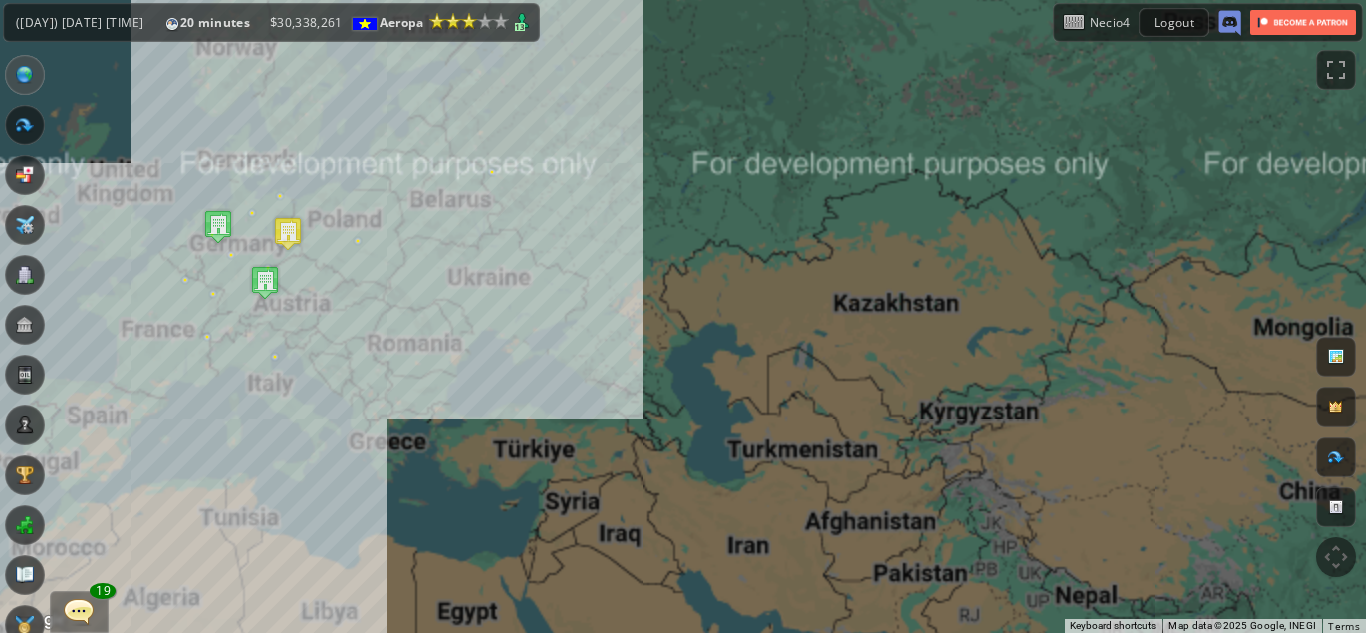 click on "To navigate, press the arrow keys." at bounding box center [683, 316] 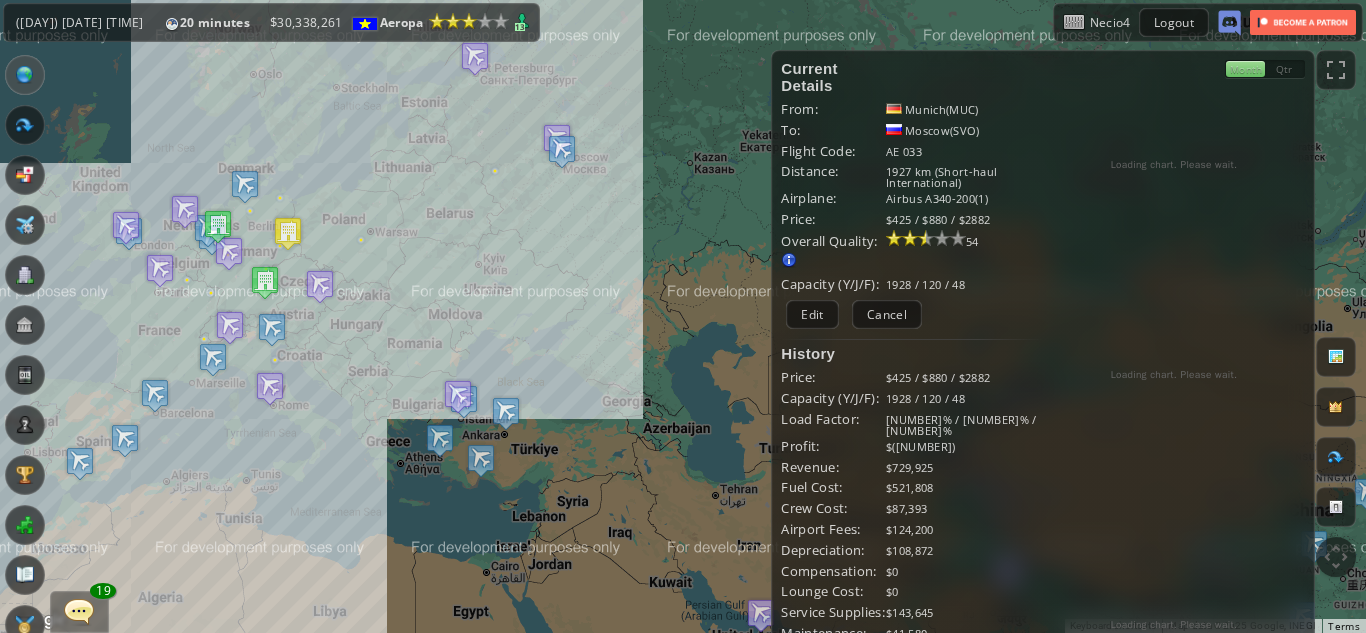 click on "To navigate, press the arrow keys." at bounding box center [683, 316] 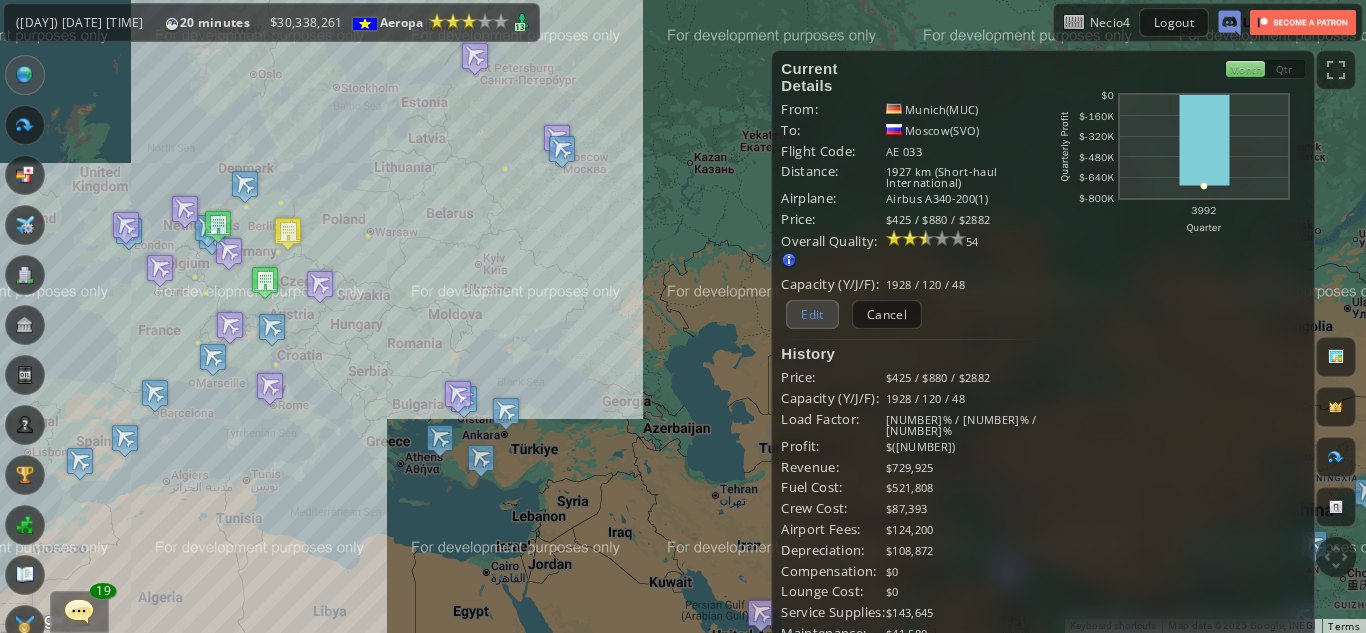 click on "Edit" at bounding box center (812, 314) 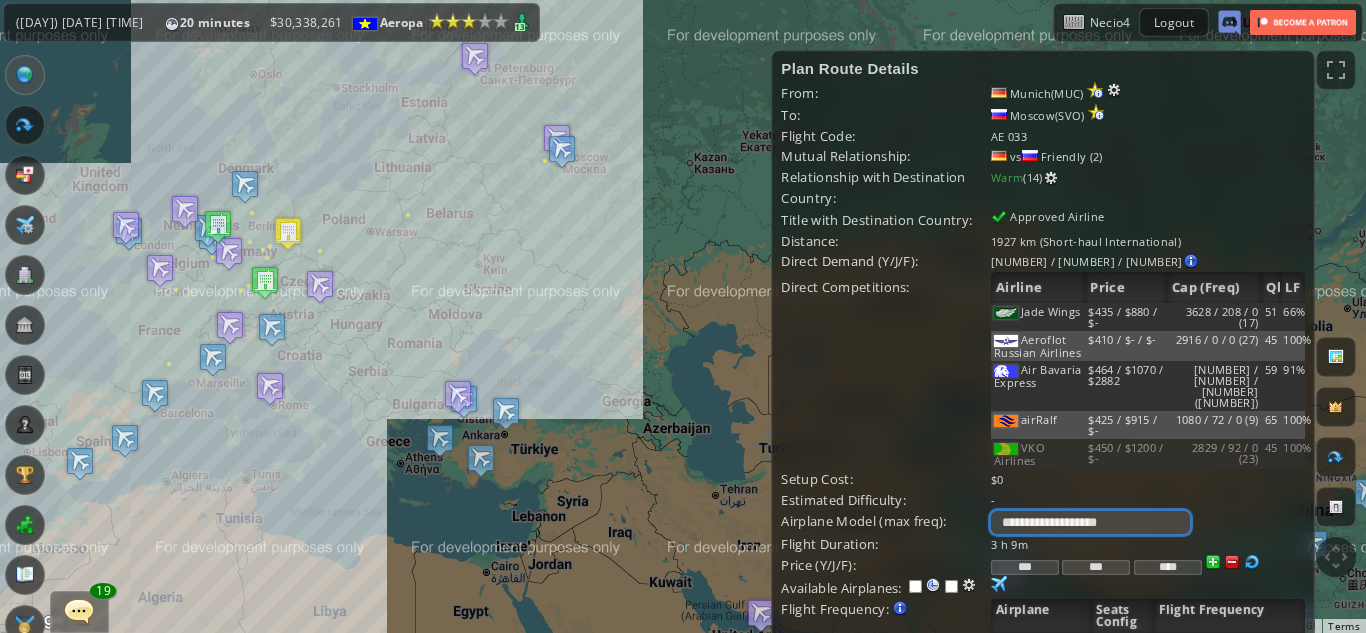 click on "**********" at bounding box center (1090, 522) 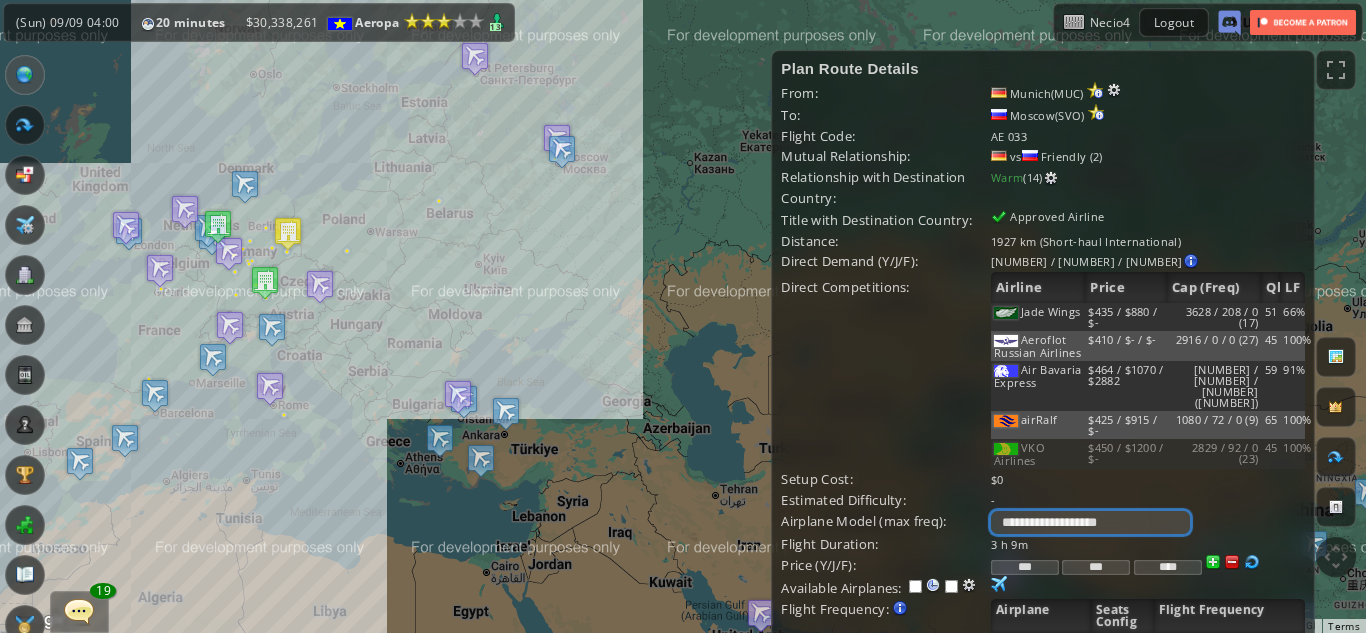 click on "**********" at bounding box center (1090, 522) 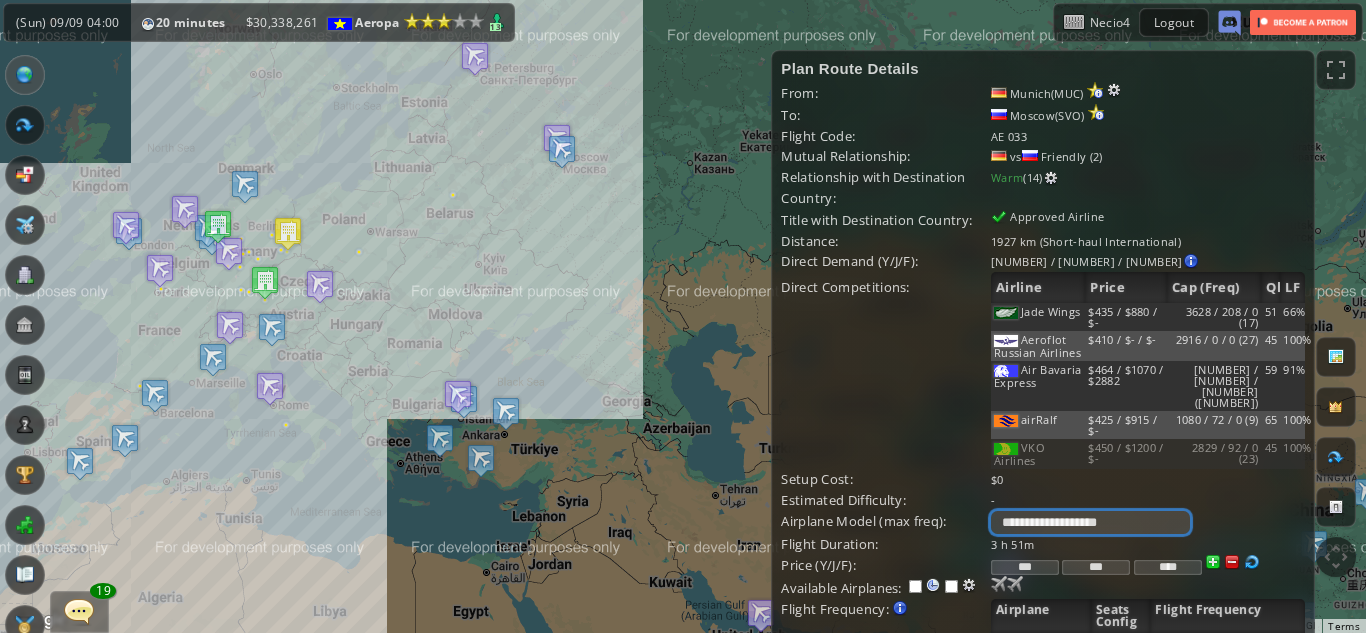 scroll, scrollTop: 359, scrollLeft: 0, axis: vertical 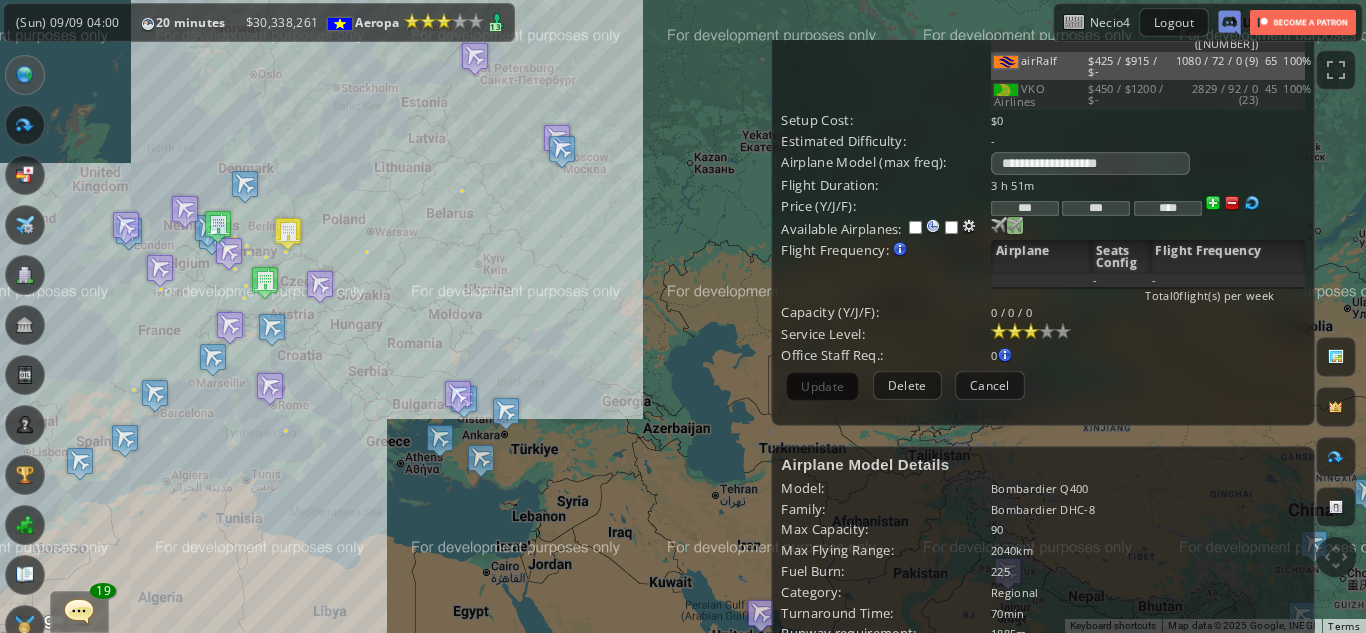 click at bounding box center [999, 225] 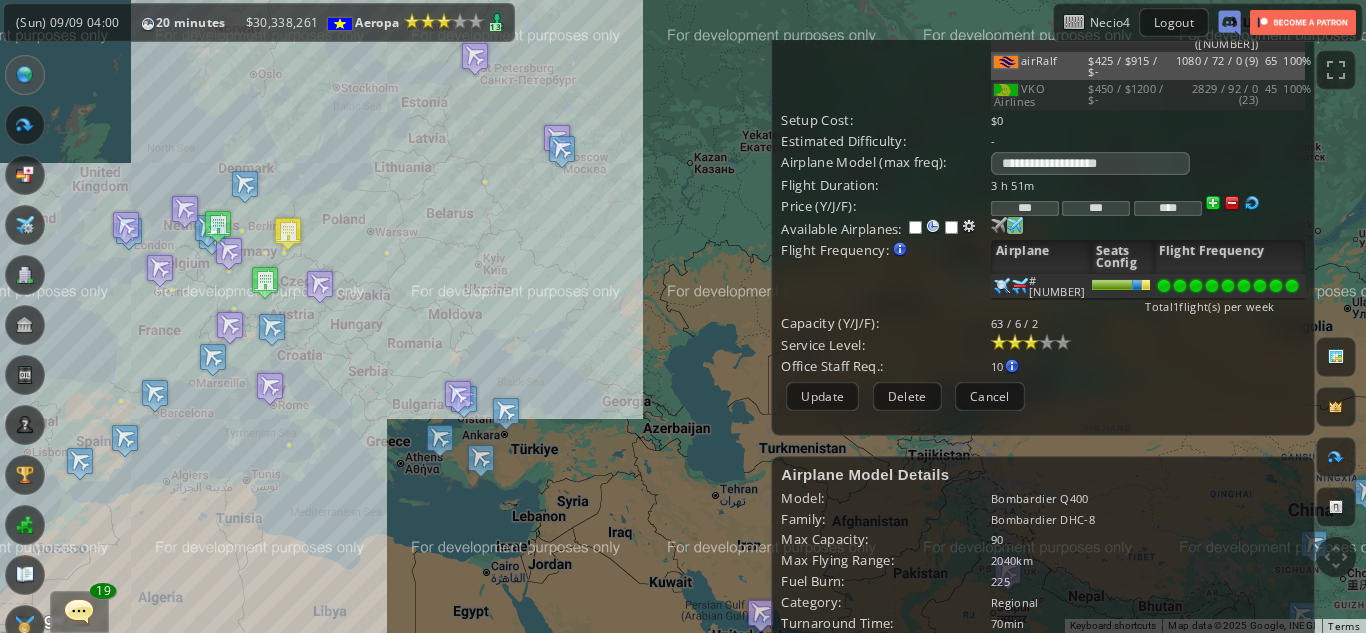 click at bounding box center [1292, 286] 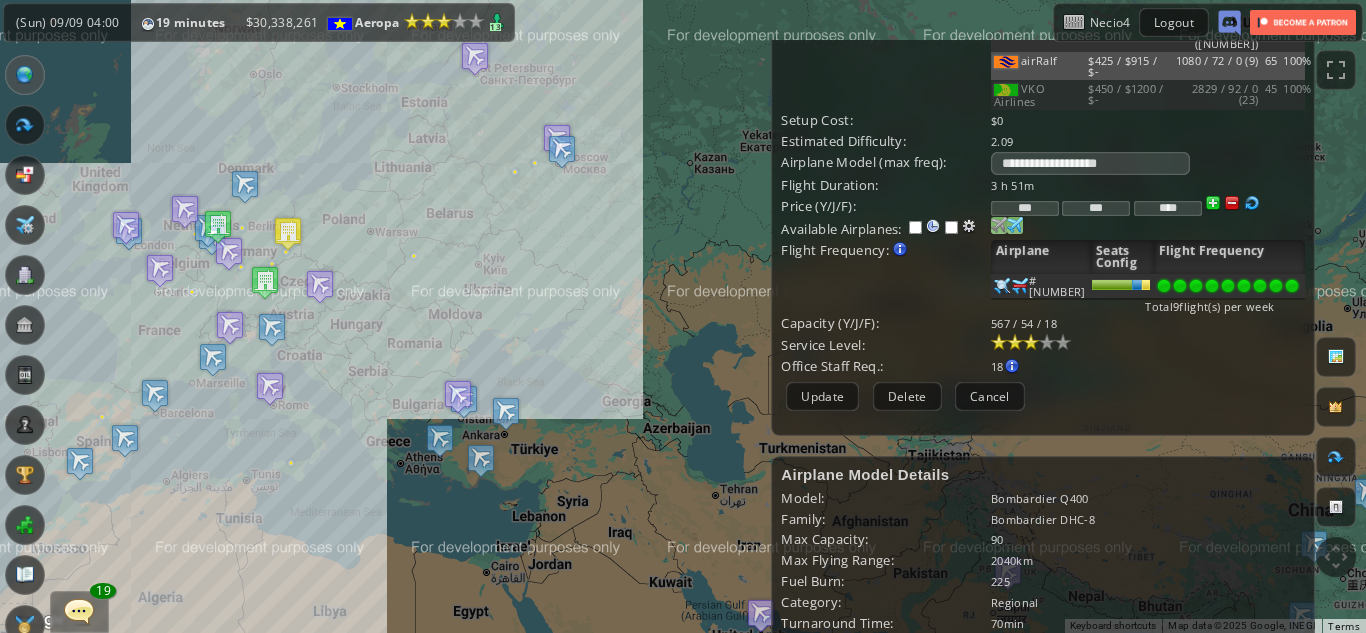 click at bounding box center [999, 225] 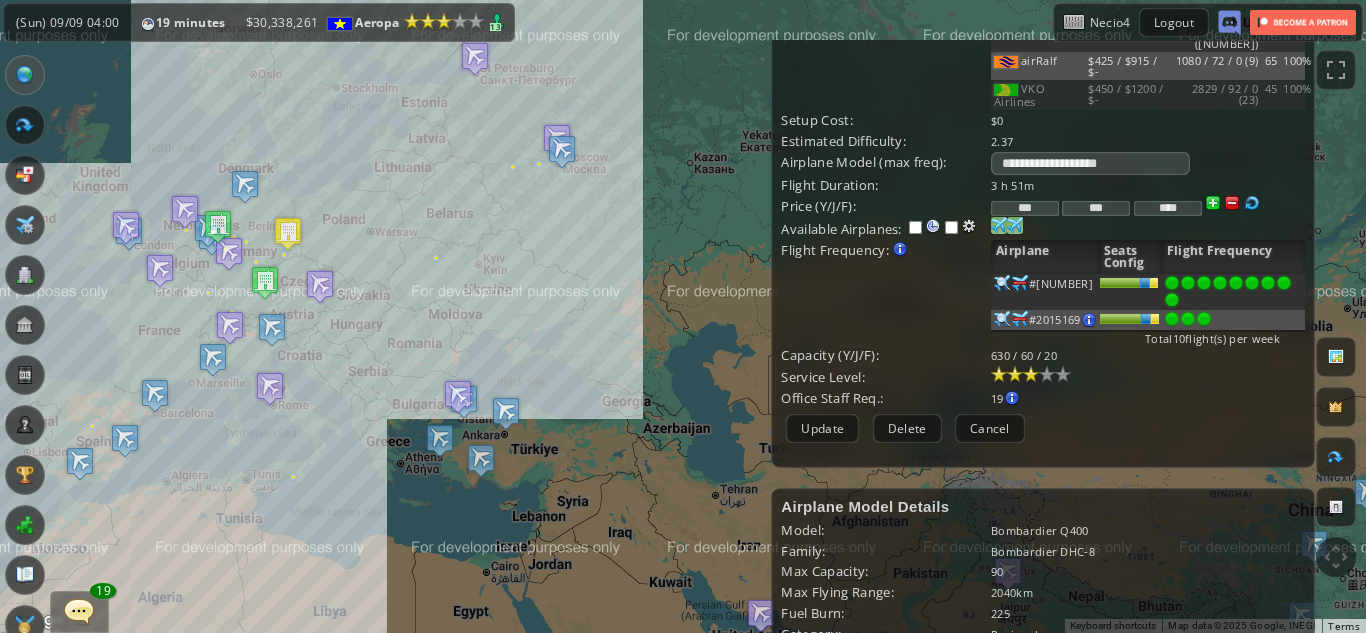 click at bounding box center [1204, 283] 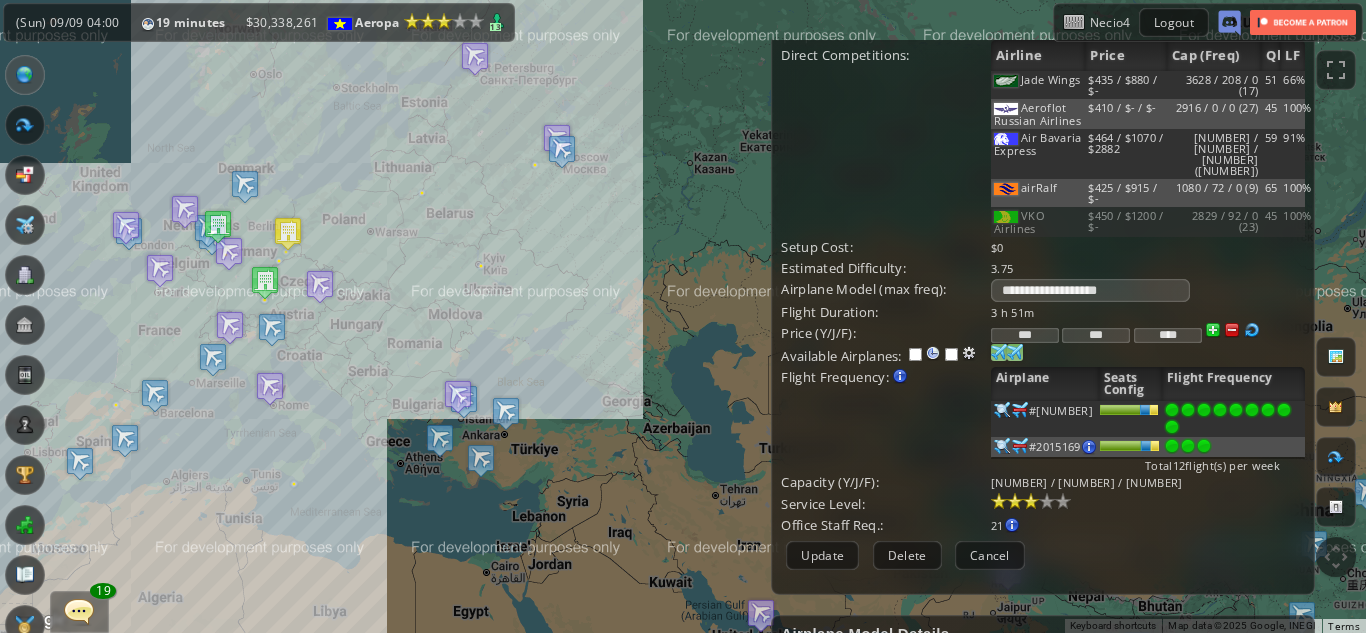 scroll, scrollTop: 229, scrollLeft: 0, axis: vertical 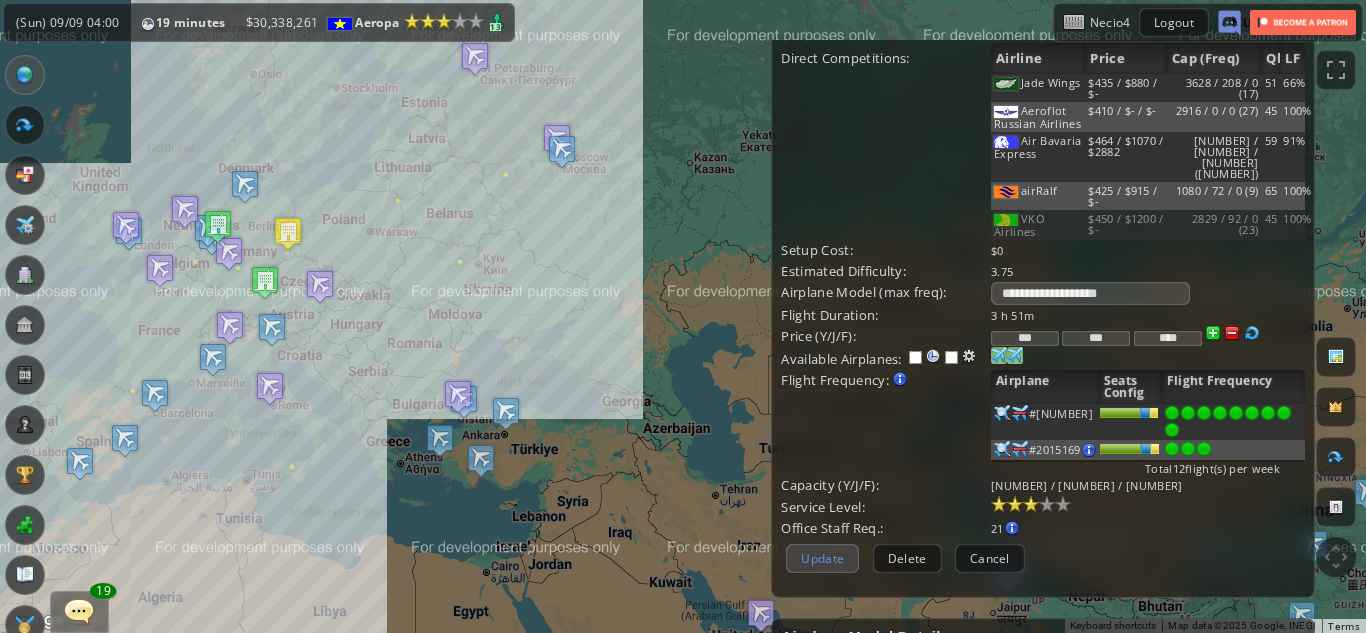 click on "Update" at bounding box center [822, 558] 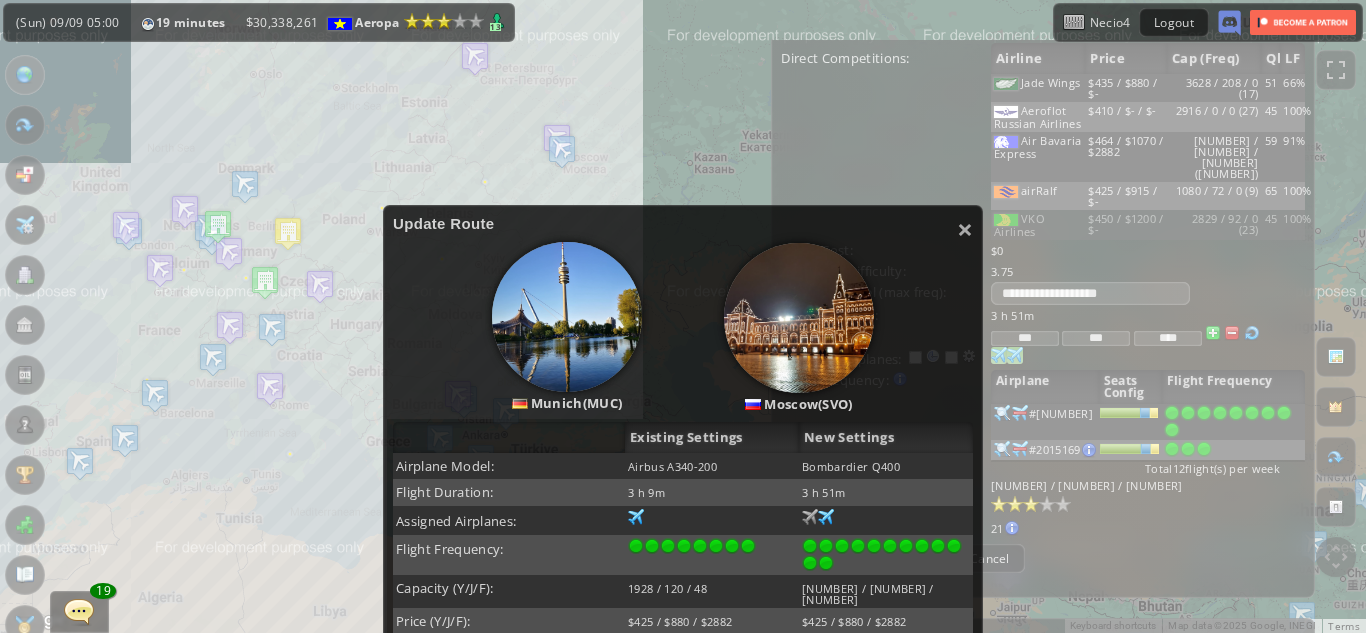 scroll, scrollTop: 416, scrollLeft: 0, axis: vertical 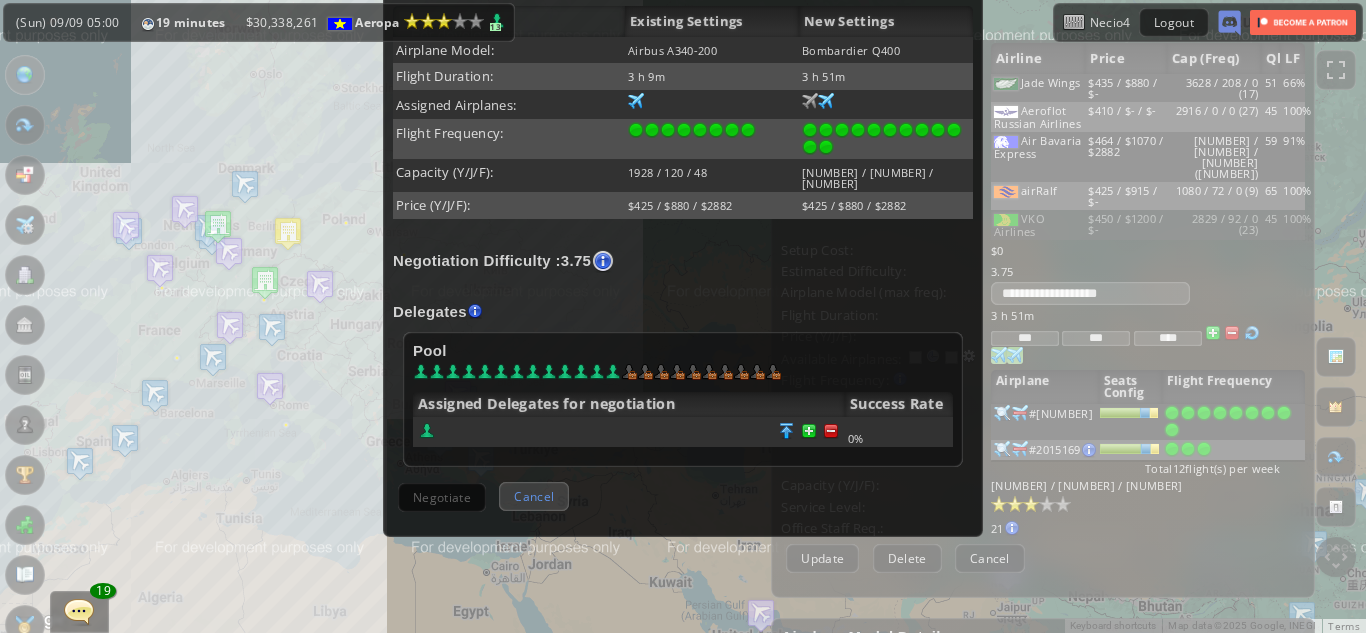 click on "Cancel" at bounding box center [534, 496] 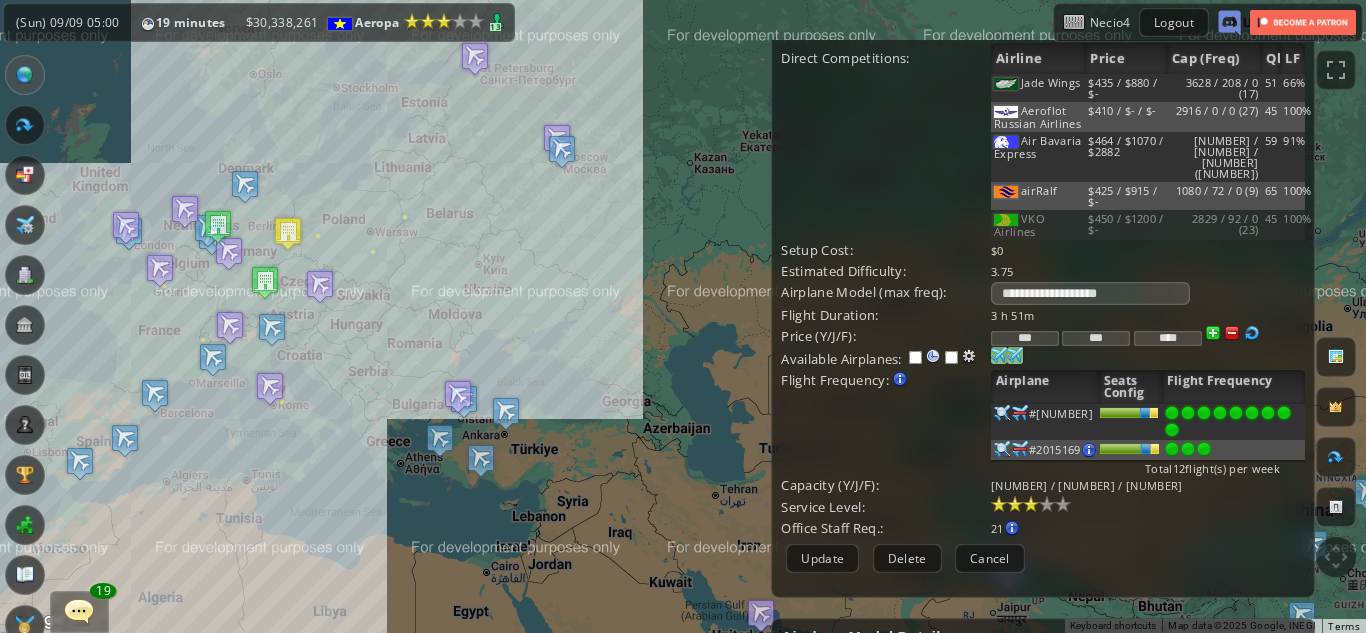 click at bounding box center [1204, 413] 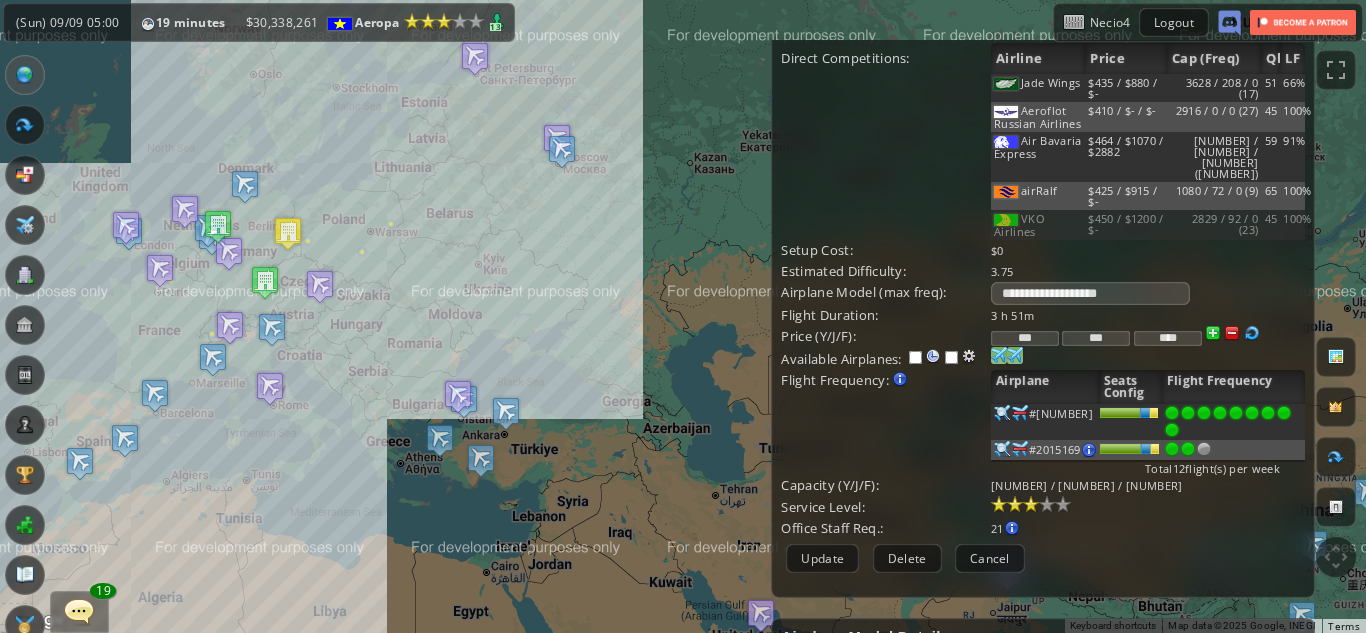 click at bounding box center (1188, 413) 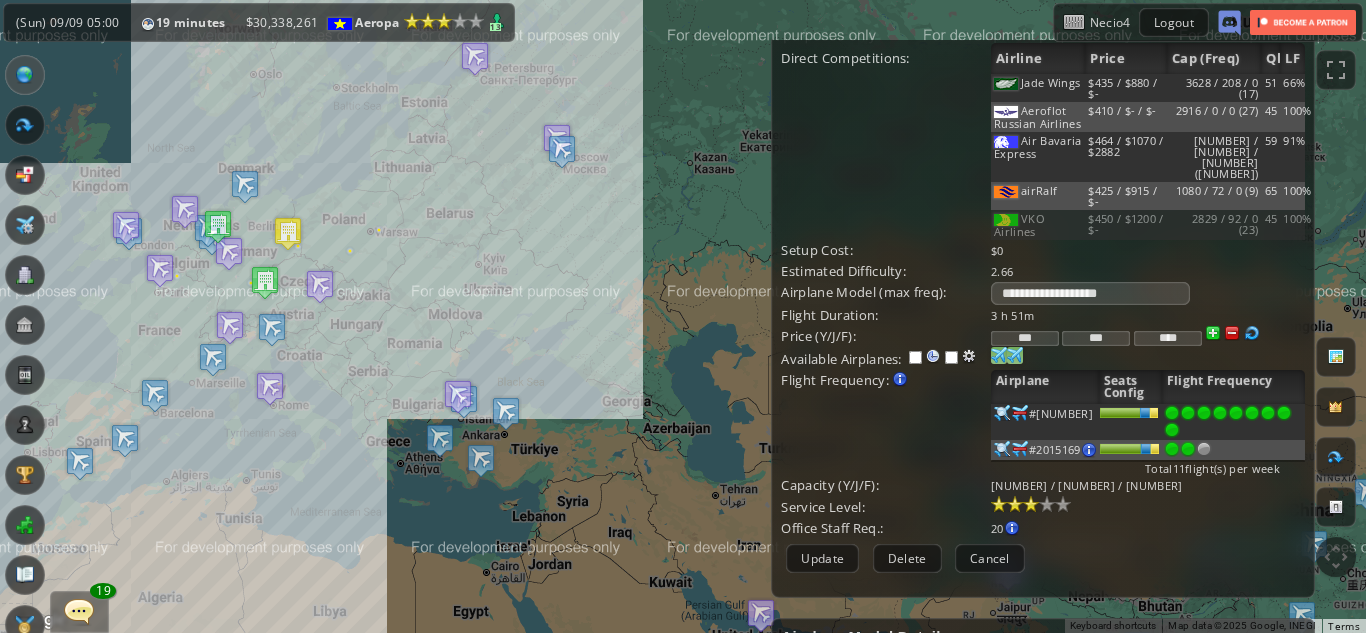 click at bounding box center (1172, 413) 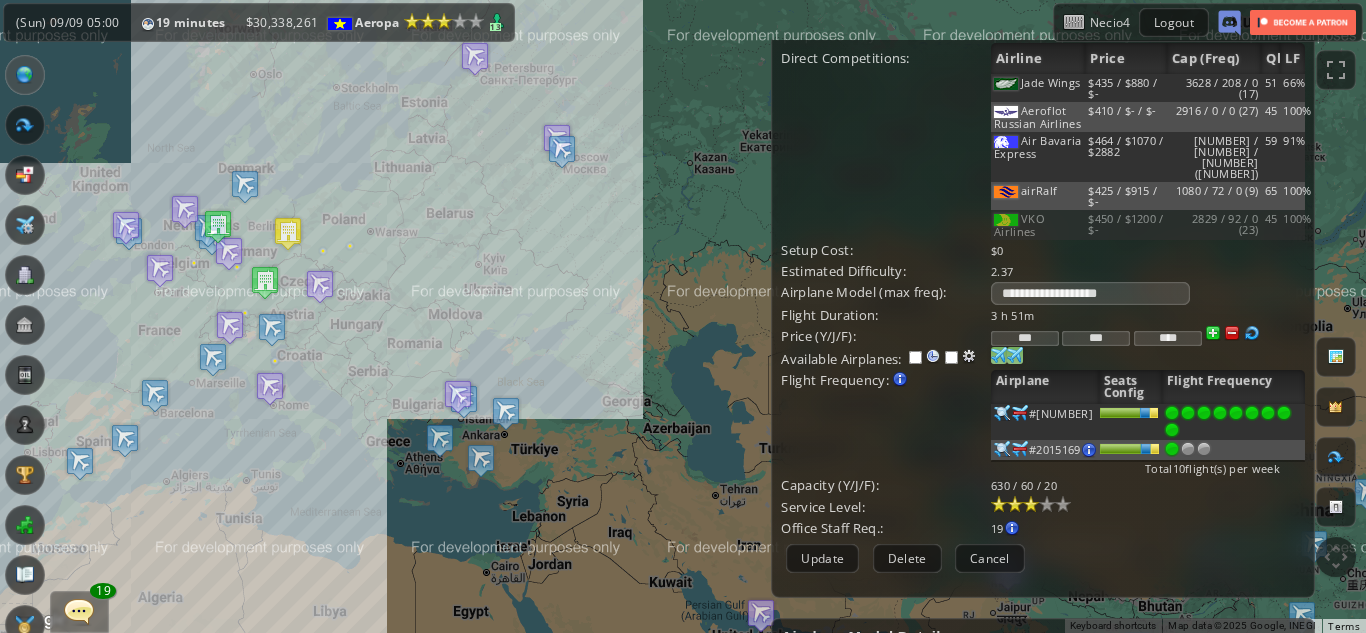 click at bounding box center [999, 355] 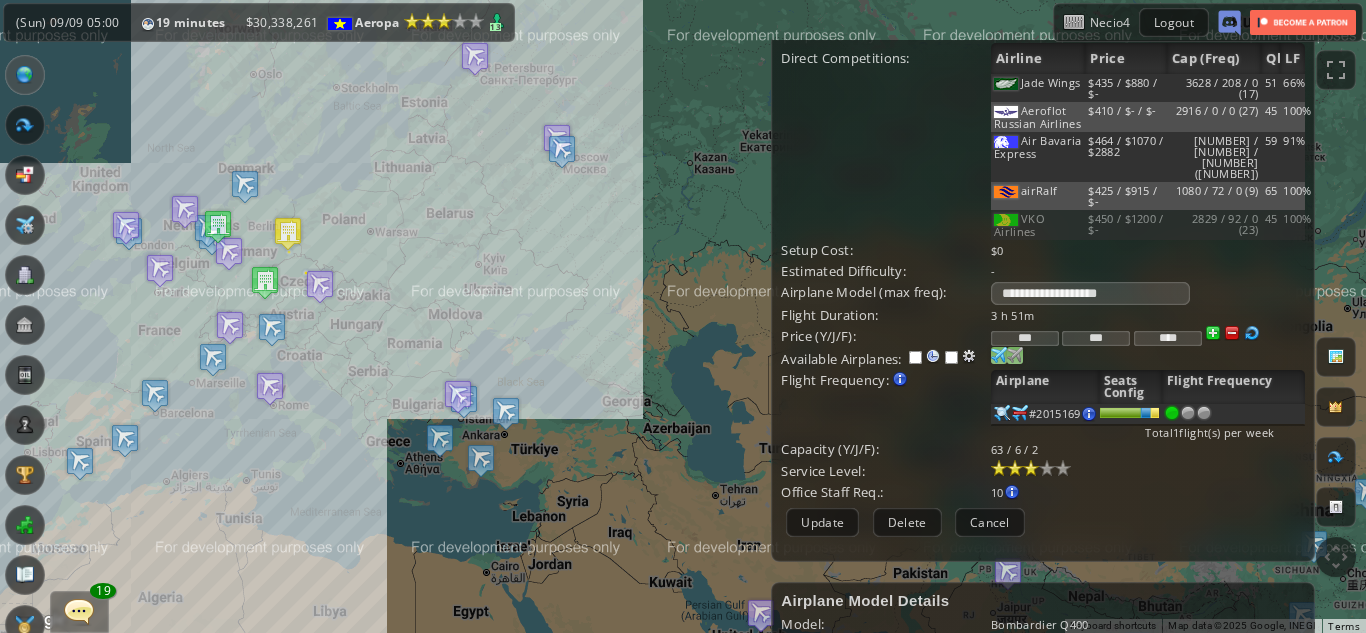 click at bounding box center (999, 355) 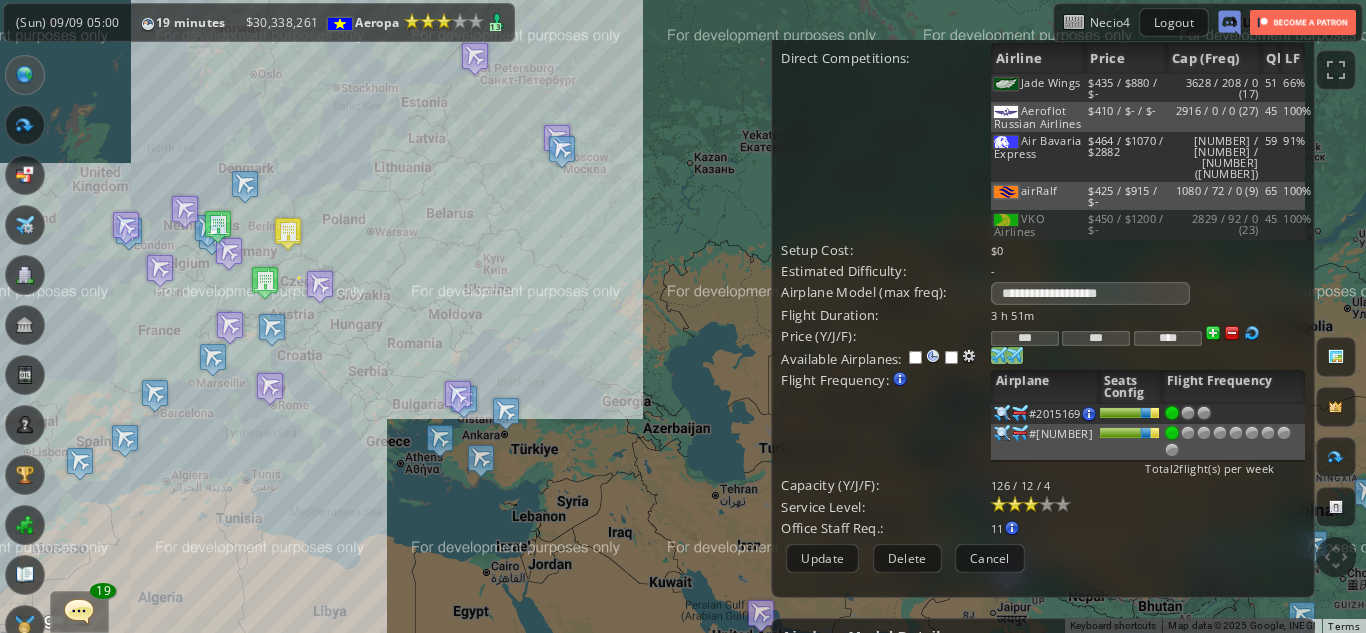 click at bounding box center (999, 355) 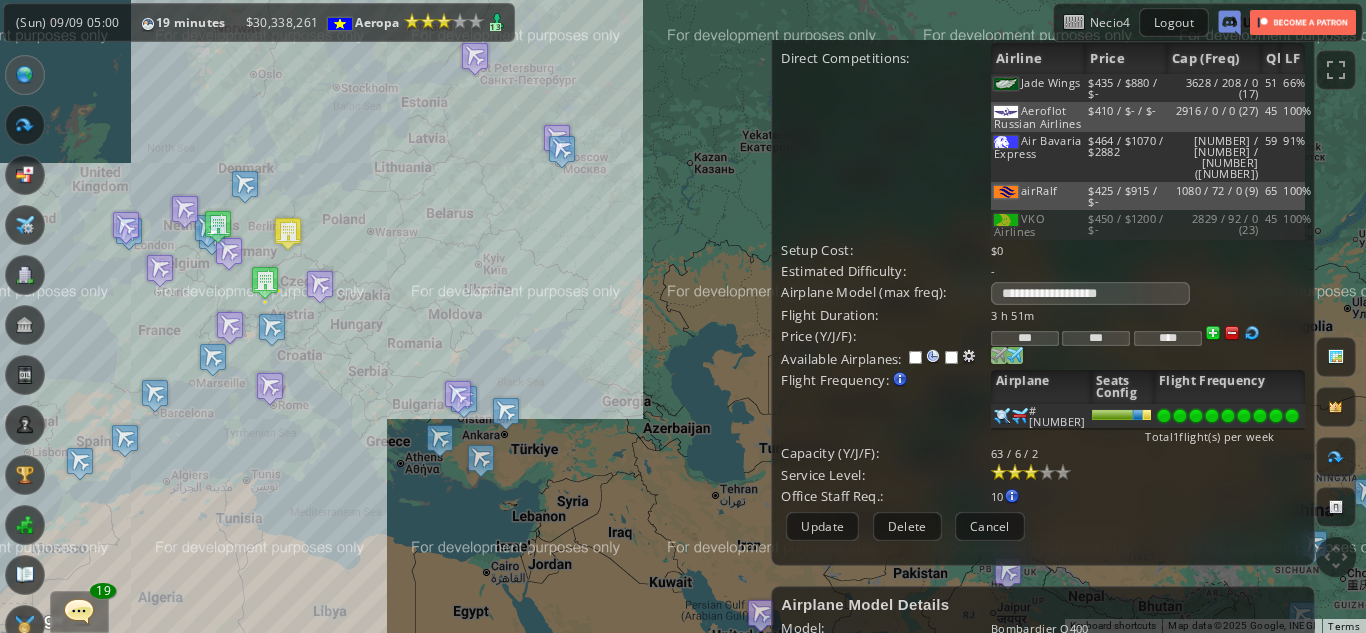 click at bounding box center (1292, 416) 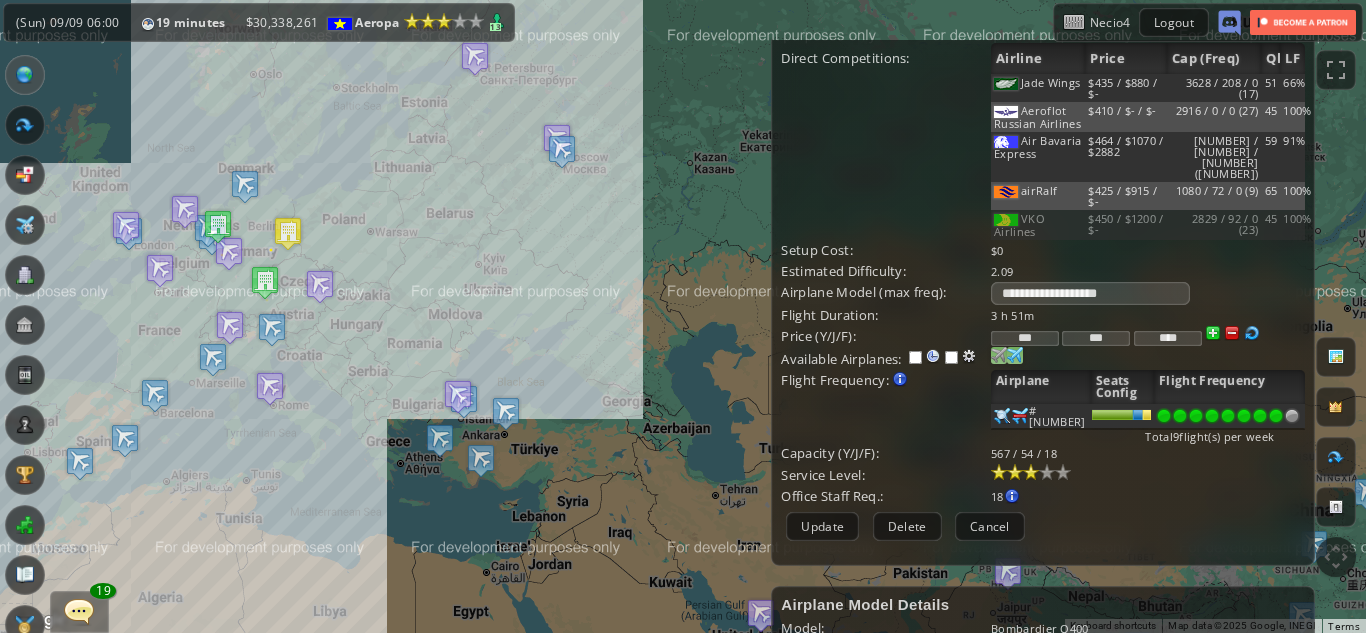 click at bounding box center (1276, 416) 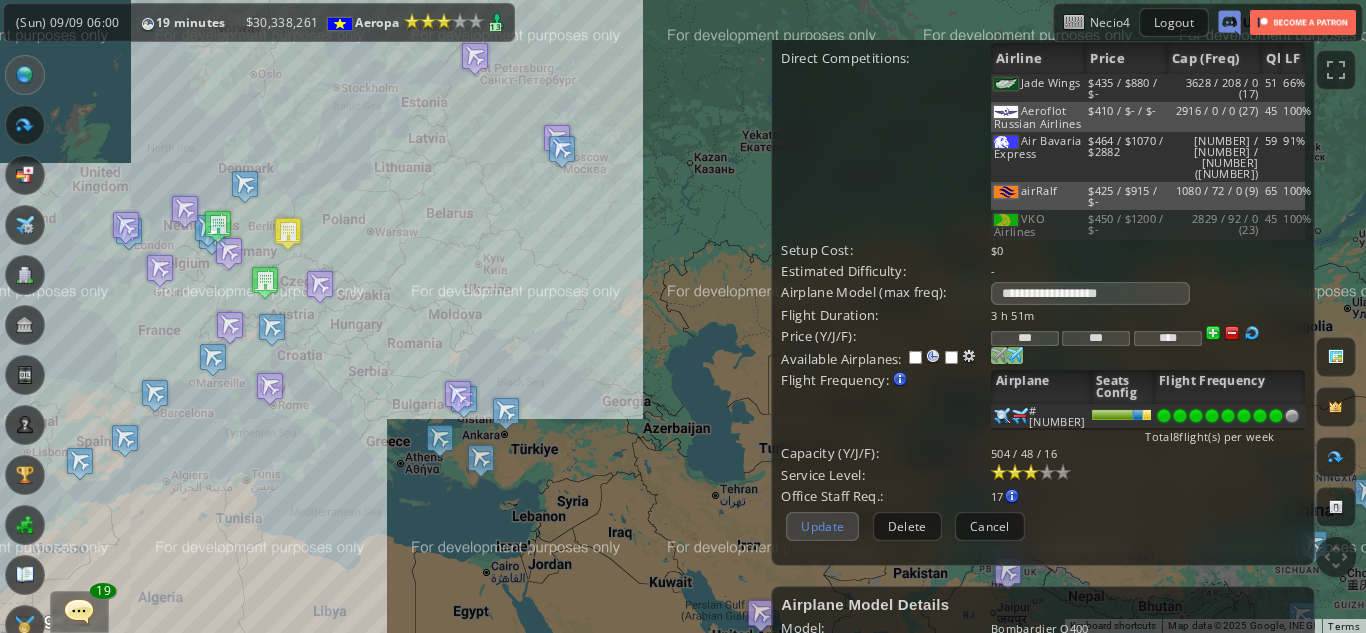 click on "Update" at bounding box center [822, 526] 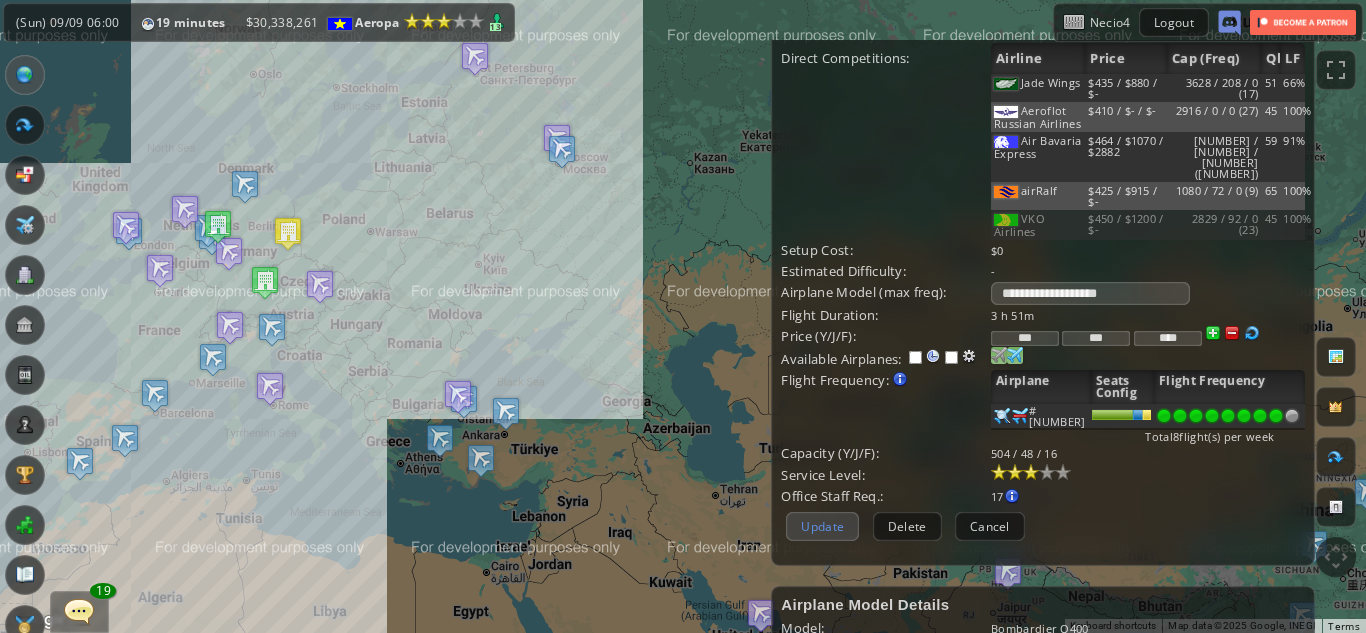 scroll, scrollTop: 208, scrollLeft: 0, axis: vertical 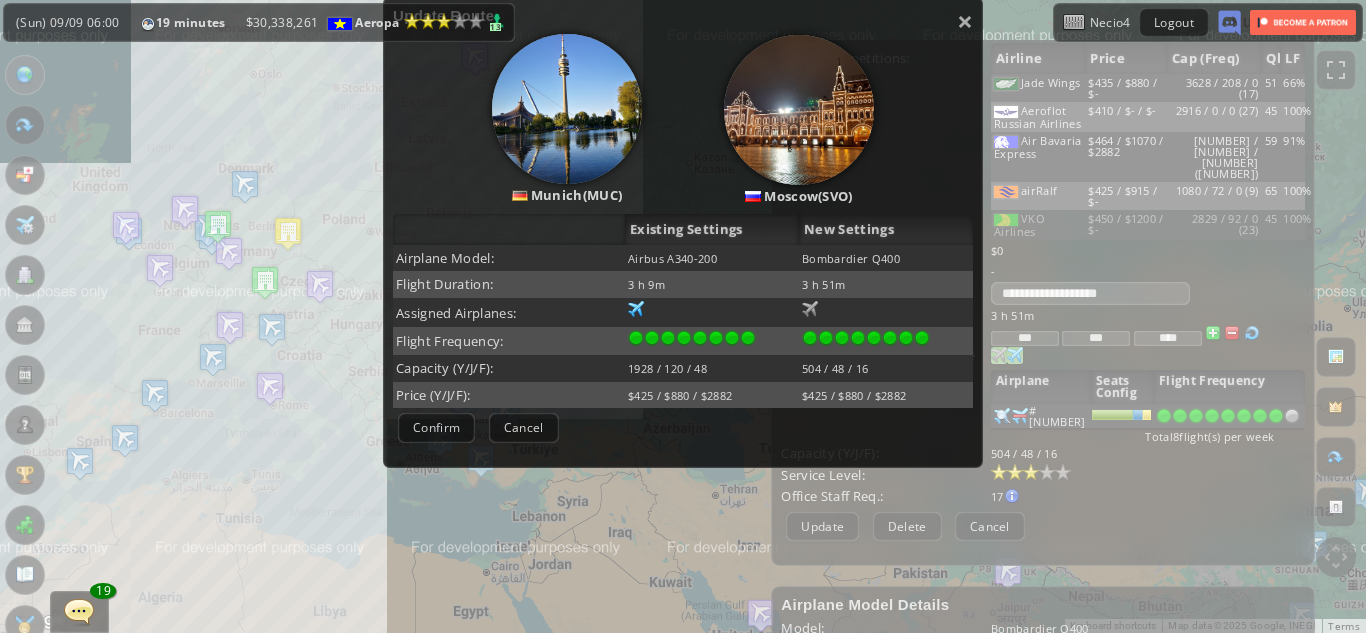 click on "Confirm
Negotiate Odds at 0%. Assign more delegates
Cancel" at bounding box center (683, 427) 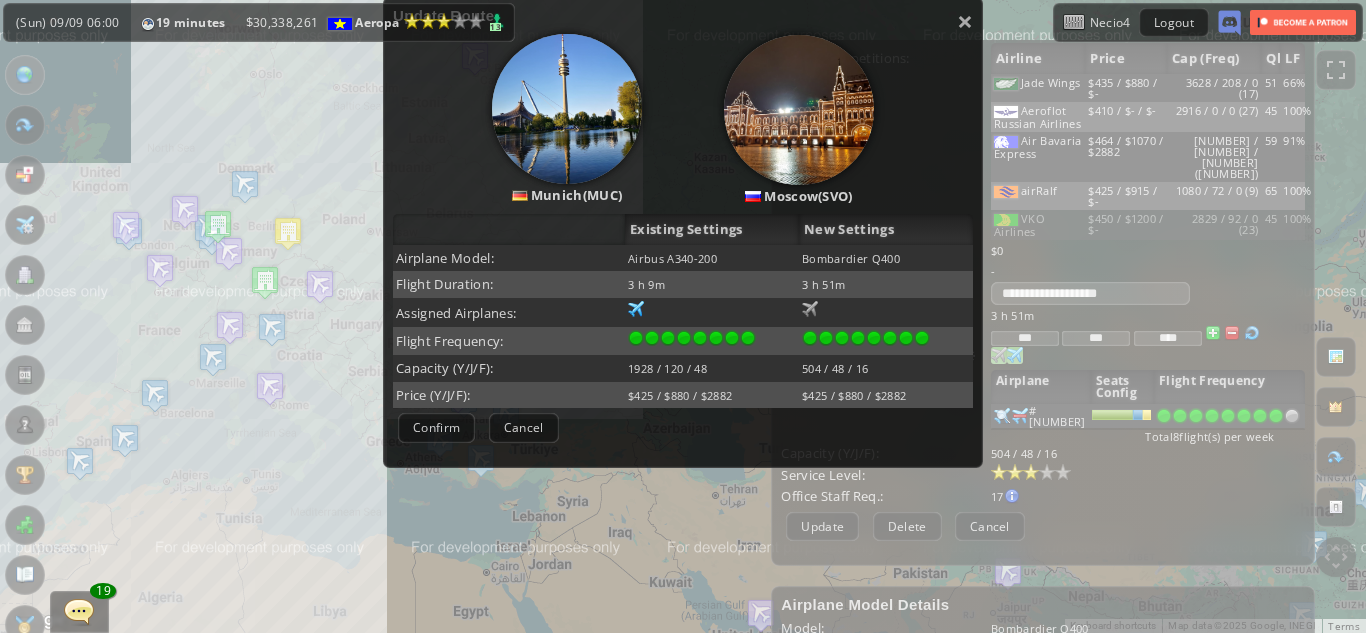 click on "Confirm
Negotiate Odds at 0%. Assign more delegates
Cancel" at bounding box center (683, 427) 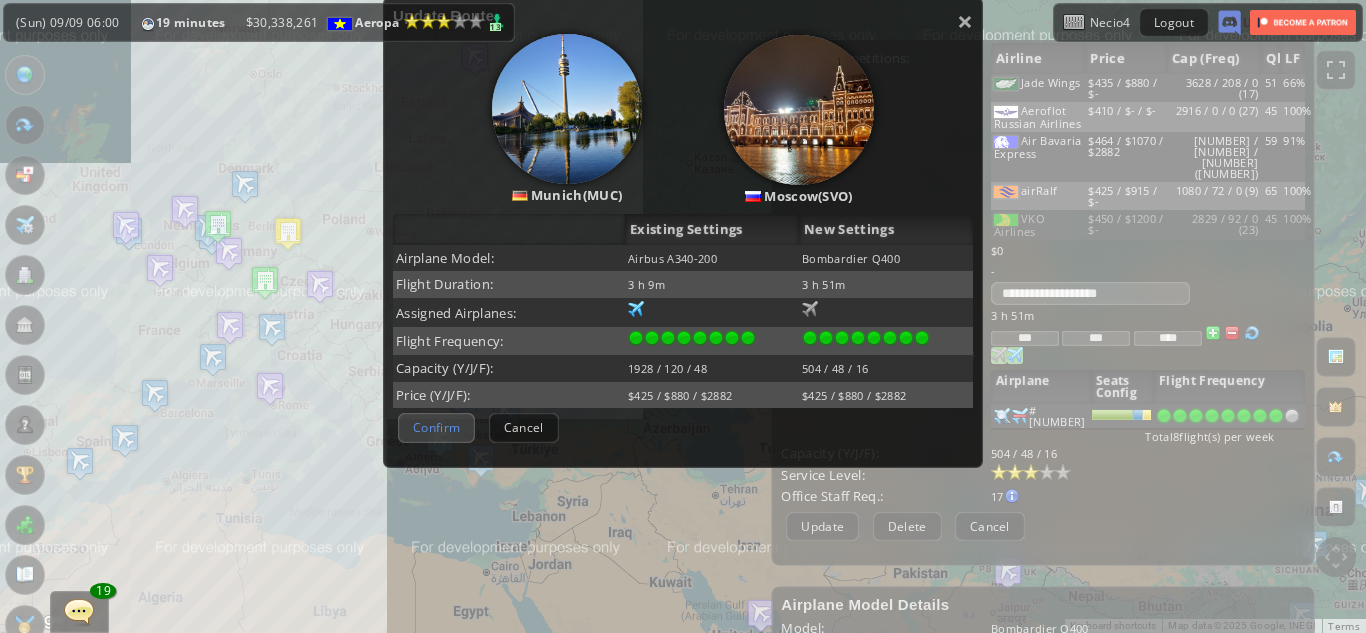 click on "Confirm" at bounding box center (436, 427) 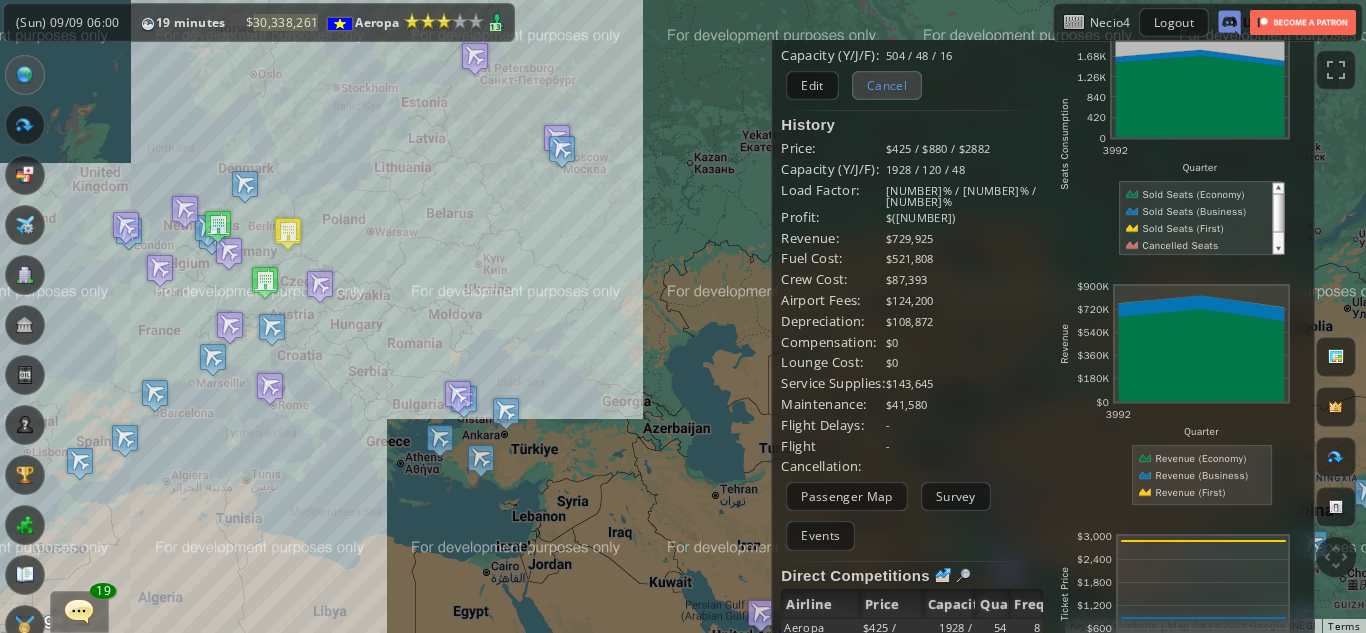 click on "Cancel" at bounding box center [887, 85] 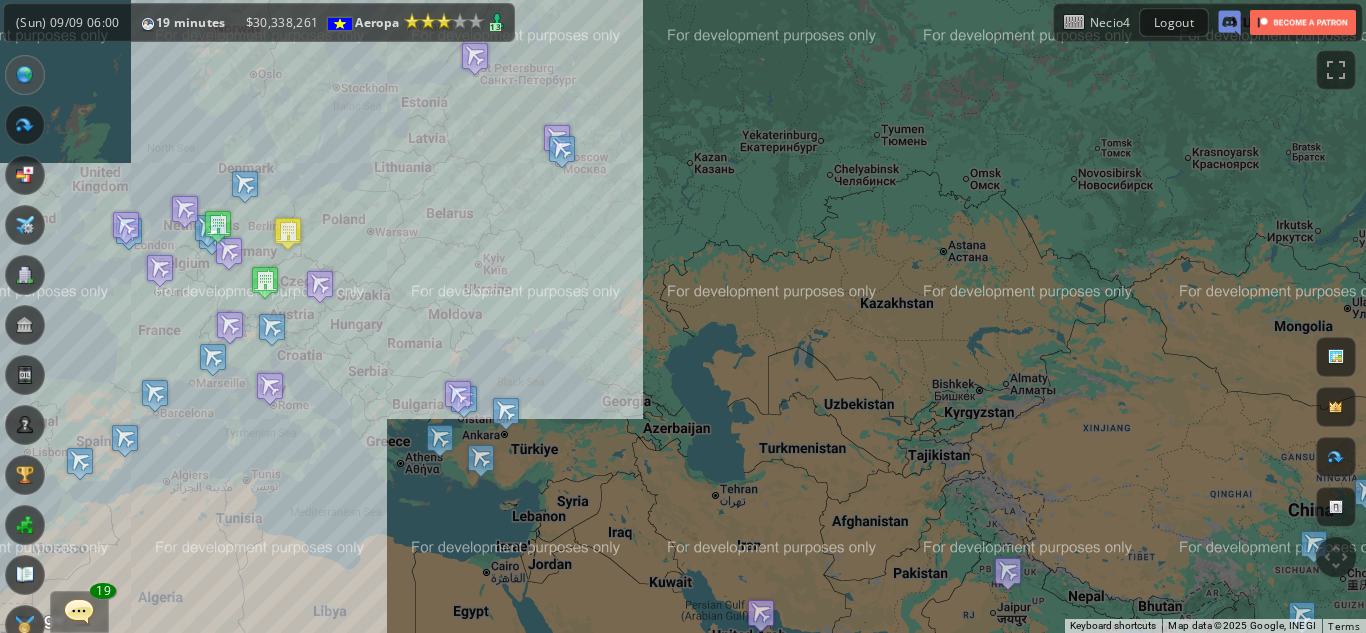 scroll, scrollTop: 0, scrollLeft: 0, axis: both 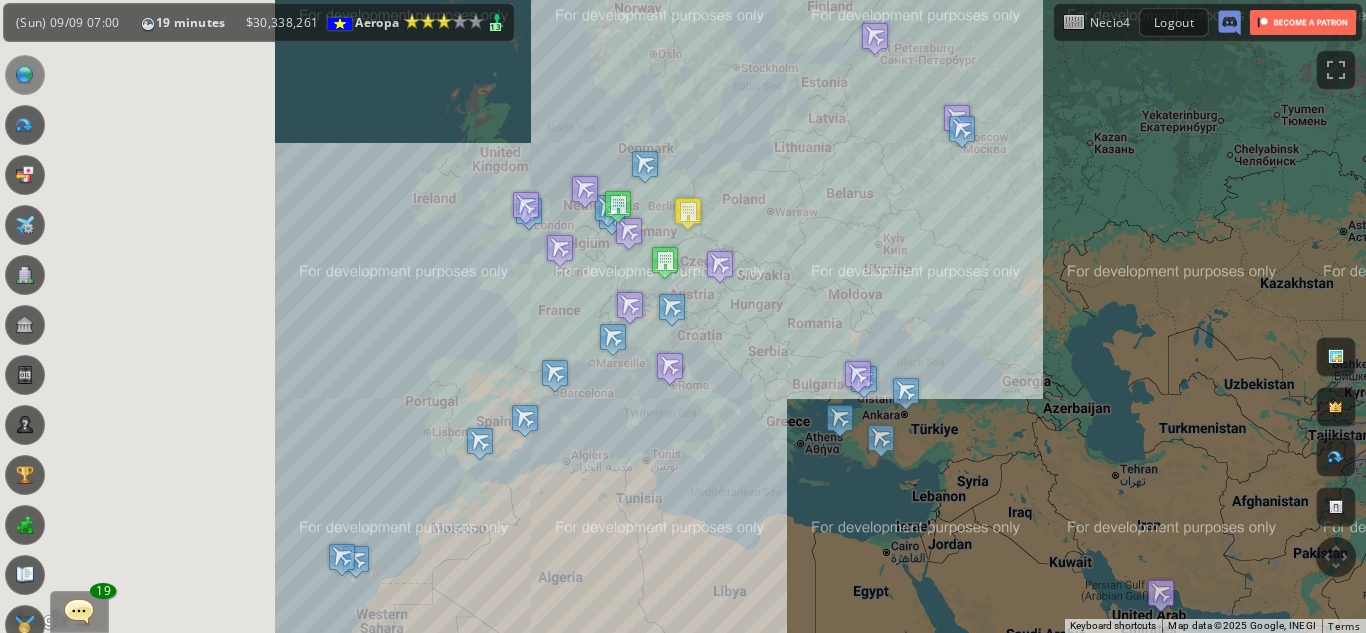 drag, startPoint x: 391, startPoint y: 343, endPoint x: 875, endPoint y: 322, distance: 484.45535 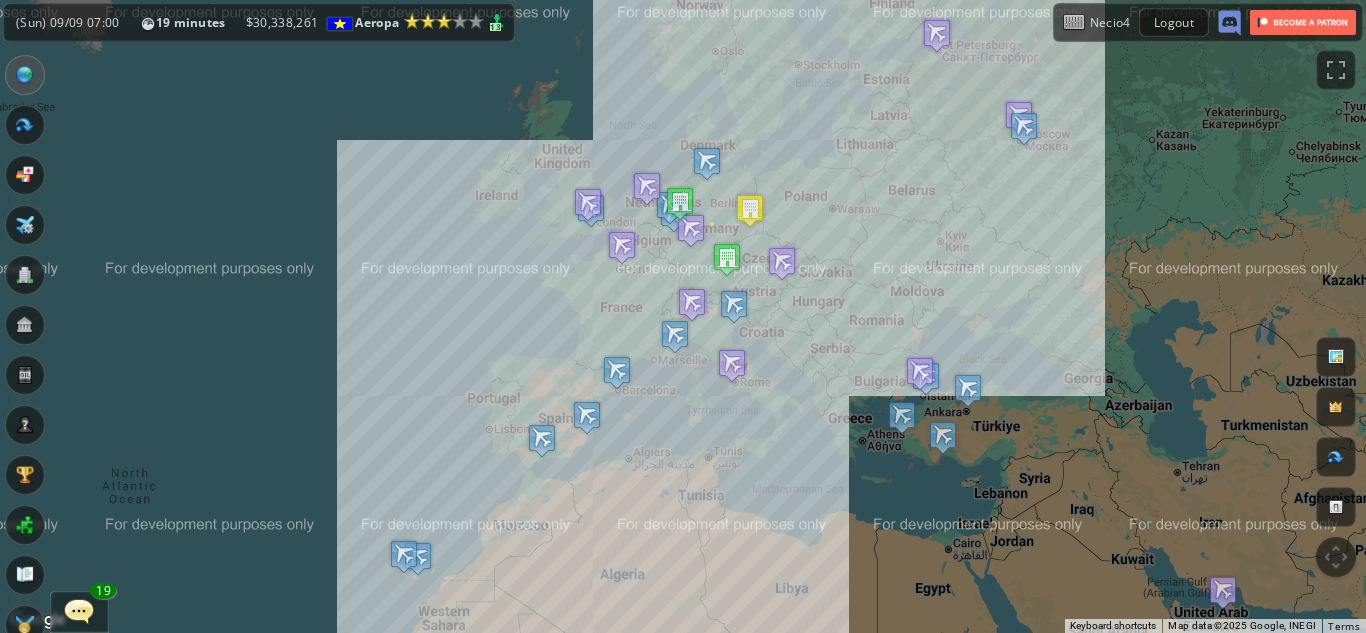 drag, startPoint x: 875, startPoint y: 322, endPoint x: 1339, endPoint y: 265, distance: 467.48798 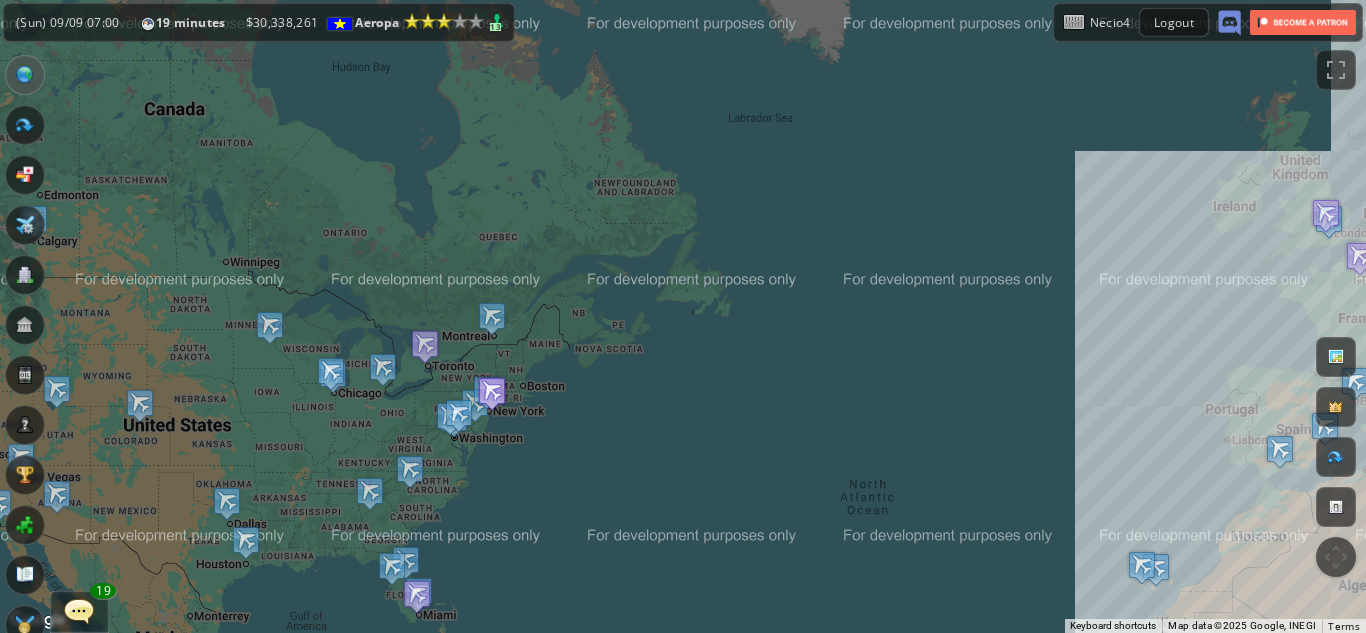 click at bounding box center (492, 393) 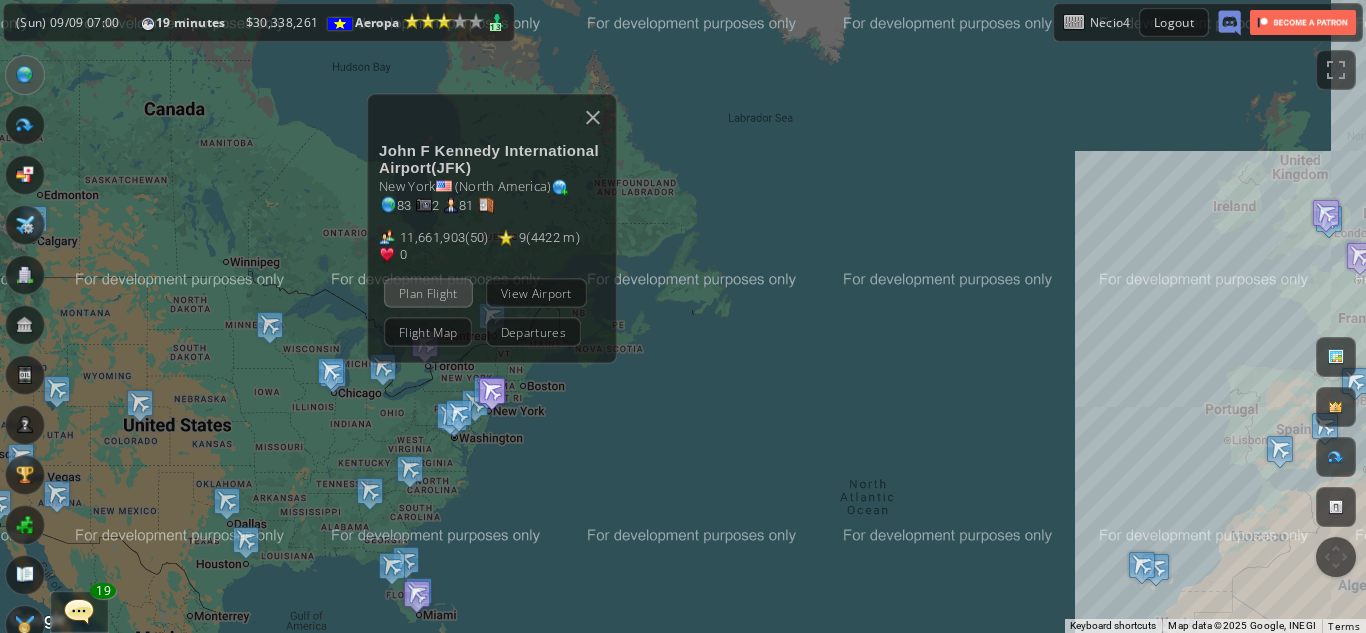 click on "Plan Flight" at bounding box center (428, 292) 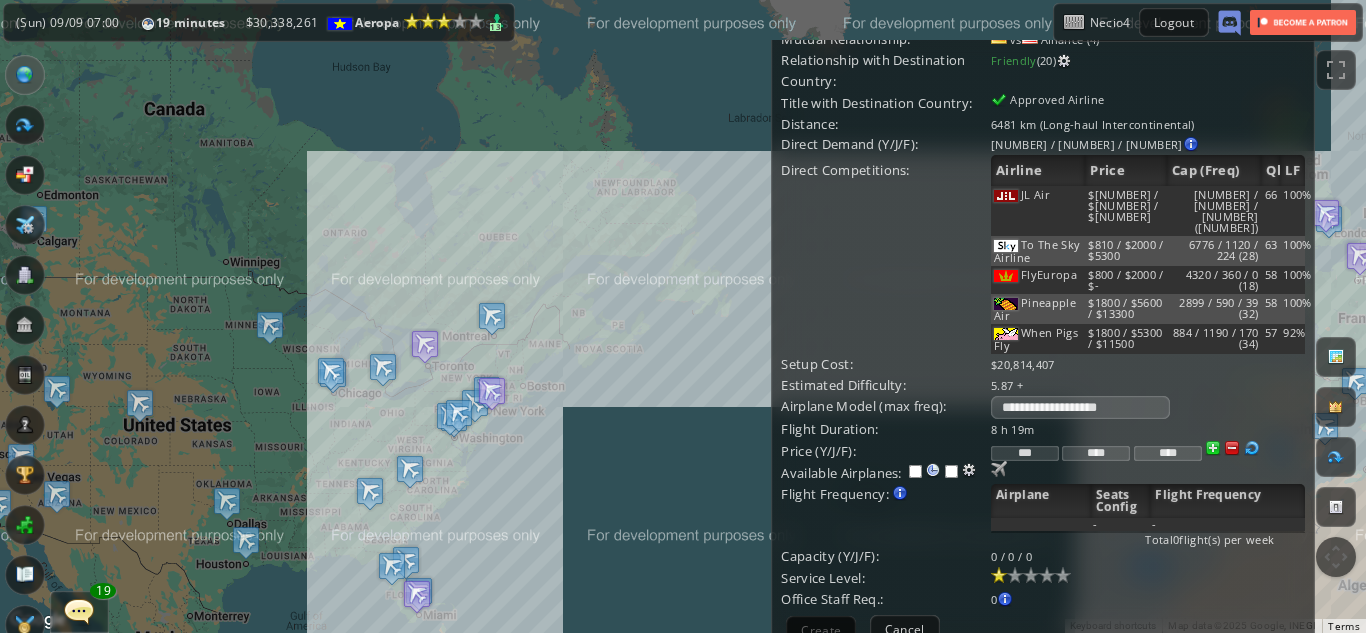 scroll, scrollTop: 141, scrollLeft: 0, axis: vertical 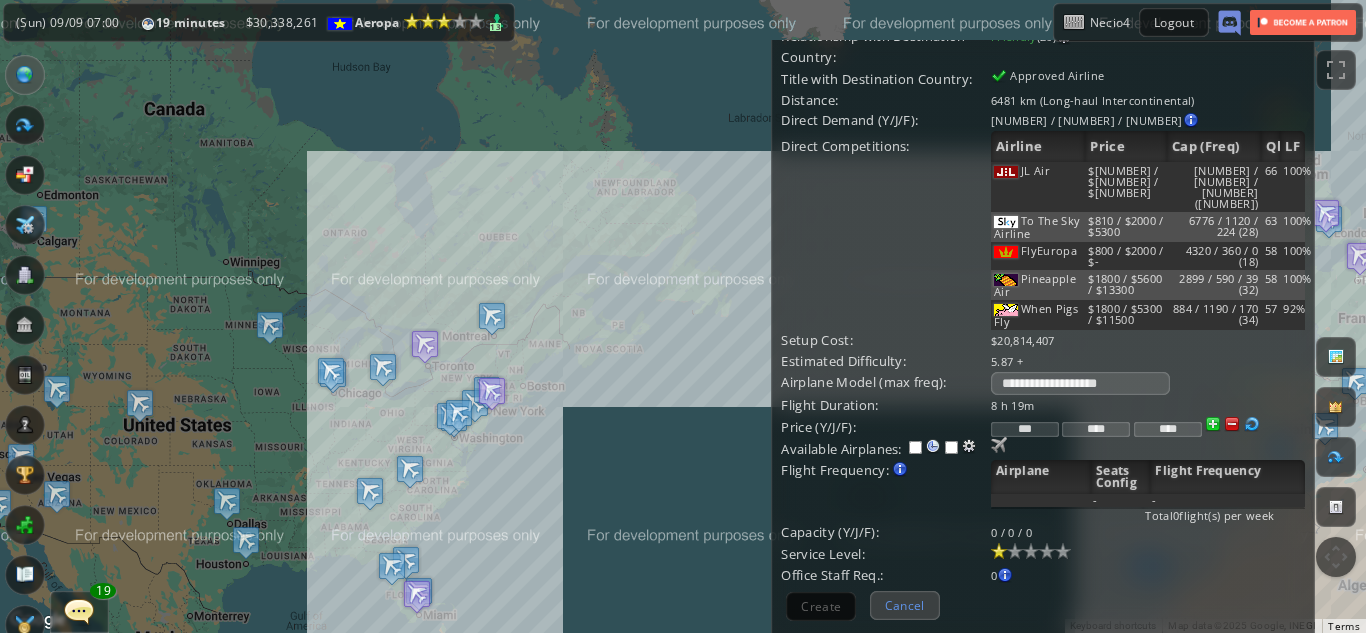 click on "Cancel" at bounding box center (905, 605) 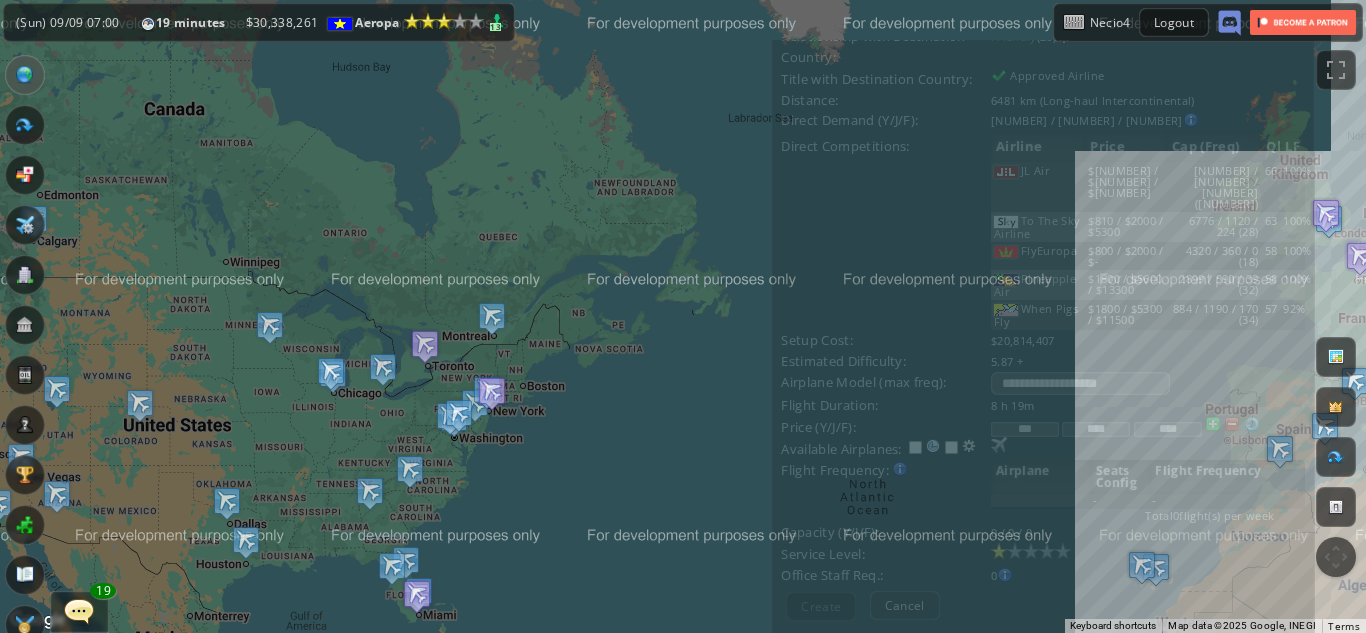 scroll, scrollTop: 0, scrollLeft: 0, axis: both 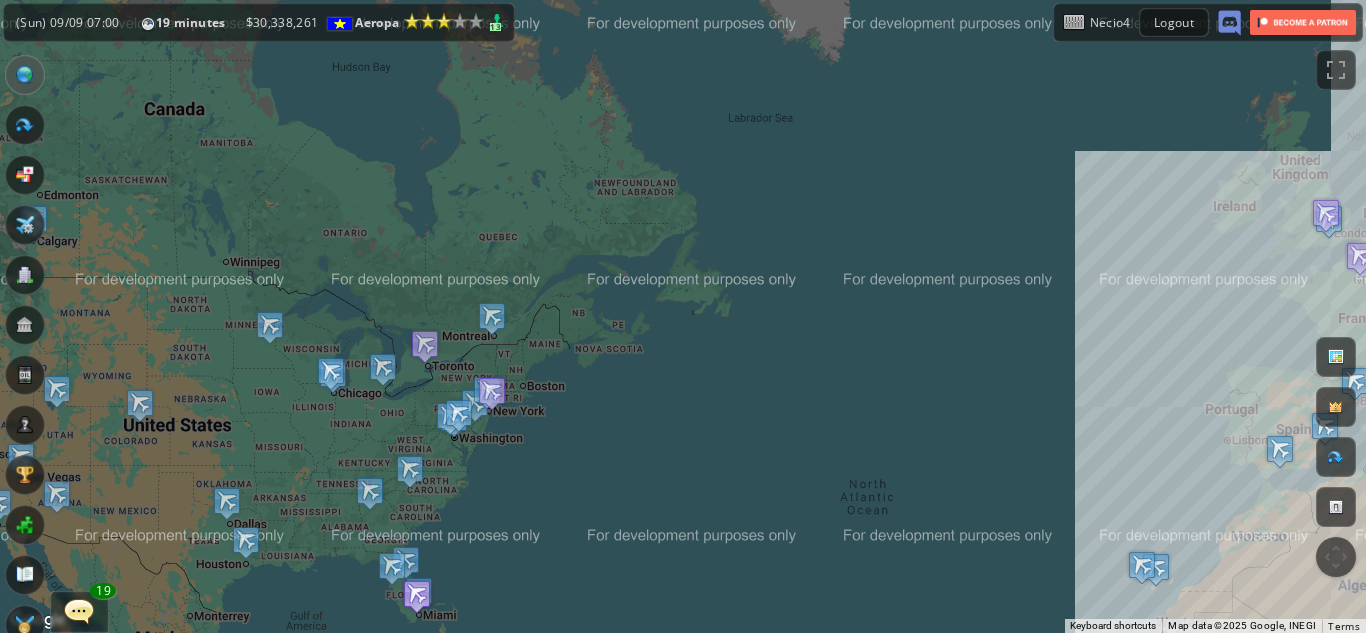 click at bounding box center [417, 596] 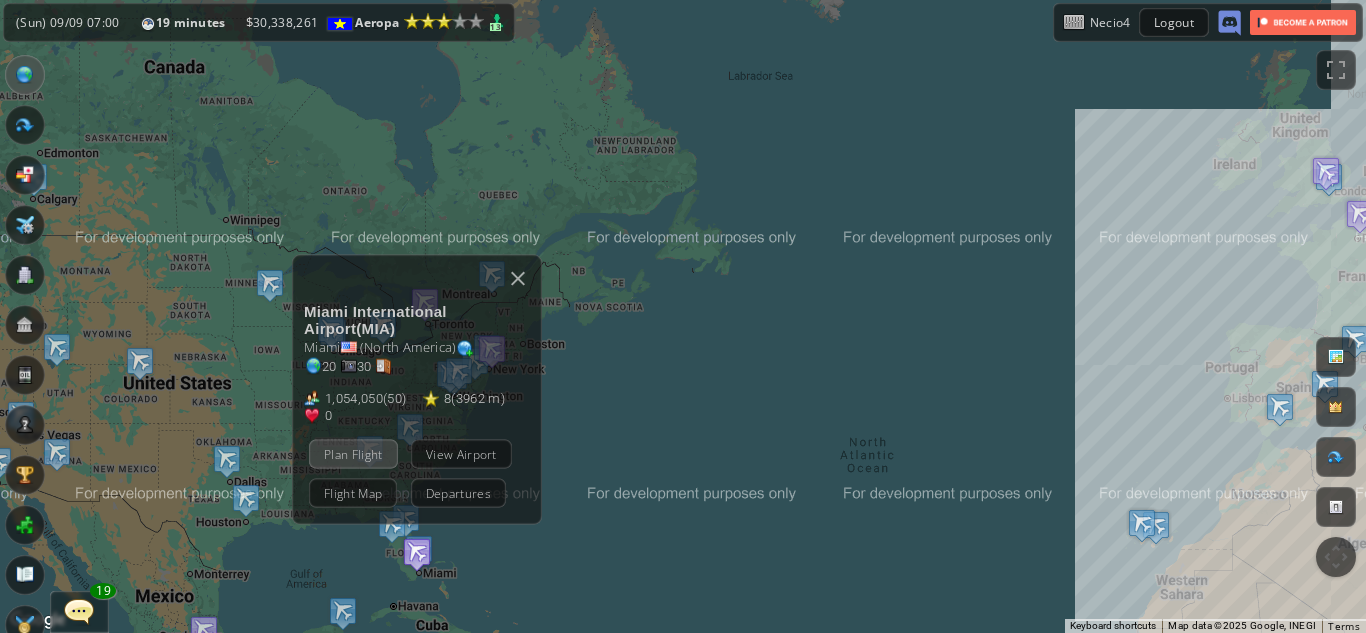 click on "Plan Flight" at bounding box center [353, 453] 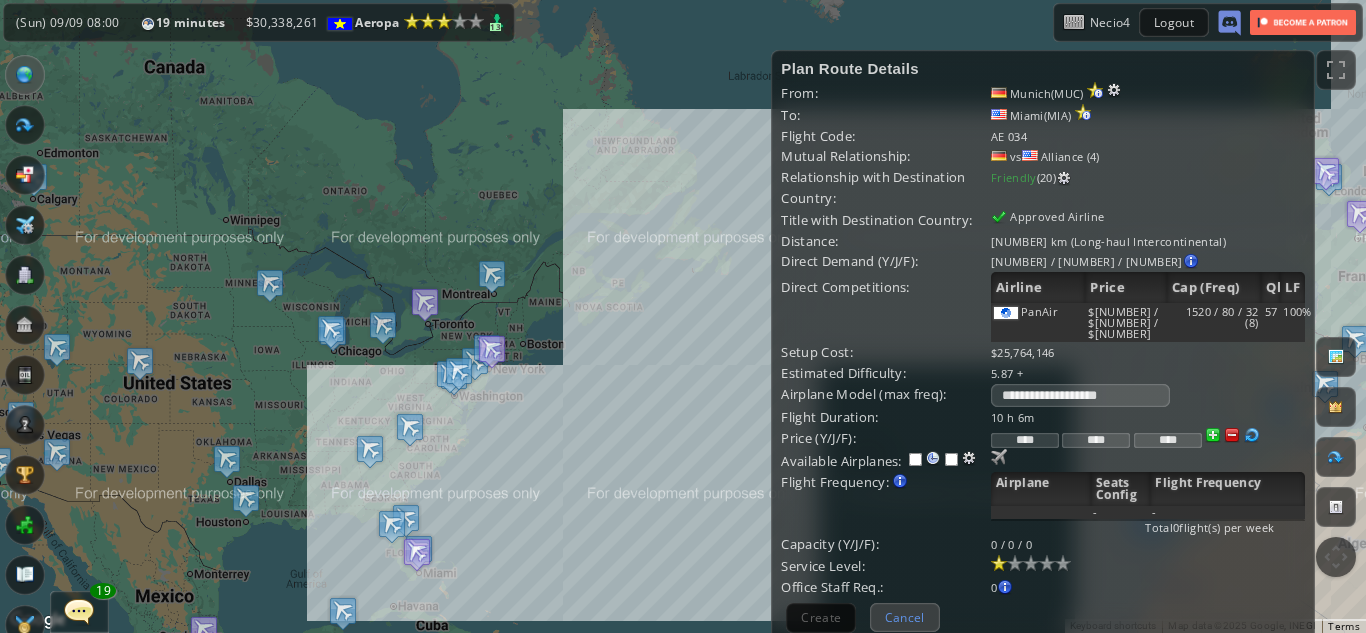 click on "Cancel" at bounding box center [905, 617] 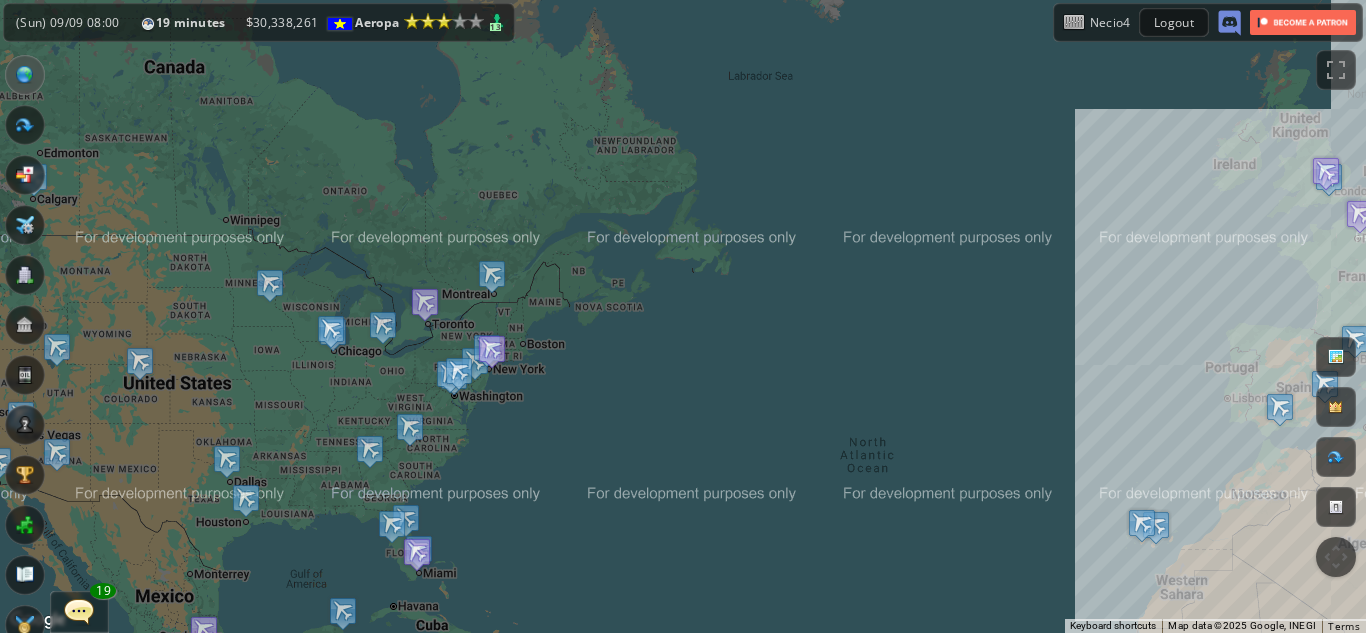 drag, startPoint x: 901, startPoint y: 537, endPoint x: 226, endPoint y: 378, distance: 693.4739 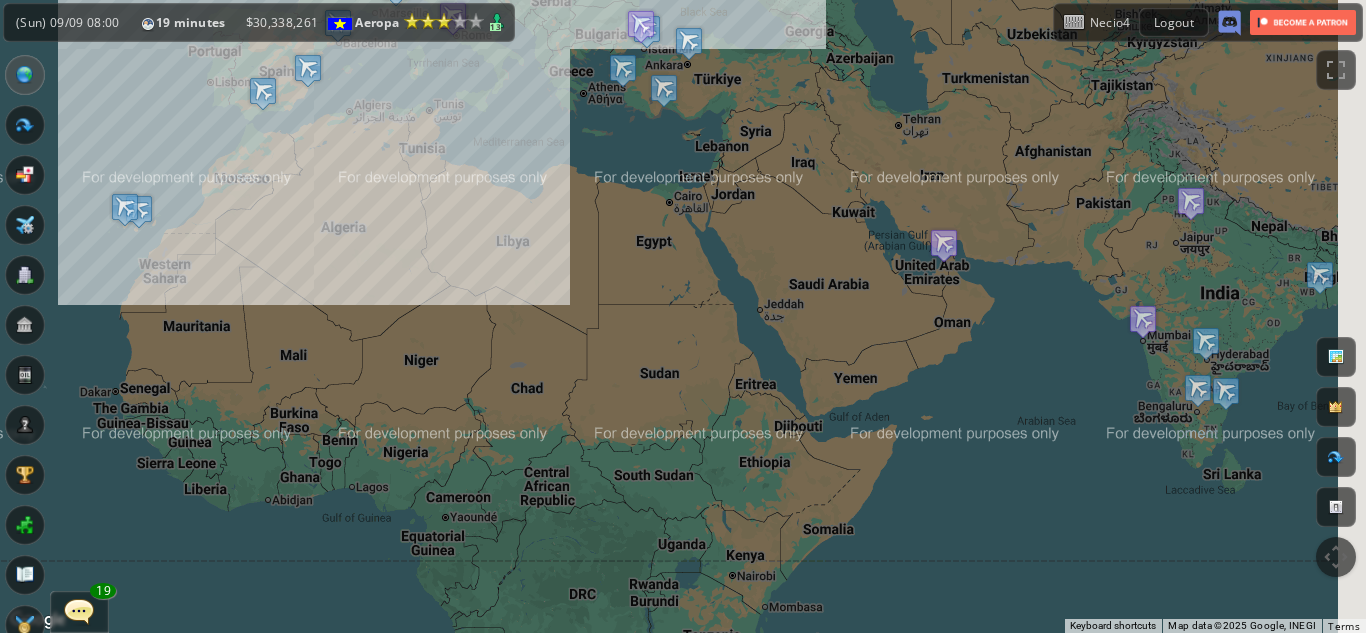 click on "To navigate, press the arrow keys." at bounding box center [683, 316] 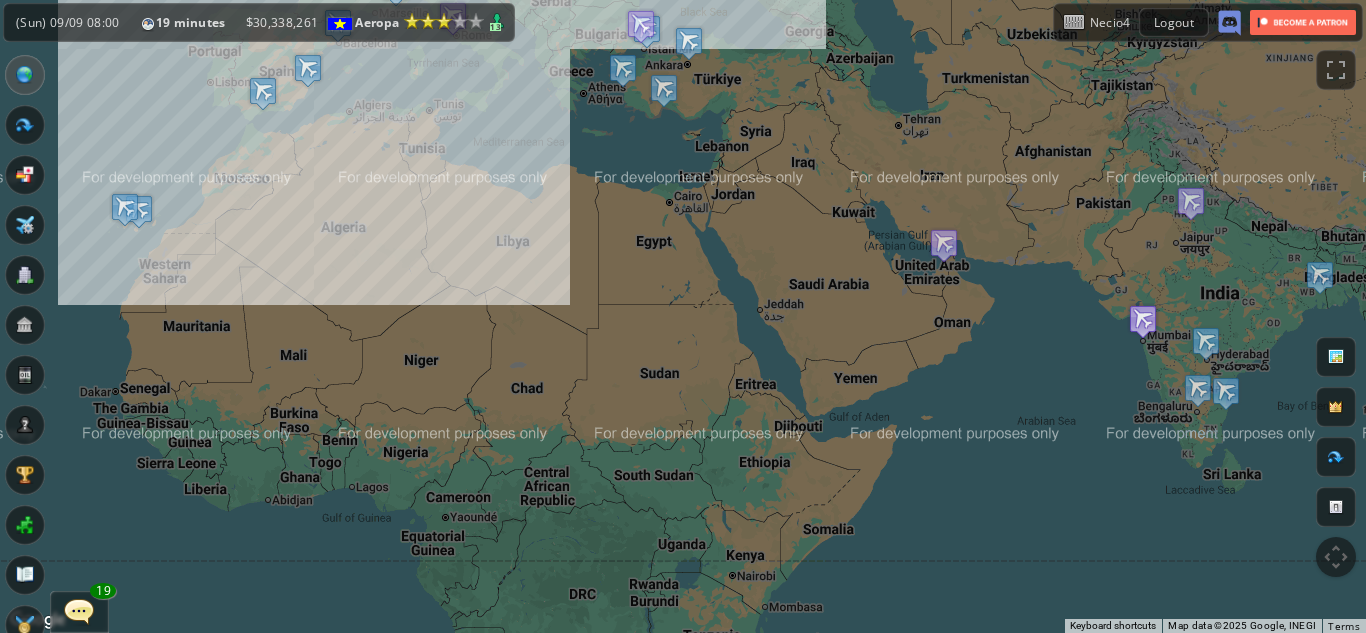 drag, startPoint x: 1124, startPoint y: 318, endPoint x: 837, endPoint y: 319, distance: 287.00174 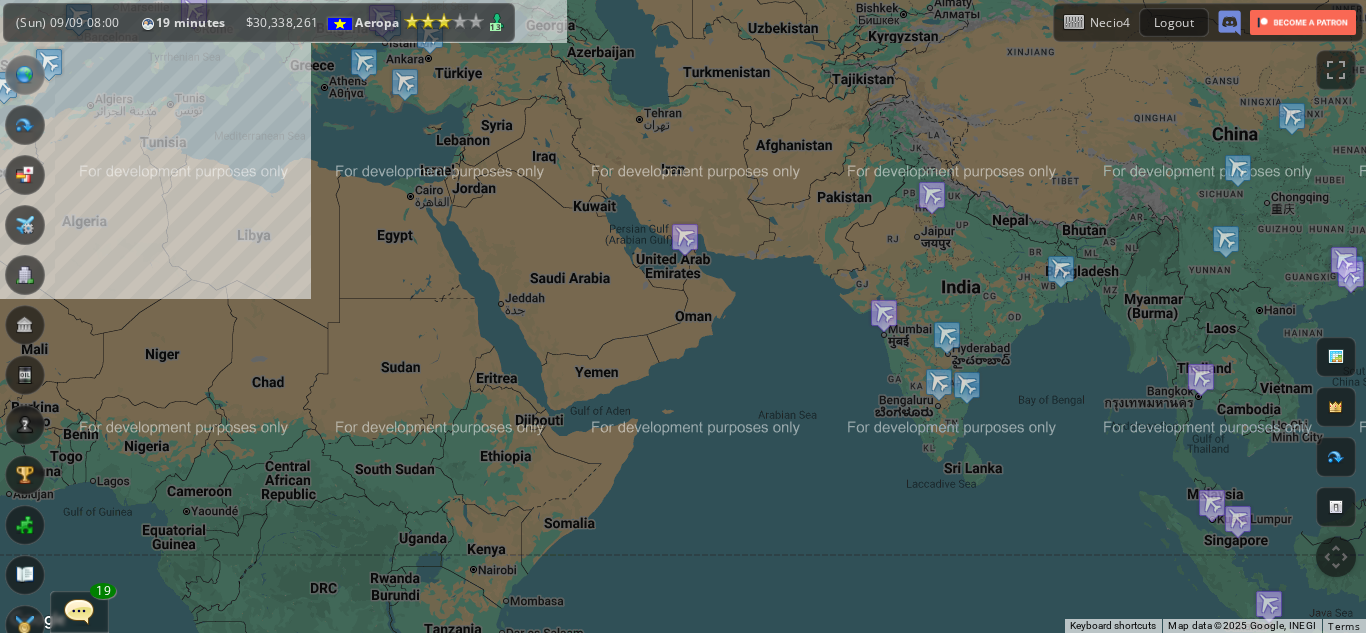 drag, startPoint x: 1252, startPoint y: 298, endPoint x: 1077, endPoint y: 314, distance: 175.7299 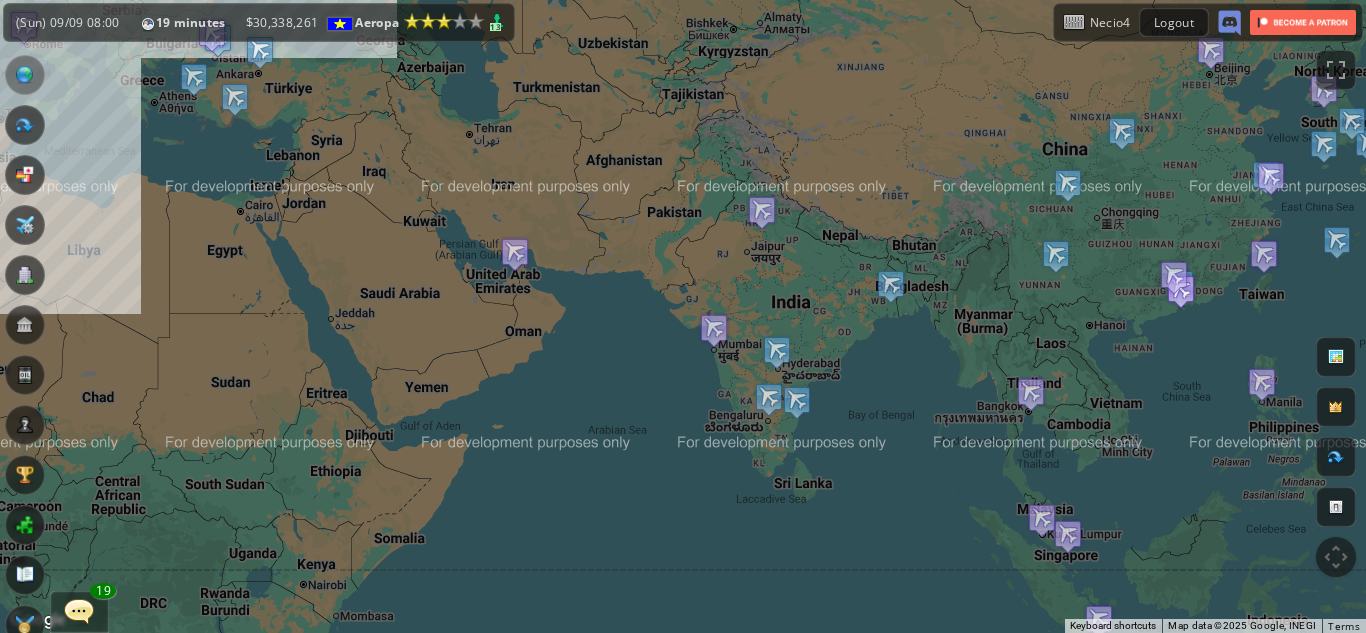 click at bounding box center [1181, 291] 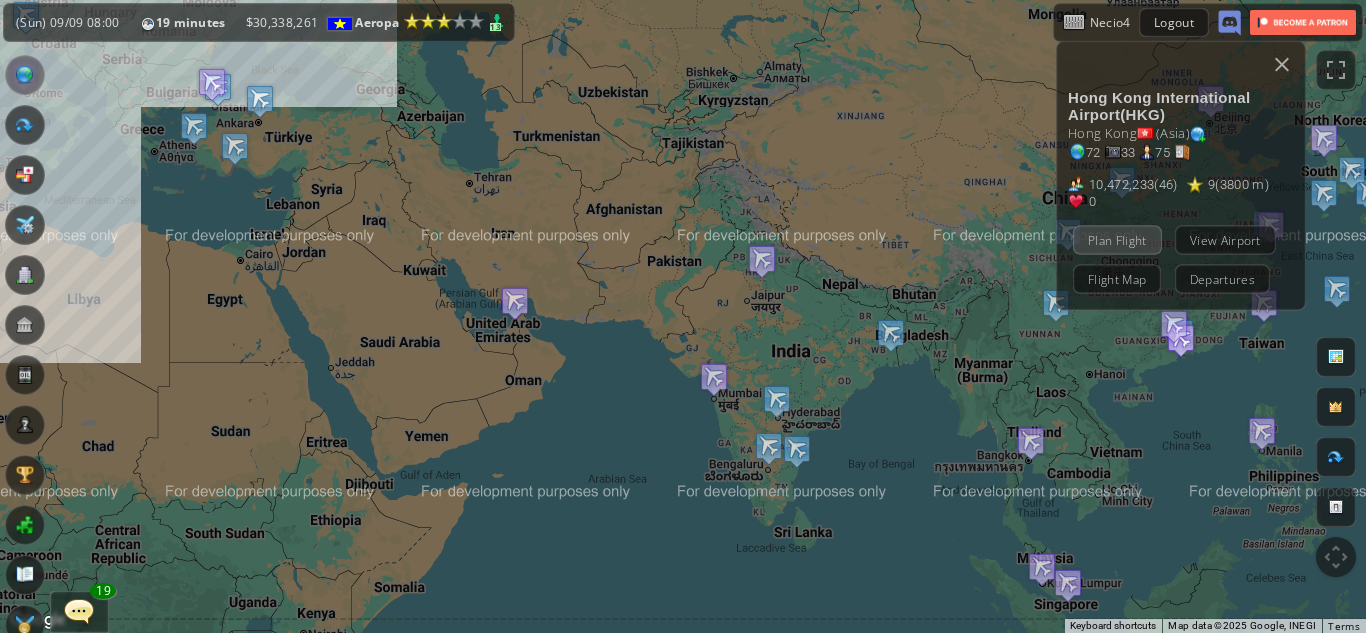 click on "Plan Flight" at bounding box center [1117, 239] 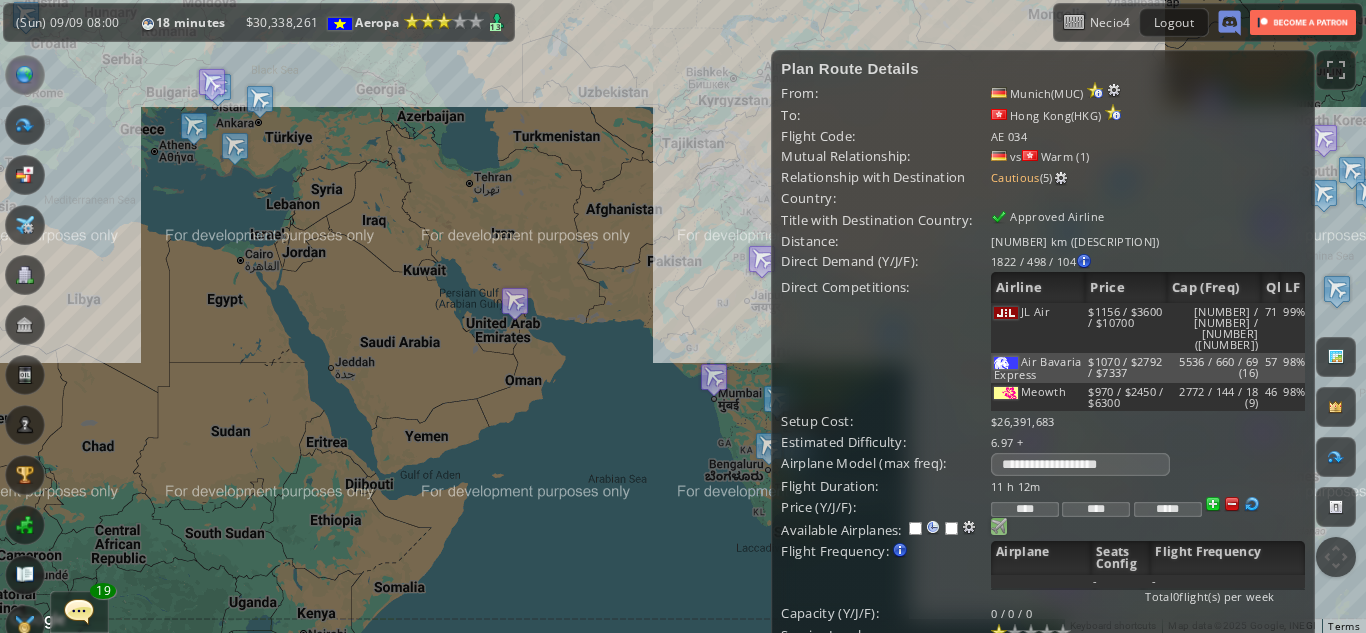 click at bounding box center [999, 526] 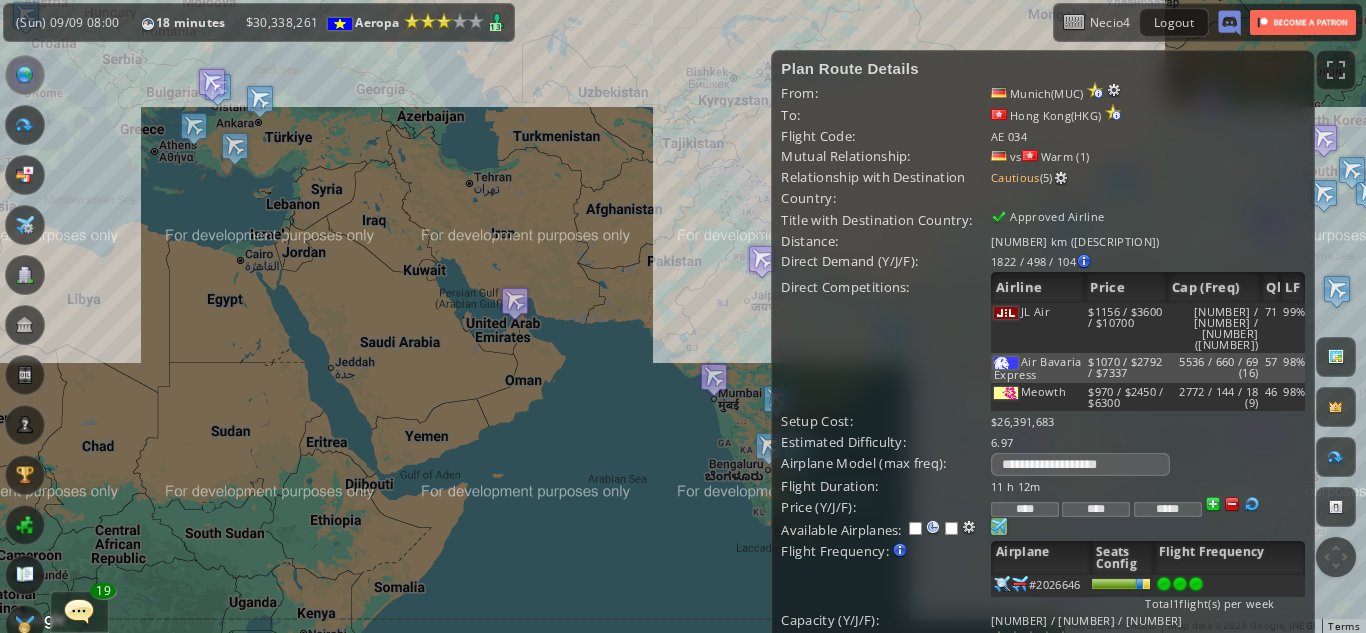click at bounding box center [1196, 584] 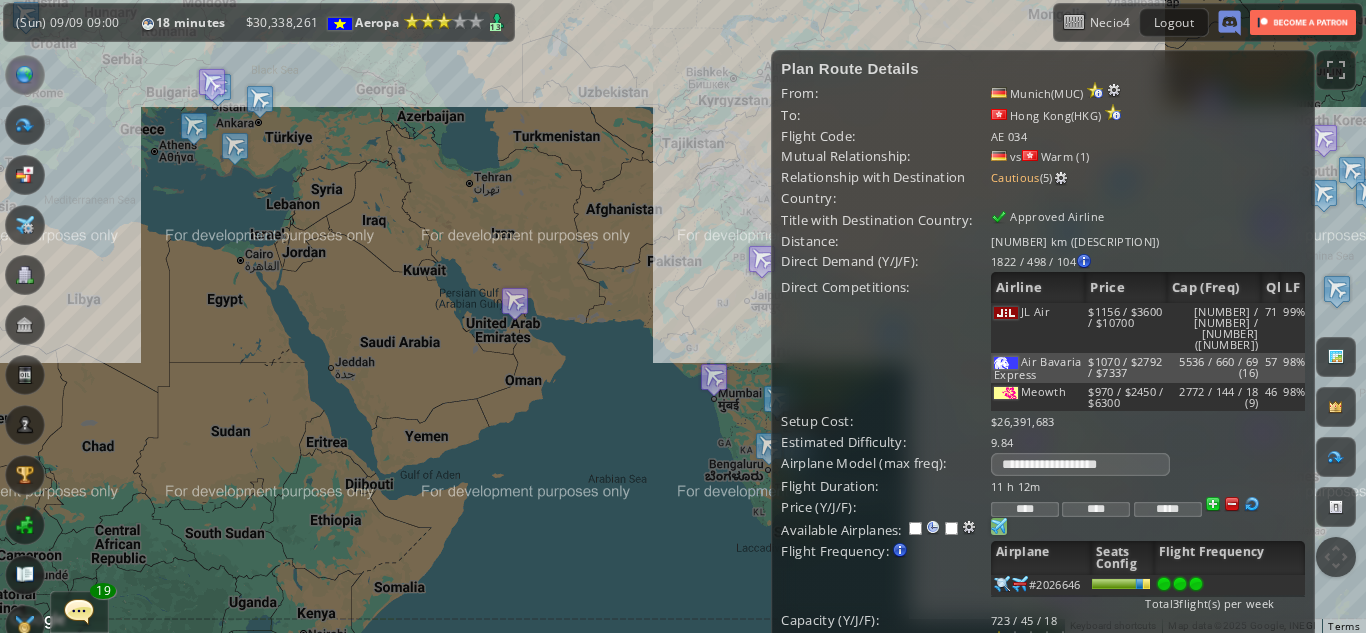 scroll, scrollTop: 100, scrollLeft: 0, axis: vertical 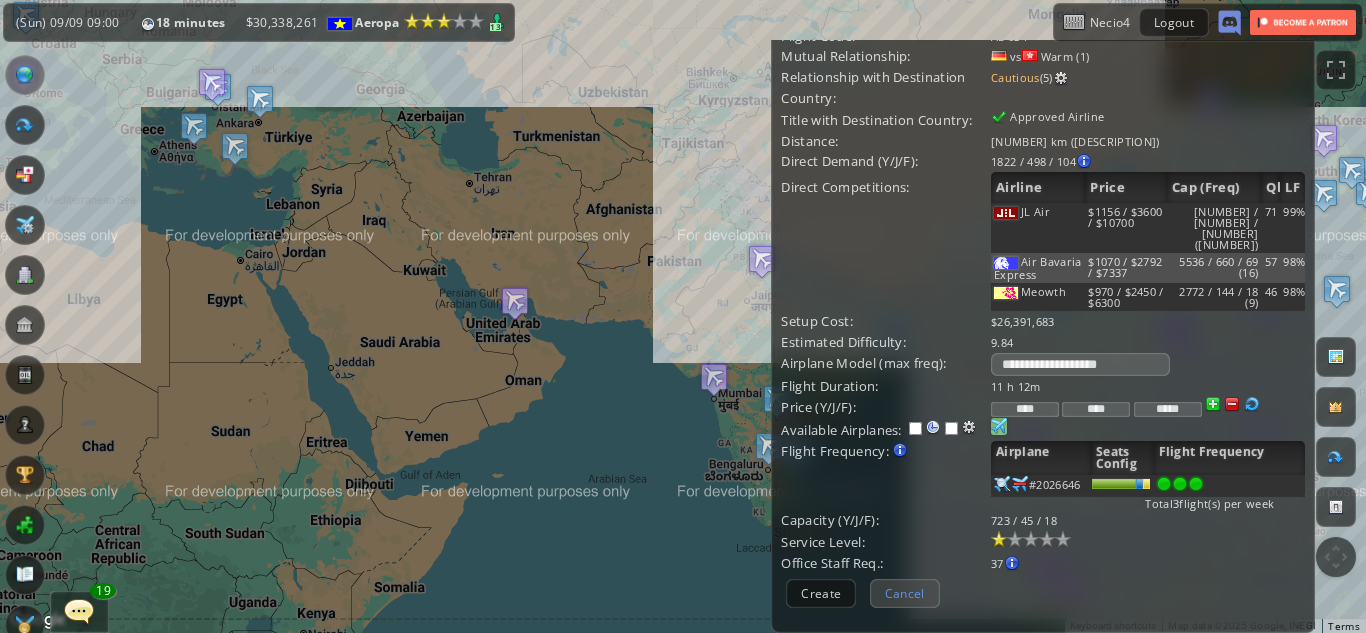 click on "Cancel" at bounding box center [905, 593] 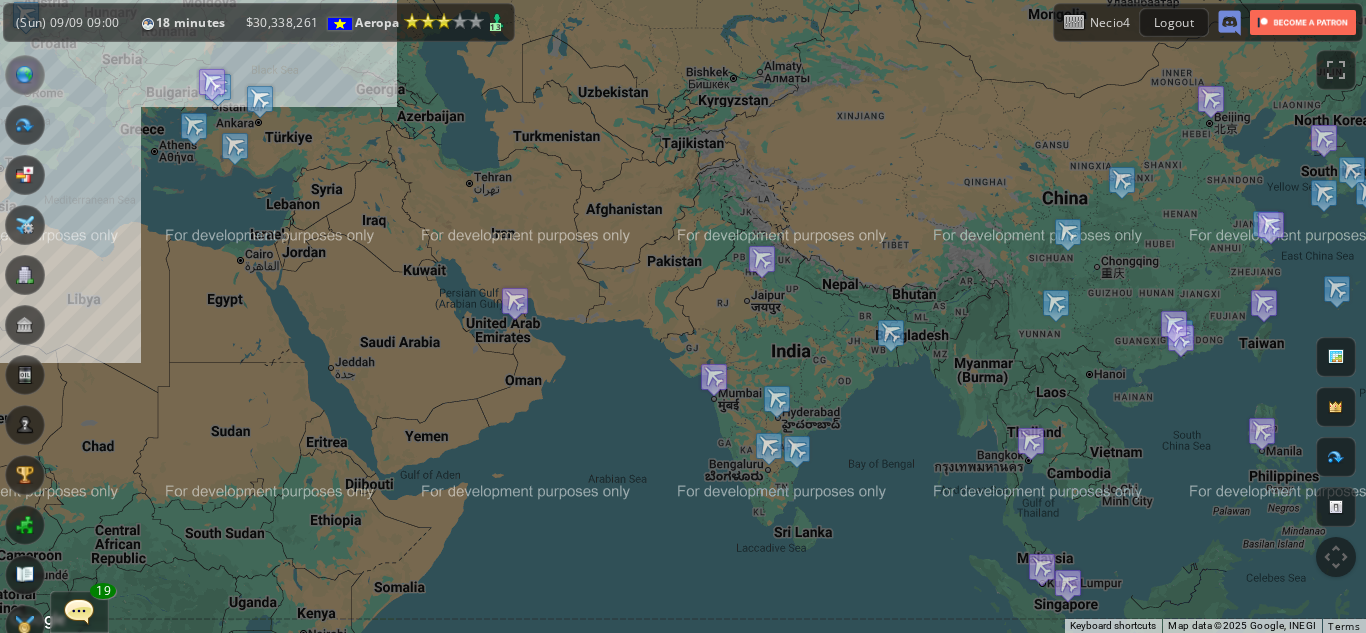scroll, scrollTop: 0, scrollLeft: 0, axis: both 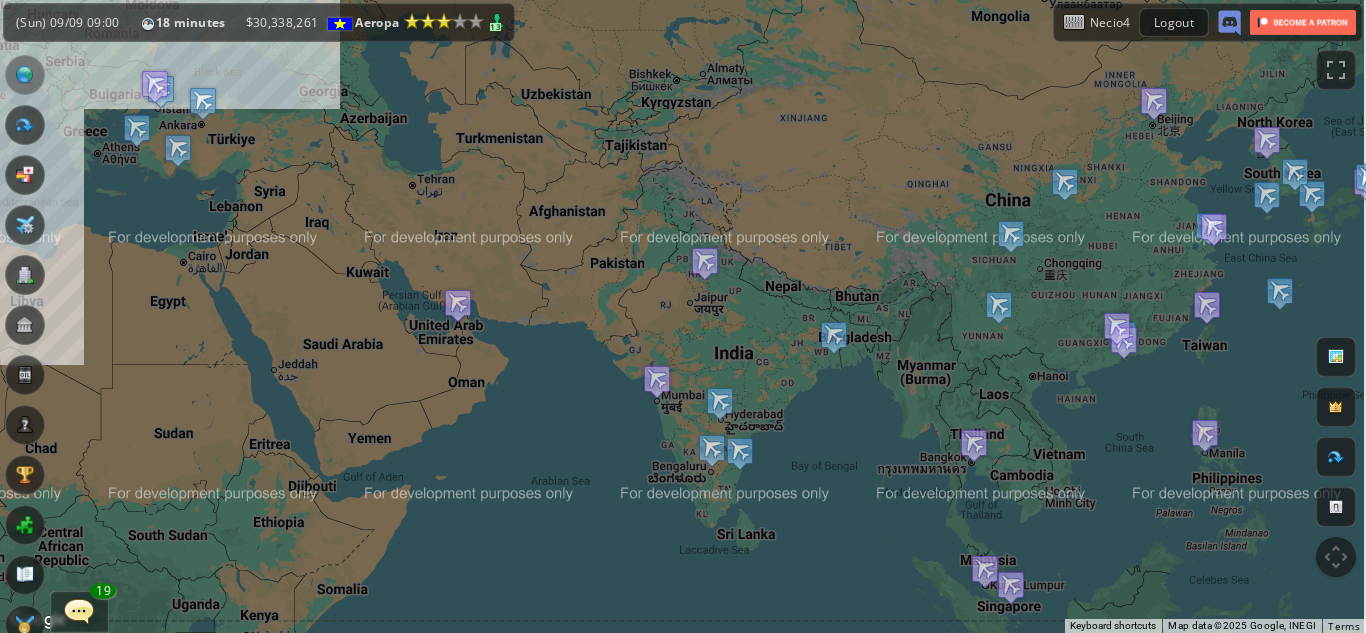 drag, startPoint x: 1081, startPoint y: 180, endPoint x: 932, endPoint y: 206, distance: 151.25145 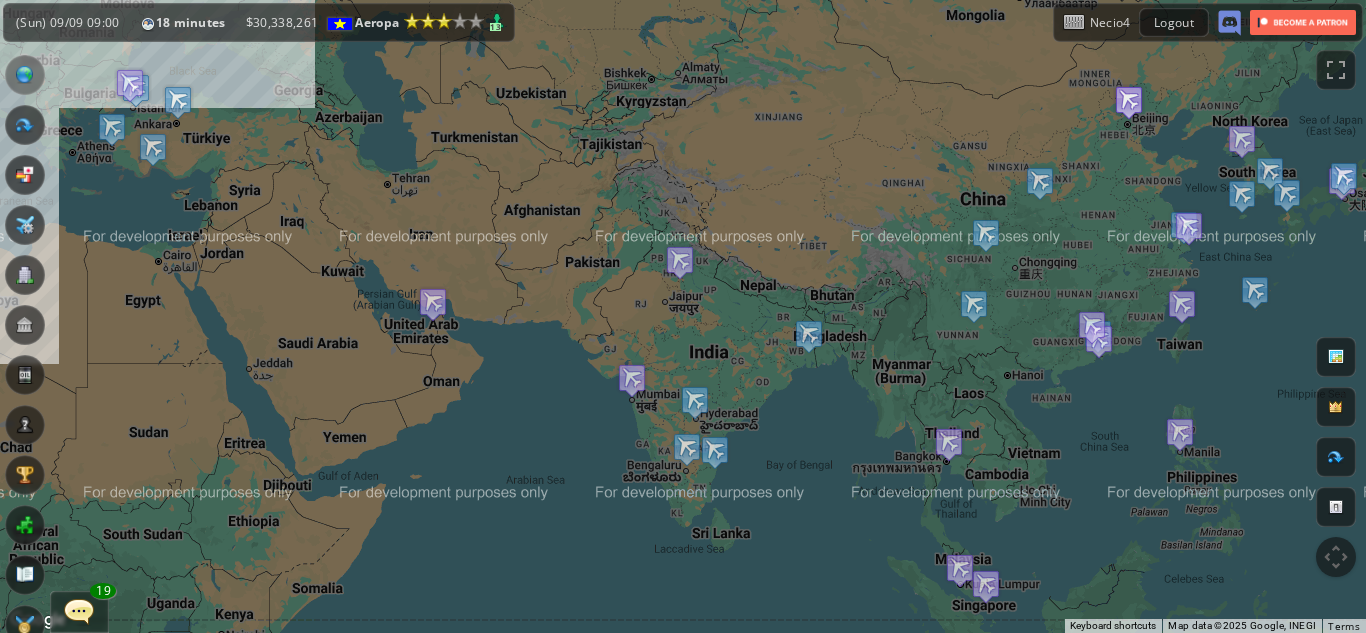 click at bounding box center (1129, 102) 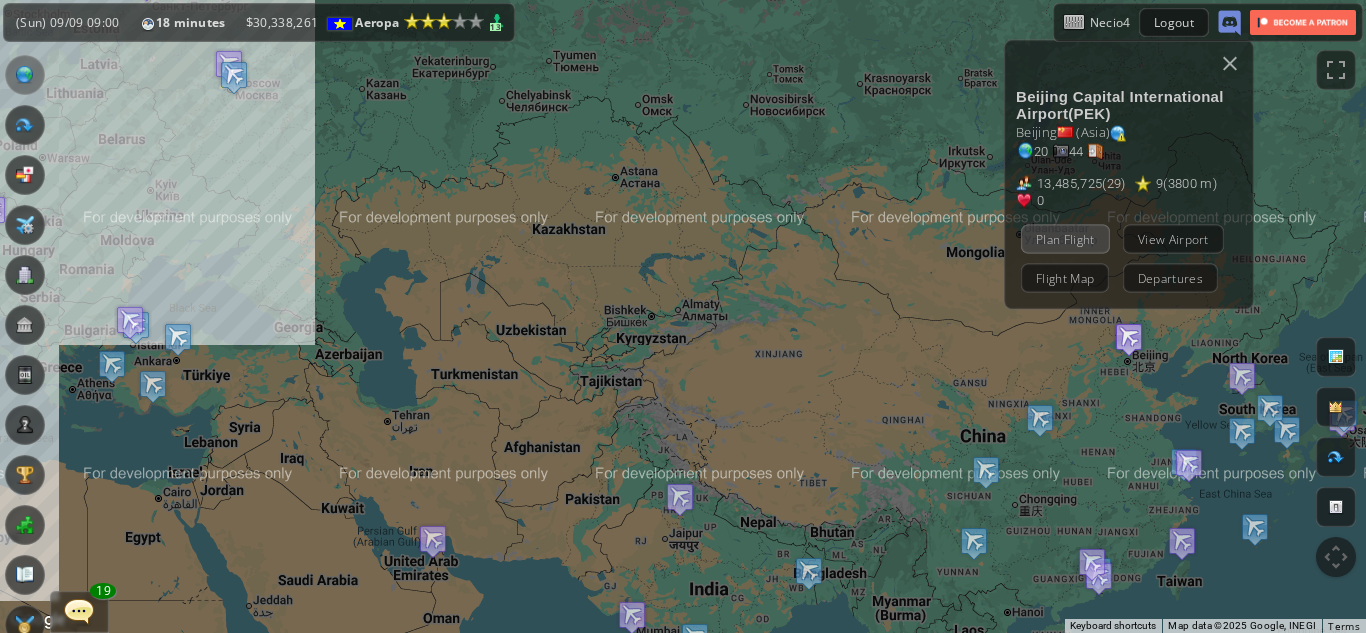 click on "Plan Flight" at bounding box center (1065, 238) 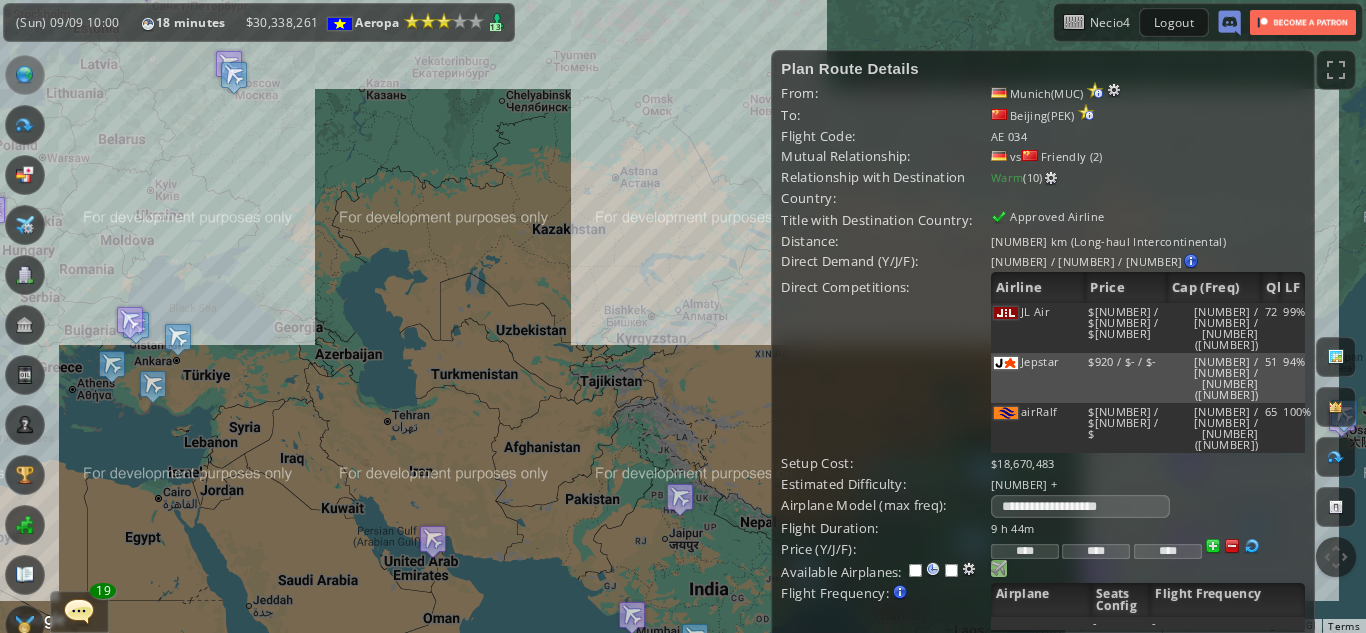 click at bounding box center [999, 568] 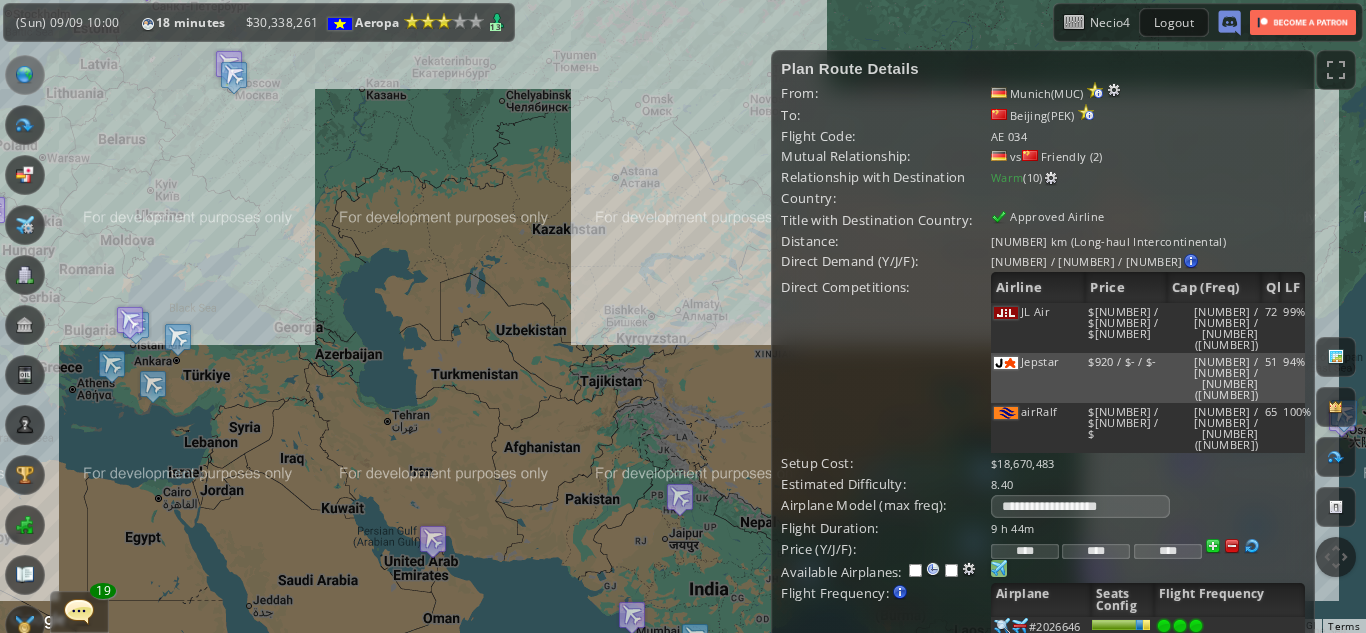 click at bounding box center [1196, 626] 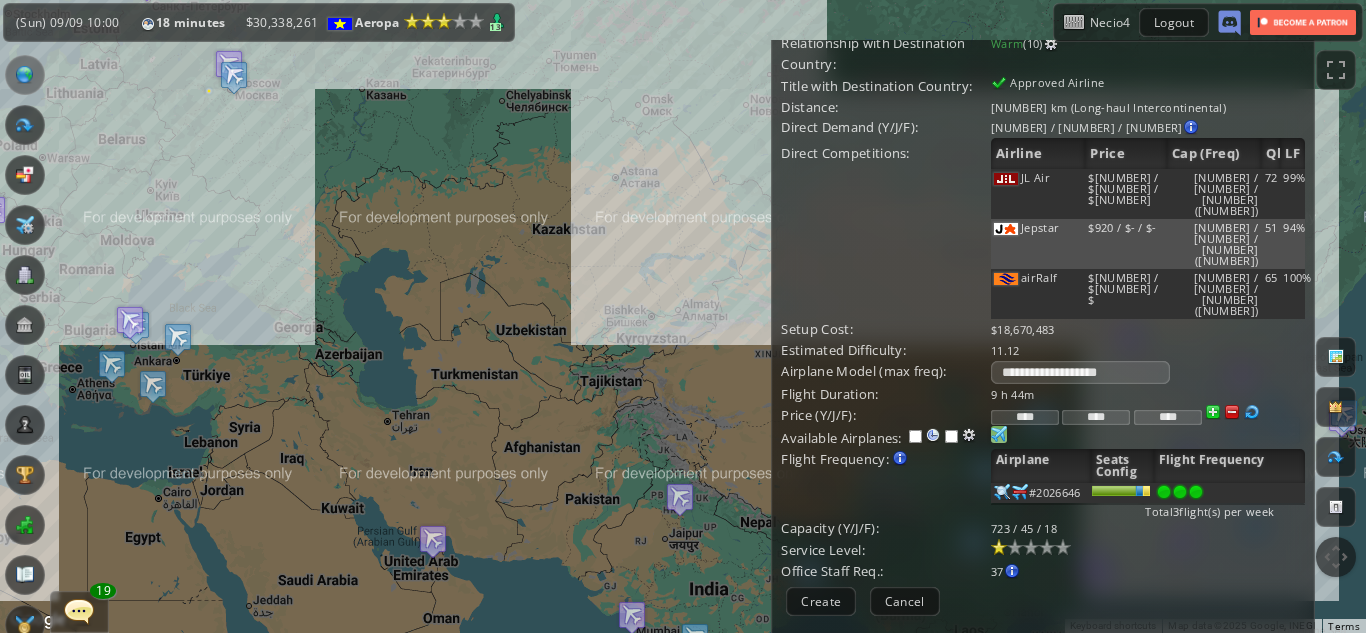 scroll, scrollTop: 154, scrollLeft: 0, axis: vertical 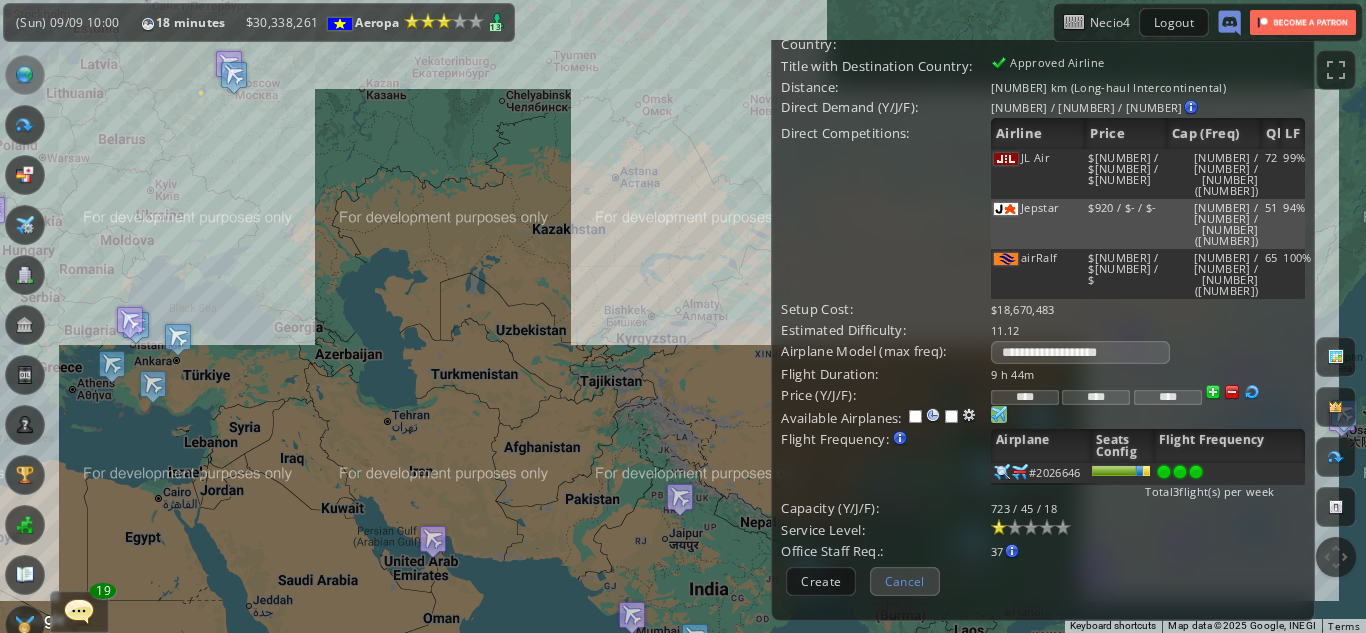 click on "Cancel" at bounding box center [905, 581] 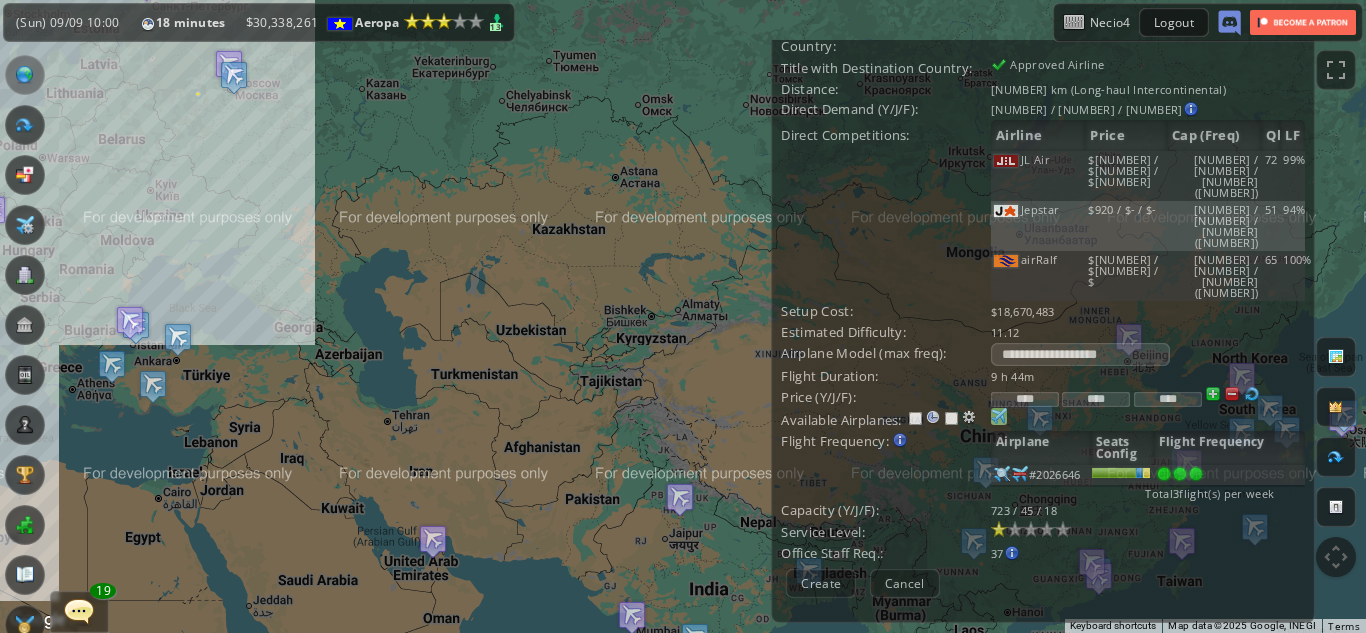 scroll, scrollTop: 0, scrollLeft: 0, axis: both 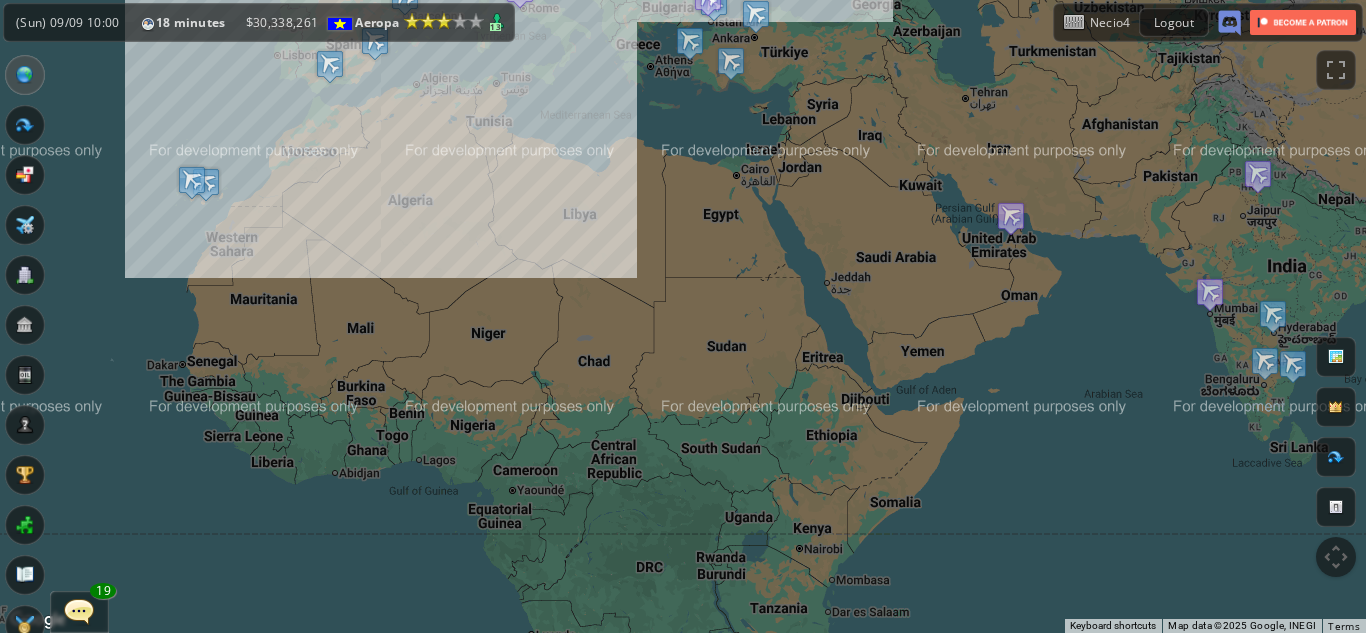 drag, startPoint x: 217, startPoint y: 413, endPoint x: 818, endPoint y: 84, distance: 685.1584 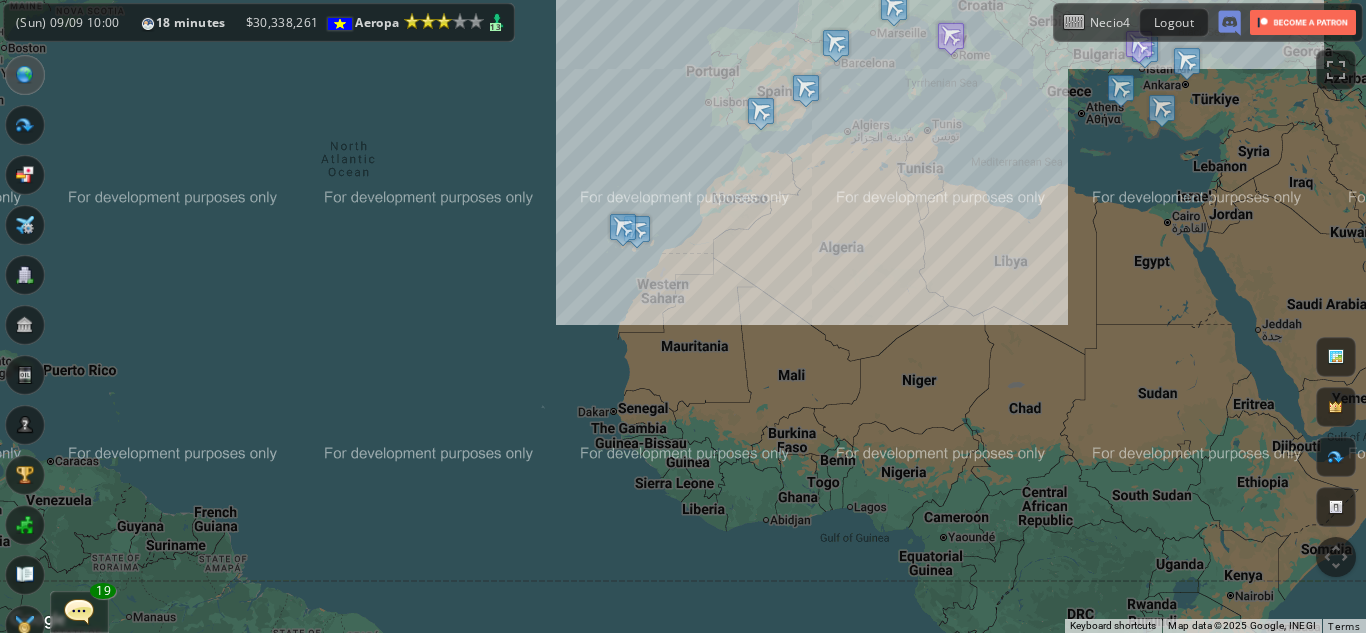 drag, startPoint x: 503, startPoint y: 370, endPoint x: 1103, endPoint y: 347, distance: 600.4407 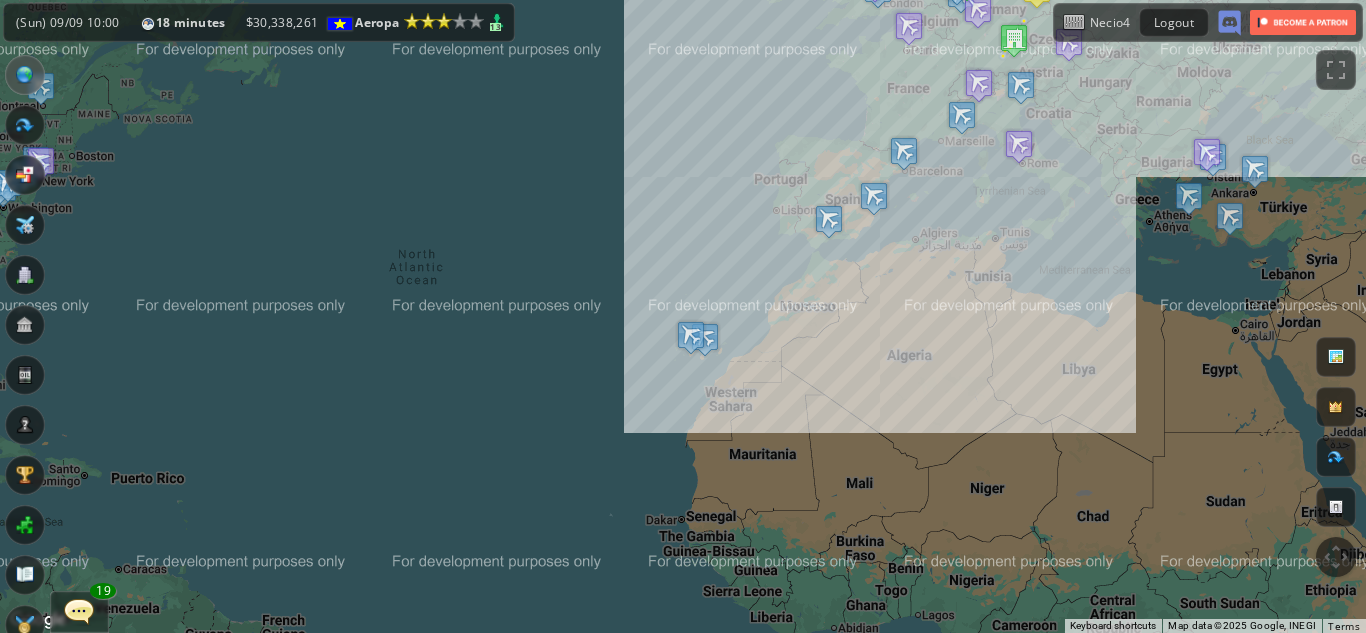 drag, startPoint x: 1103, startPoint y: 347, endPoint x: 463, endPoint y: 478, distance: 653.2695 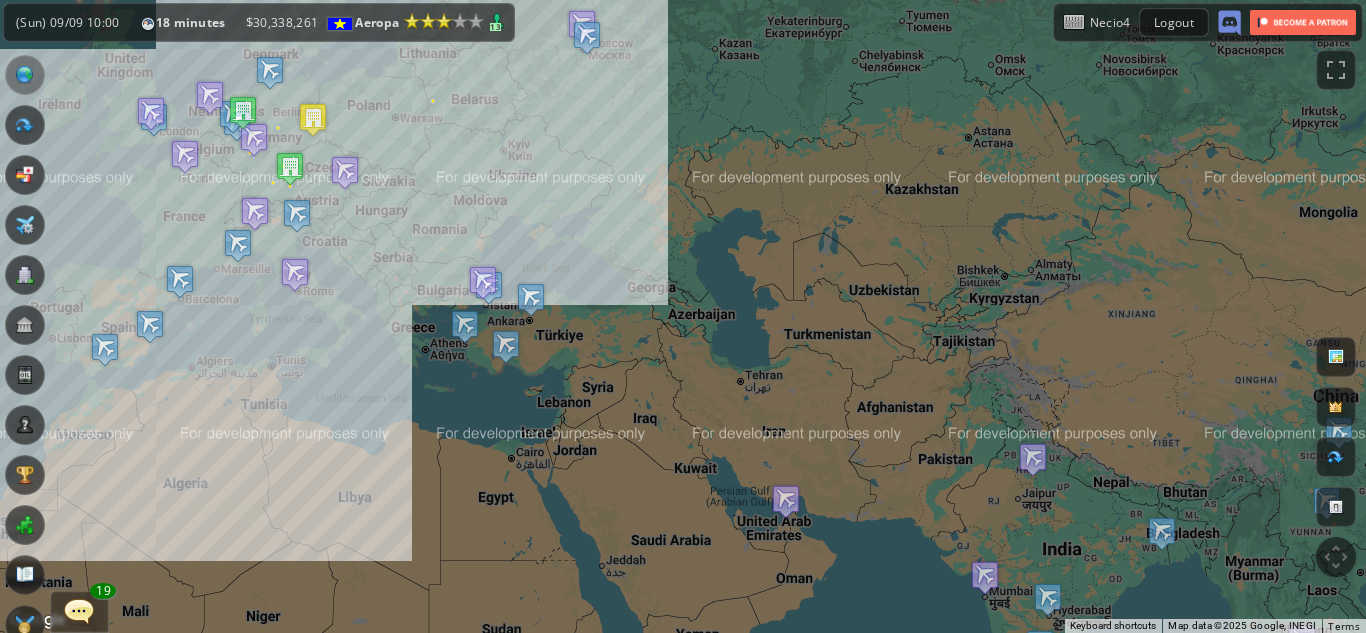drag, startPoint x: 1039, startPoint y: 356, endPoint x: 395, endPoint y: 480, distance: 655.8292 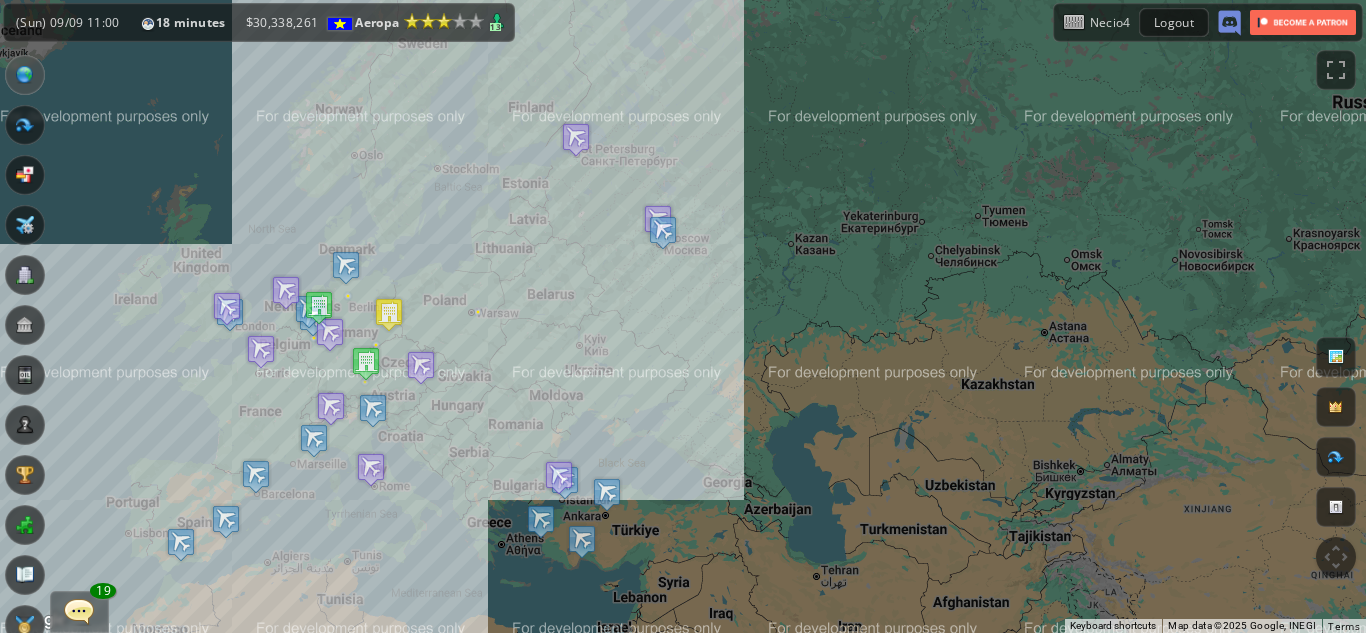 drag, startPoint x: 812, startPoint y: 219, endPoint x: 960, endPoint y: 244, distance: 150.09663 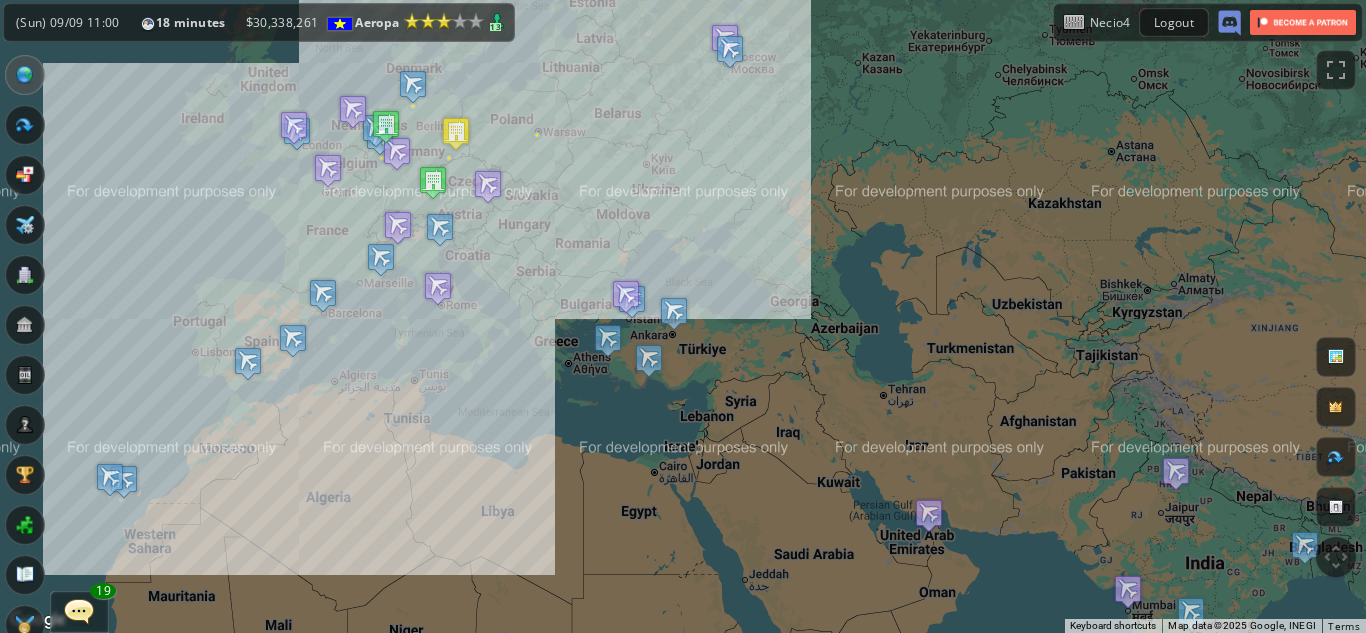 drag, startPoint x: 424, startPoint y: 346, endPoint x: 1085, endPoint y: 379, distance: 661.82324 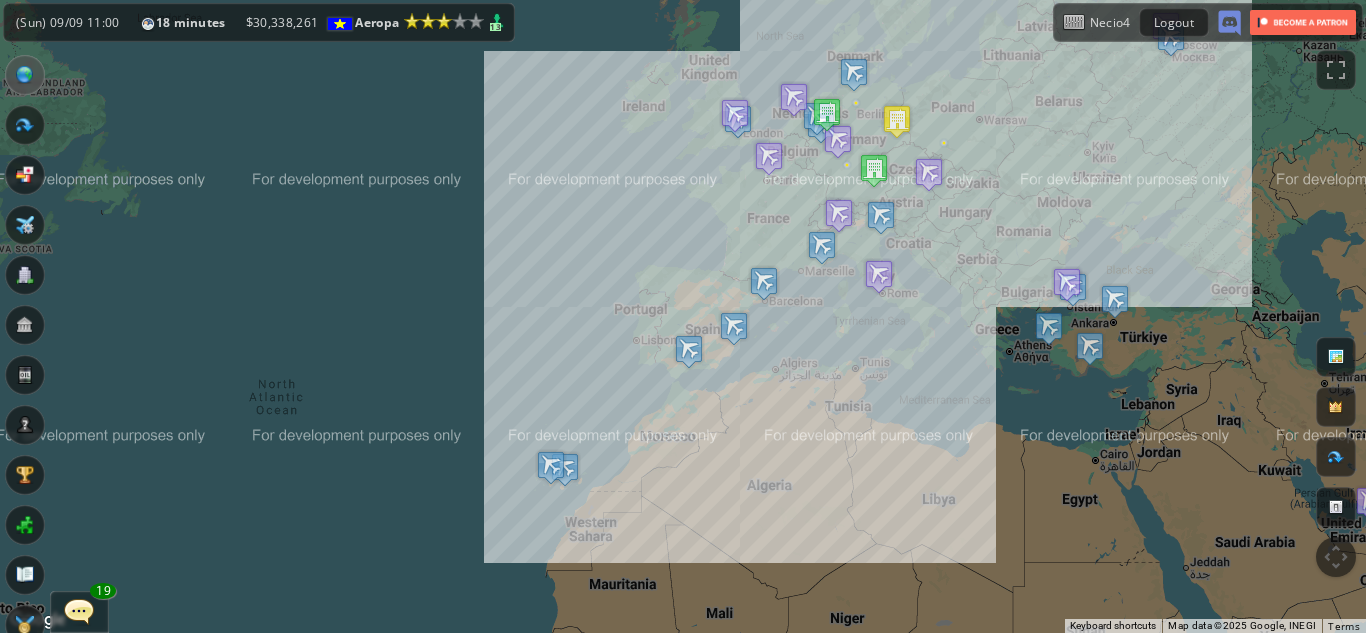 drag, startPoint x: 270, startPoint y: 428, endPoint x: 0, endPoint y: 369, distance: 276.37112 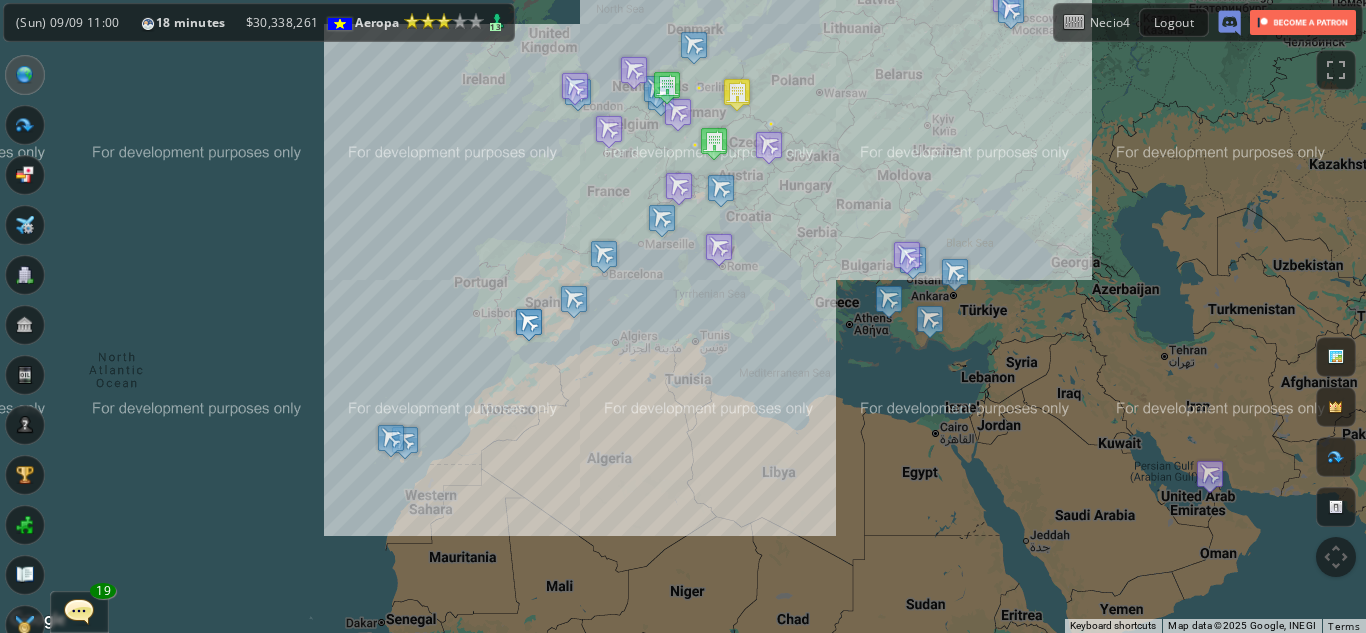 drag, startPoint x: 742, startPoint y: 381, endPoint x: 533, endPoint y: 346, distance: 211.91035 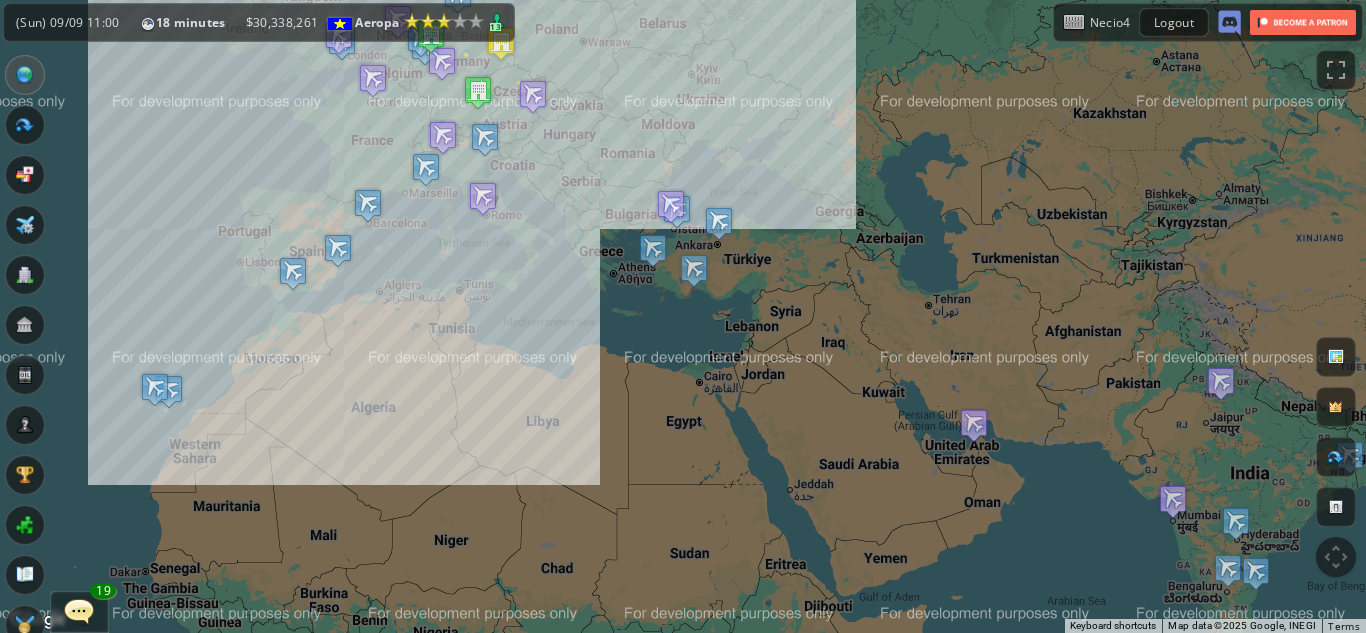 drag, startPoint x: 844, startPoint y: 376, endPoint x: 582, endPoint y: 322, distance: 267.50702 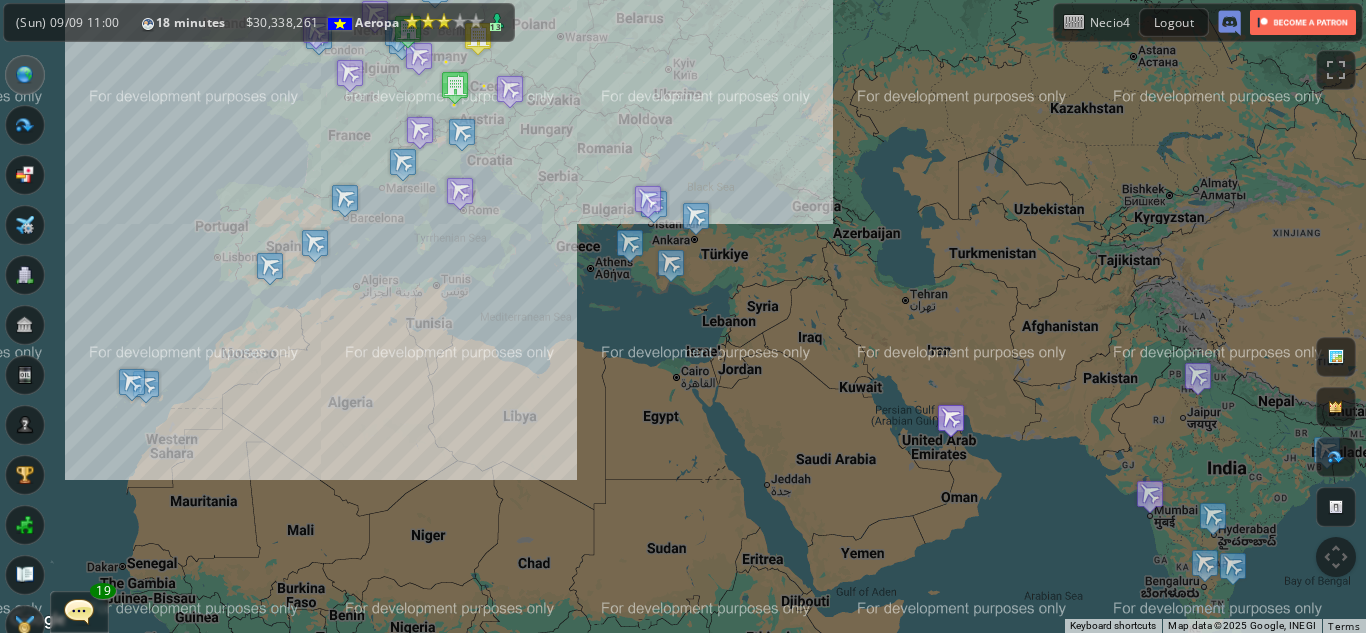 click at bounding box center [951, 420] 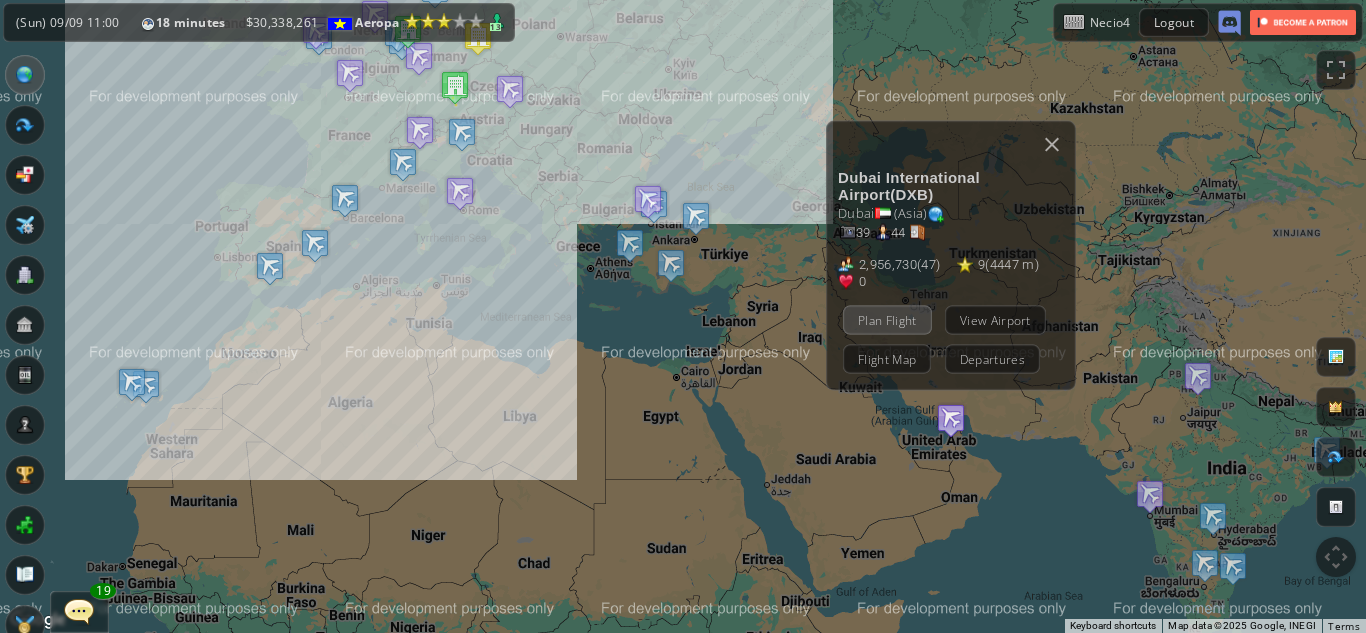 click on "Plan Flight" at bounding box center (887, 319) 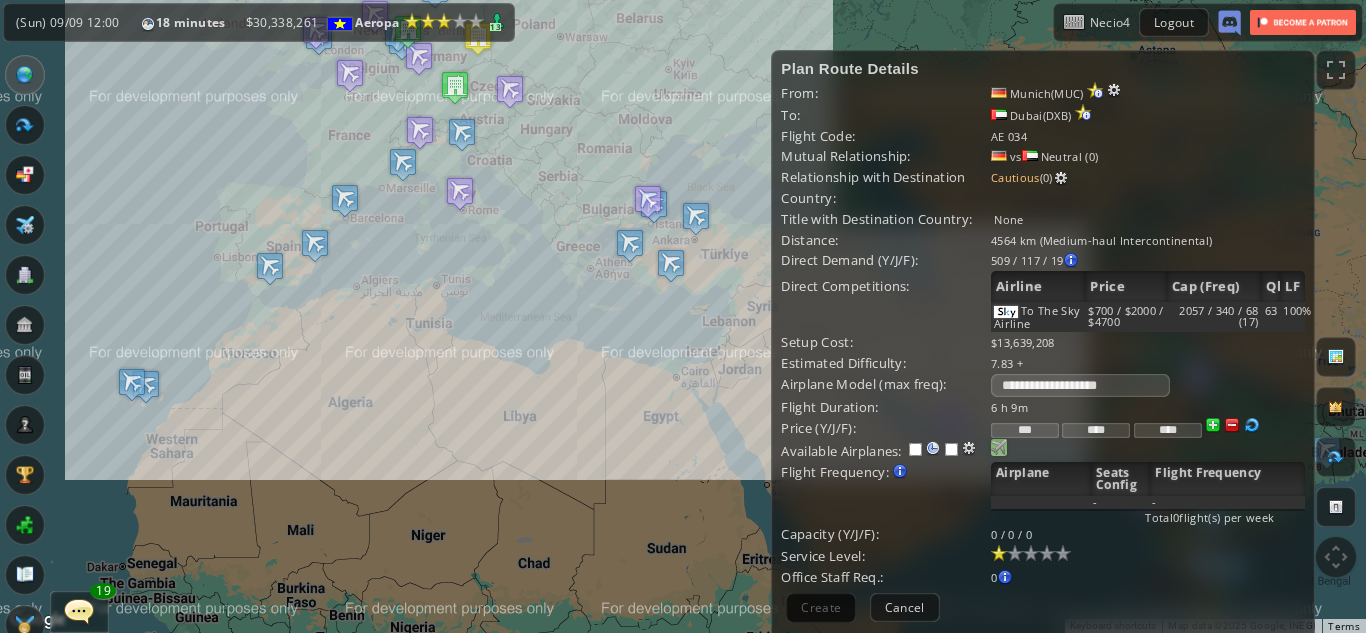 click at bounding box center [999, 447] 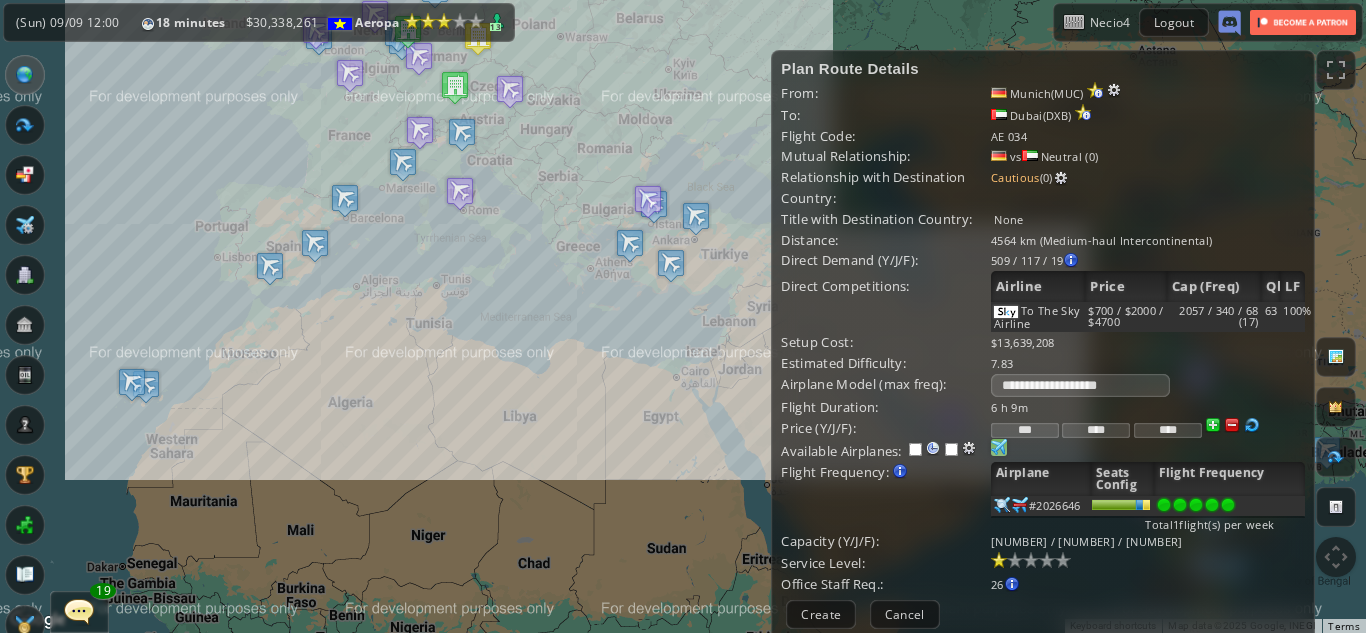click at bounding box center (1228, 505) 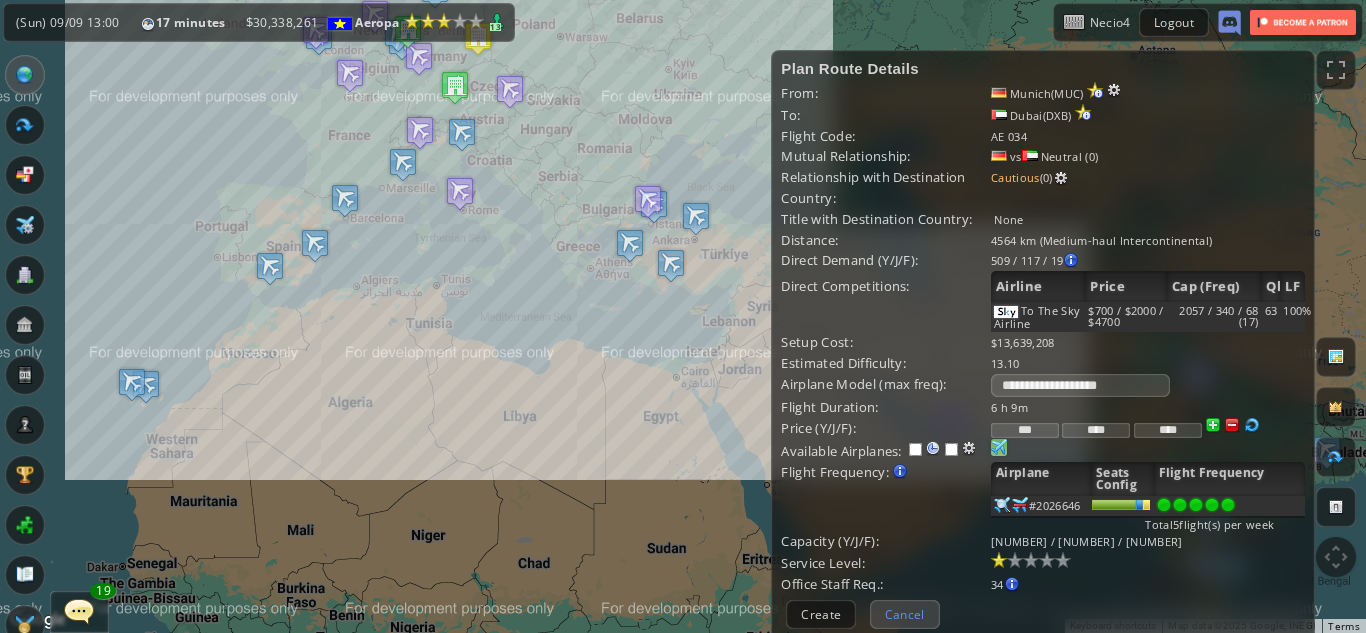 click on "Cancel" at bounding box center (905, 614) 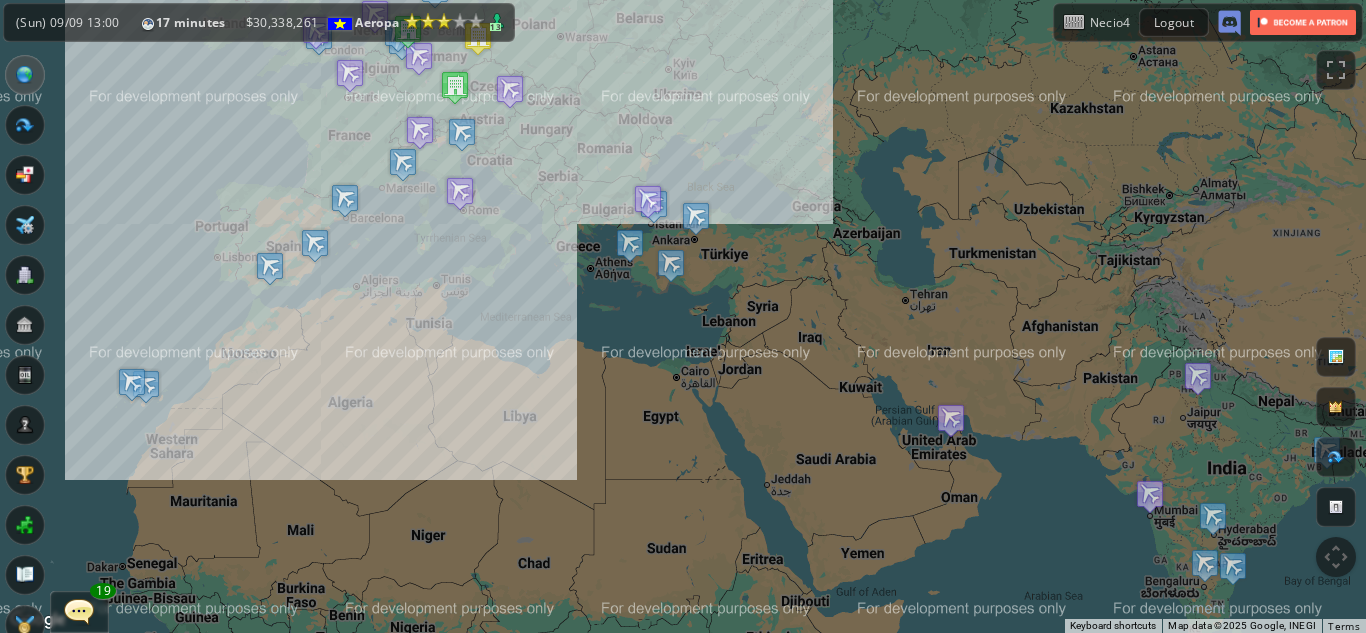 drag, startPoint x: 742, startPoint y: 285, endPoint x: 635, endPoint y: 279, distance: 107.16809 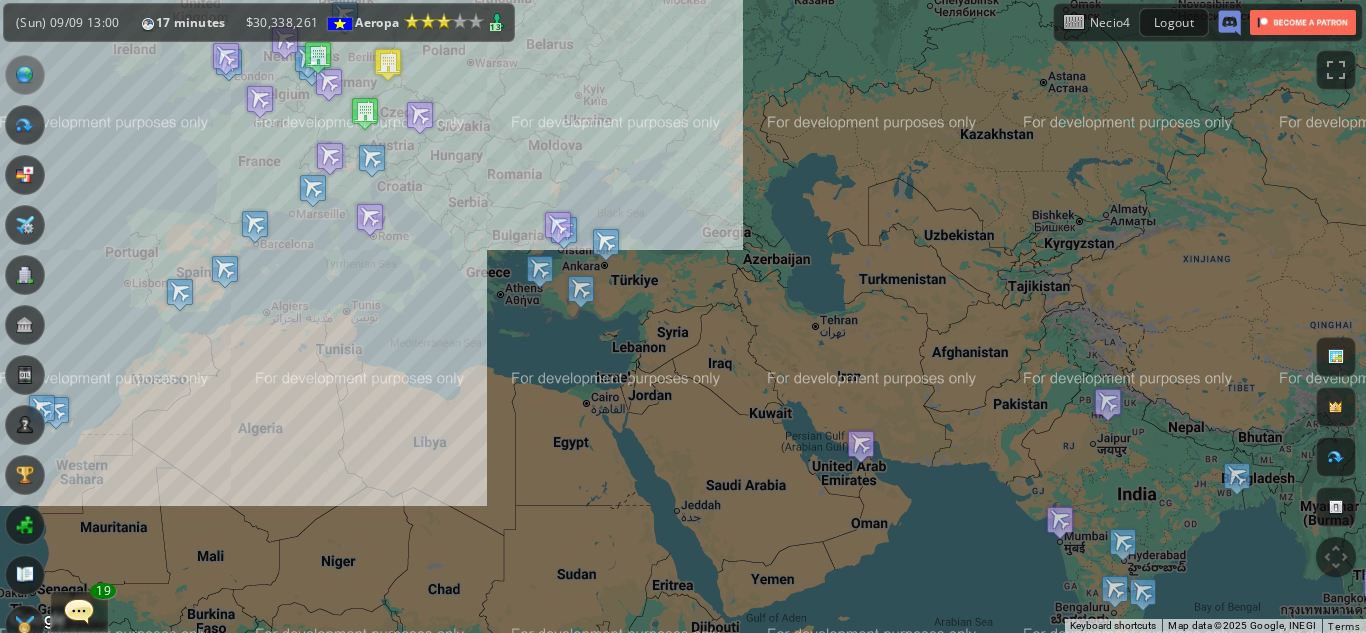 drag, startPoint x: 994, startPoint y: 358, endPoint x: 1015, endPoint y: 396, distance: 43.416588 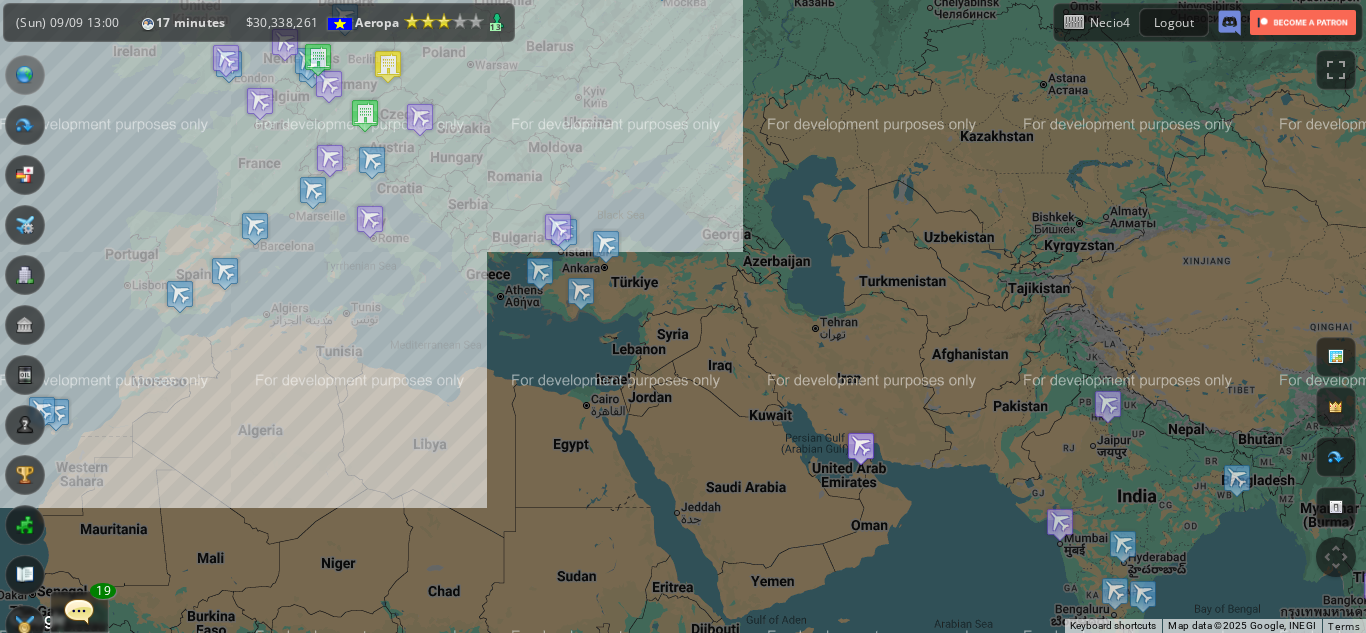 click at bounding box center (861, 448) 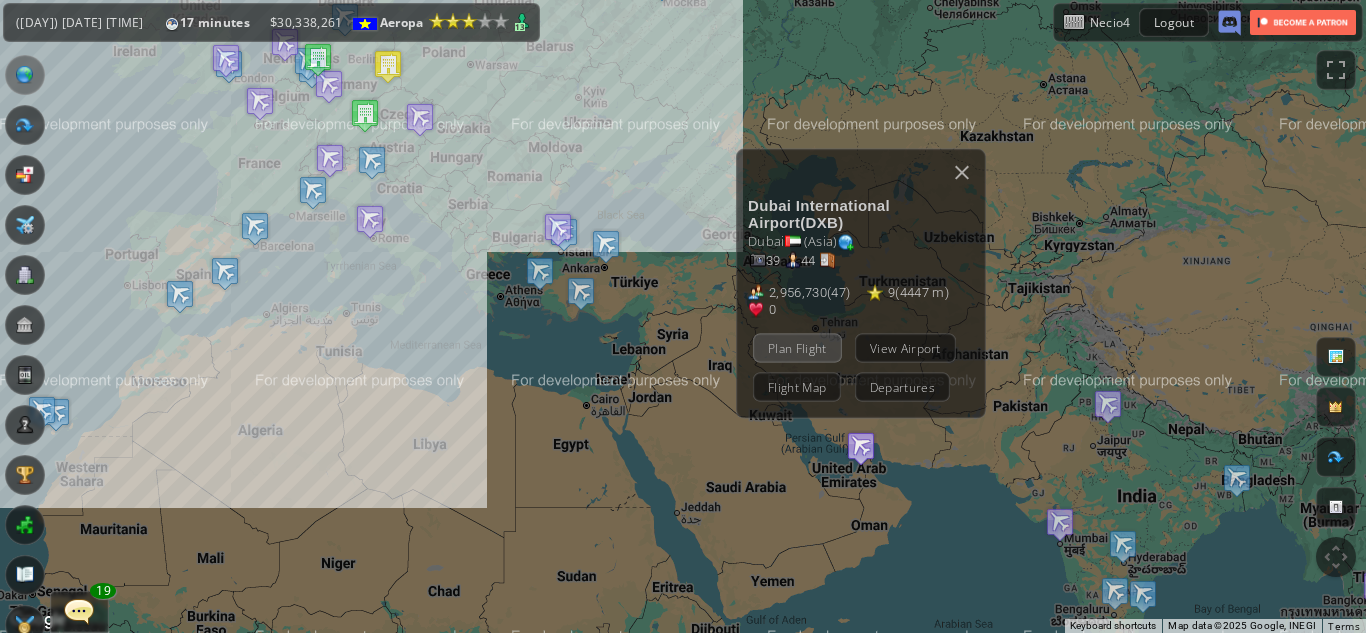 click on "Plan Flight" at bounding box center [797, 347] 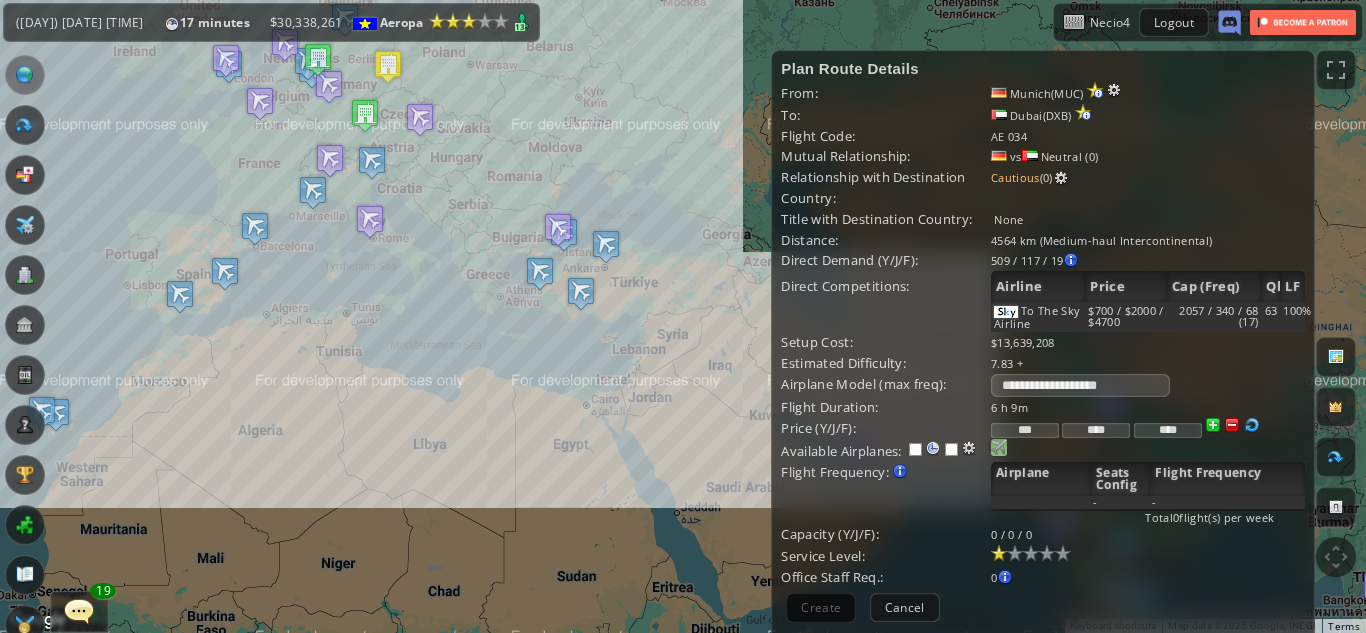click at bounding box center (999, 447) 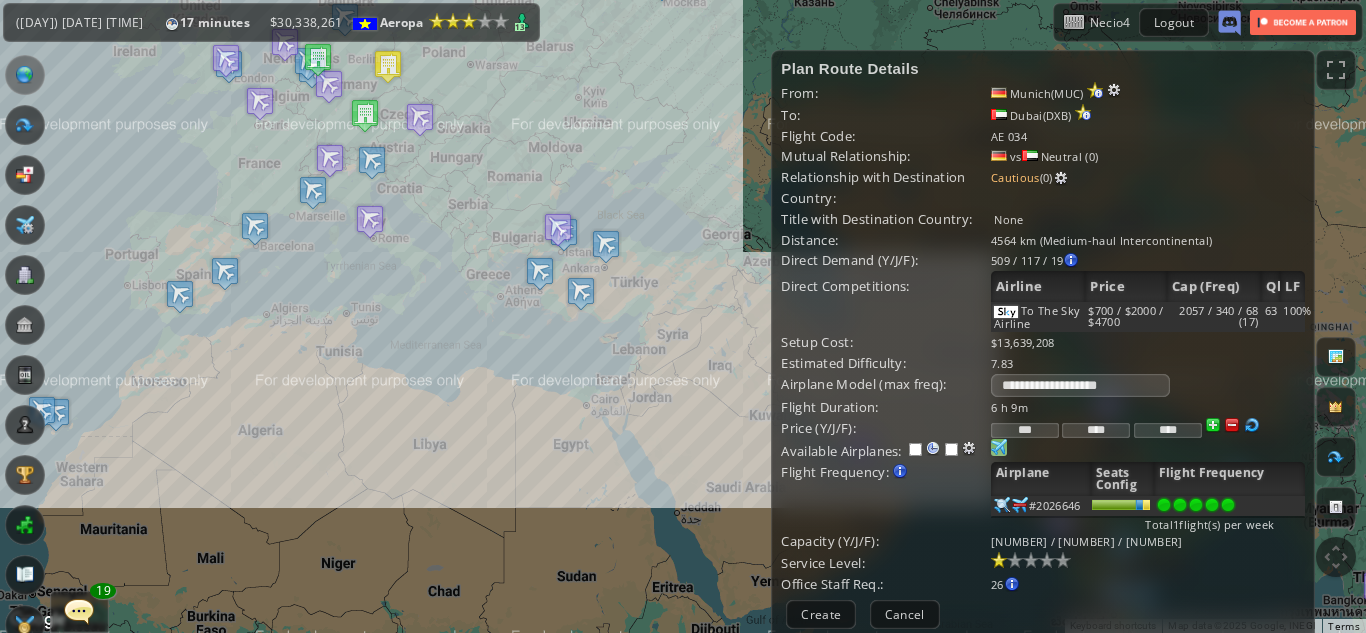 click at bounding box center [1228, 505] 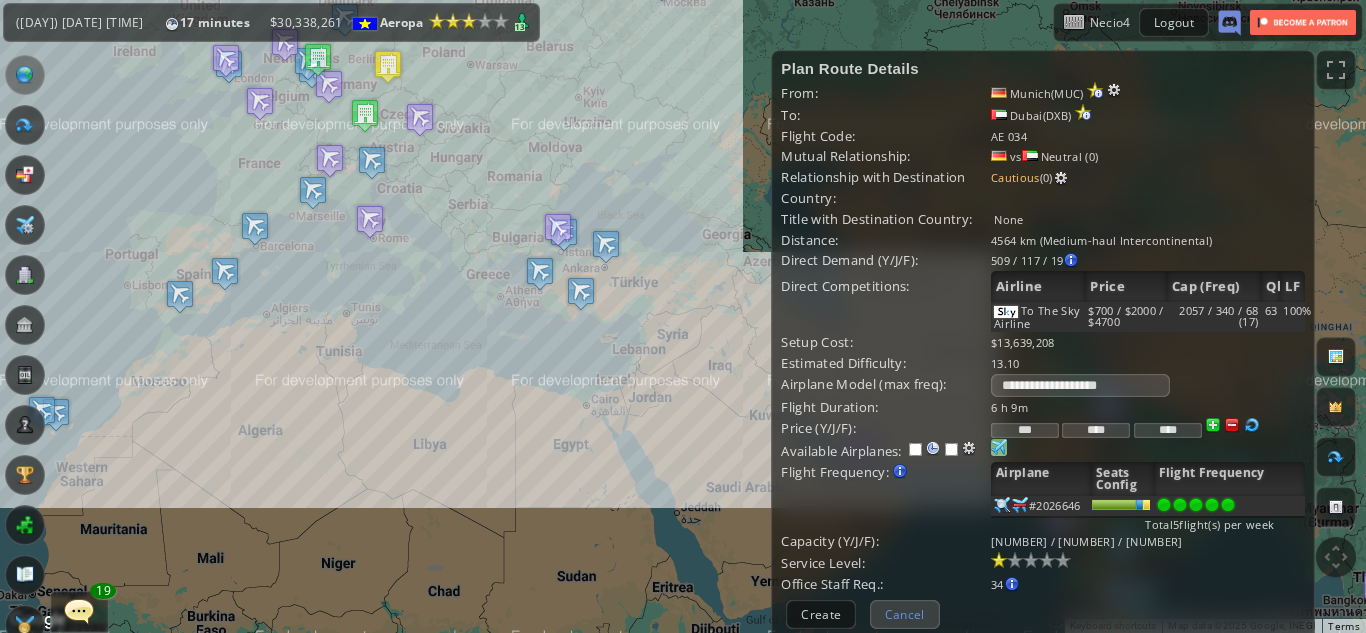 click on "Cancel" at bounding box center [905, 614] 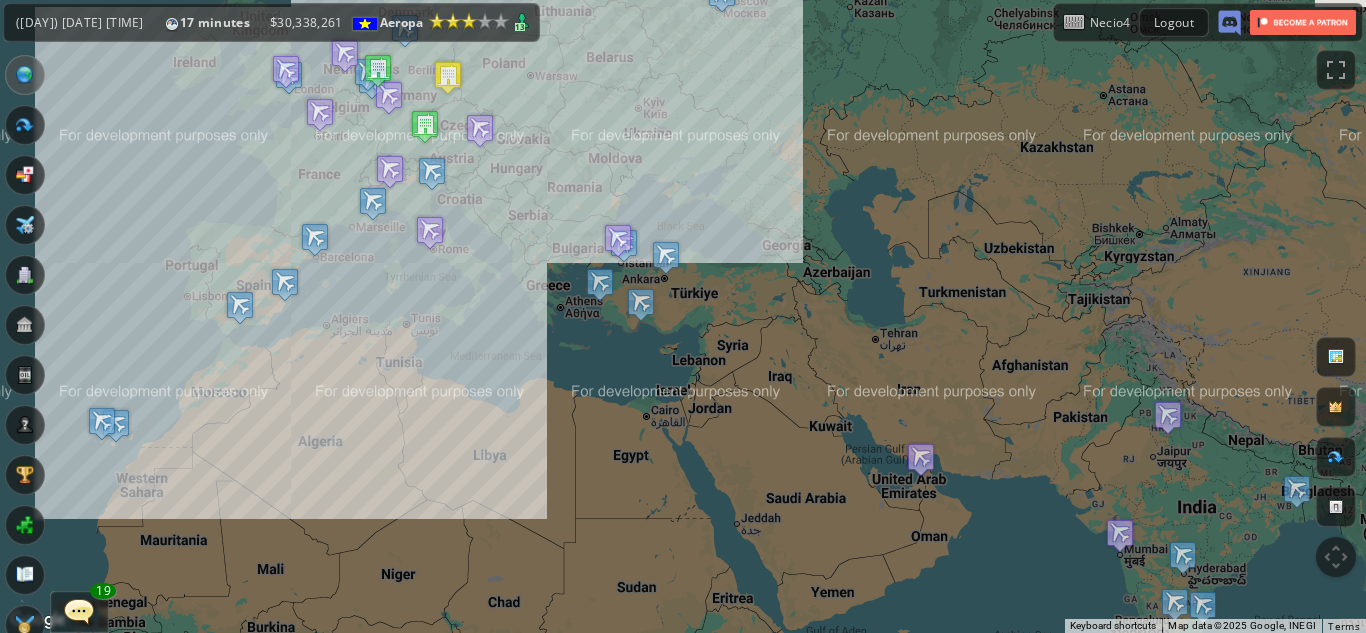 drag, startPoint x: 896, startPoint y: 494, endPoint x: 962, endPoint y: 505, distance: 66.910385 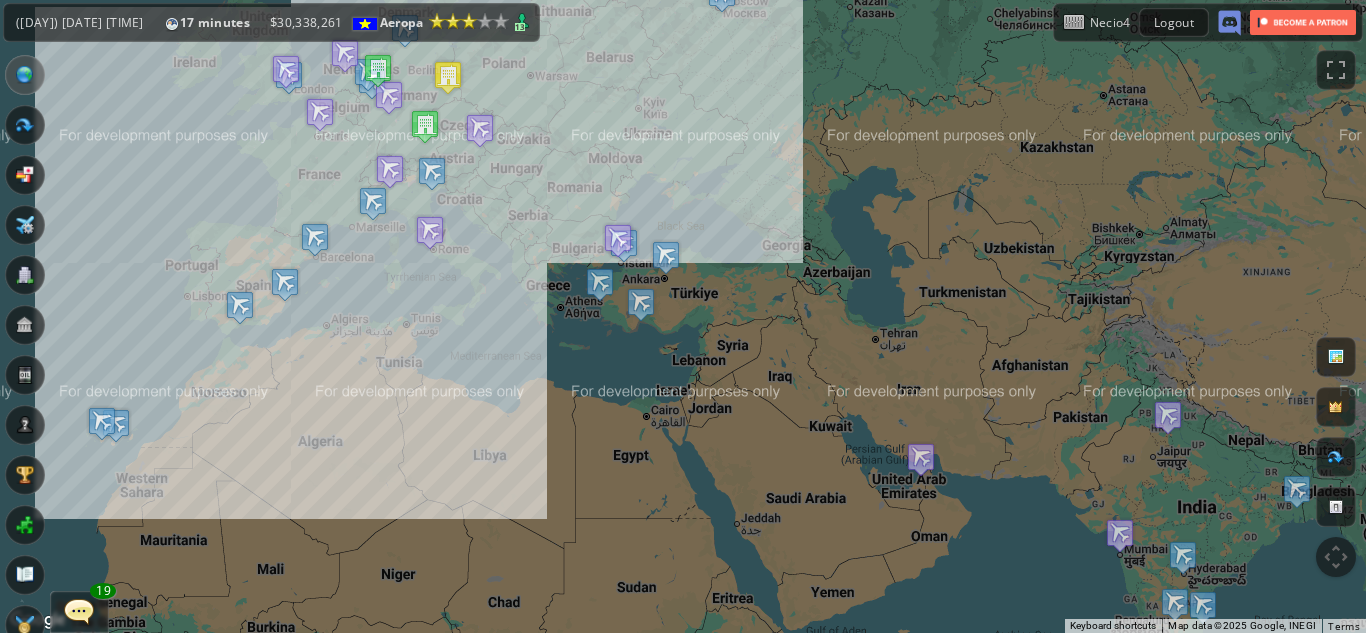 drag, startPoint x: 749, startPoint y: 471, endPoint x: 1234, endPoint y: 465, distance: 485.0371 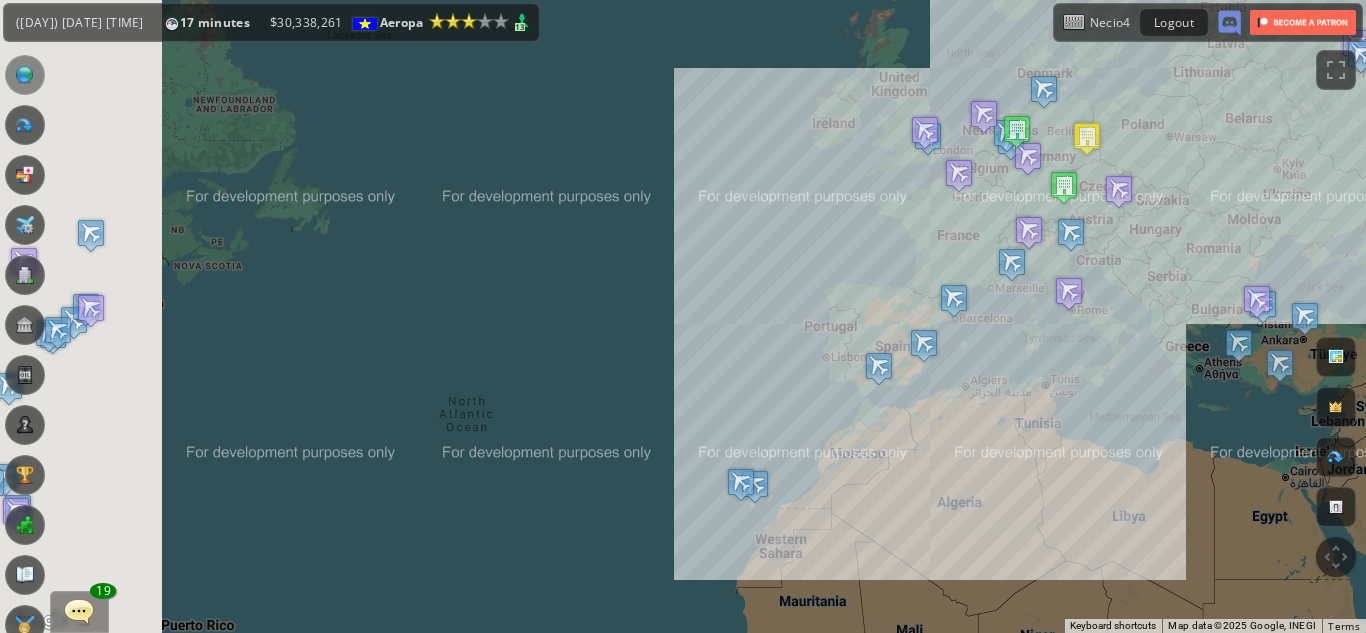 drag, startPoint x: 341, startPoint y: 322, endPoint x: 199, endPoint y: 440, distance: 184.62936 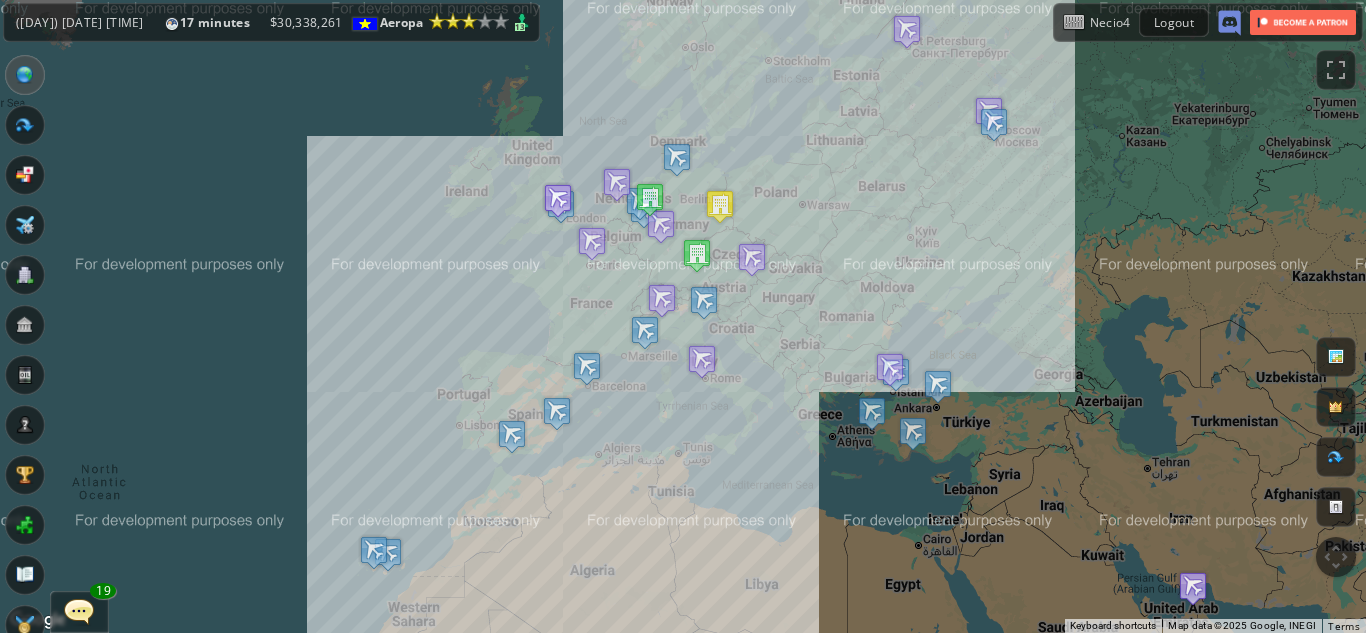 click at bounding box center [558, 200] 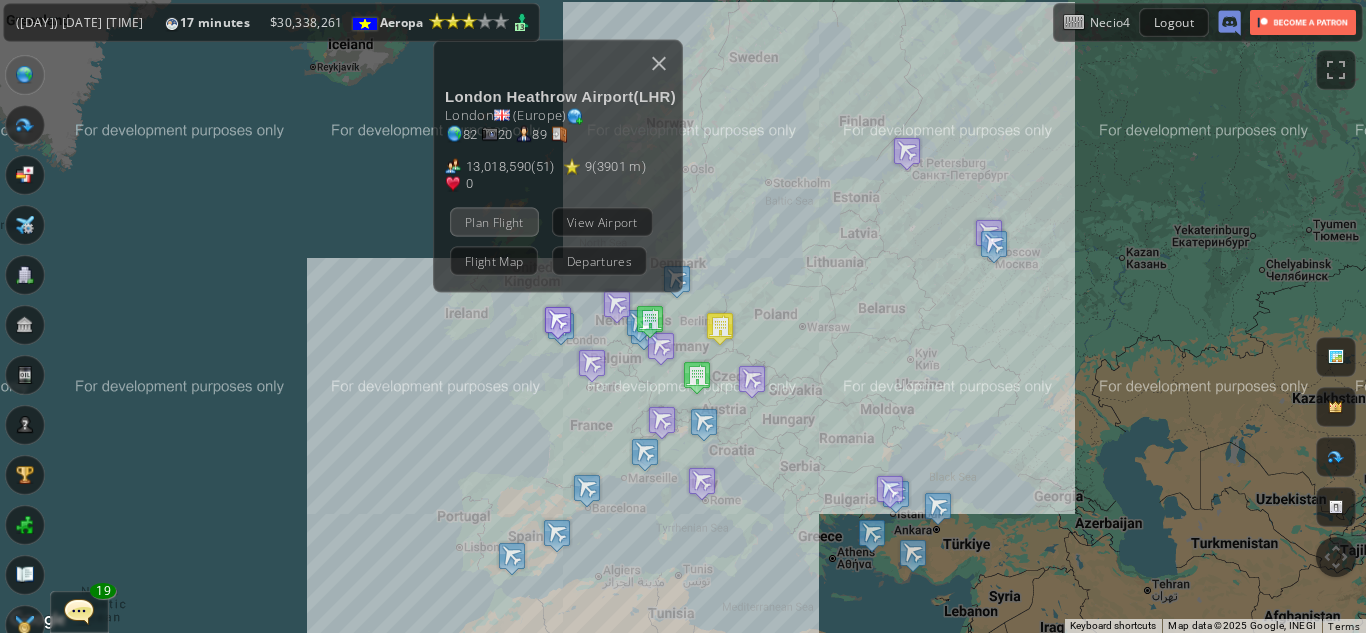 click on "Plan Flight" at bounding box center [494, 221] 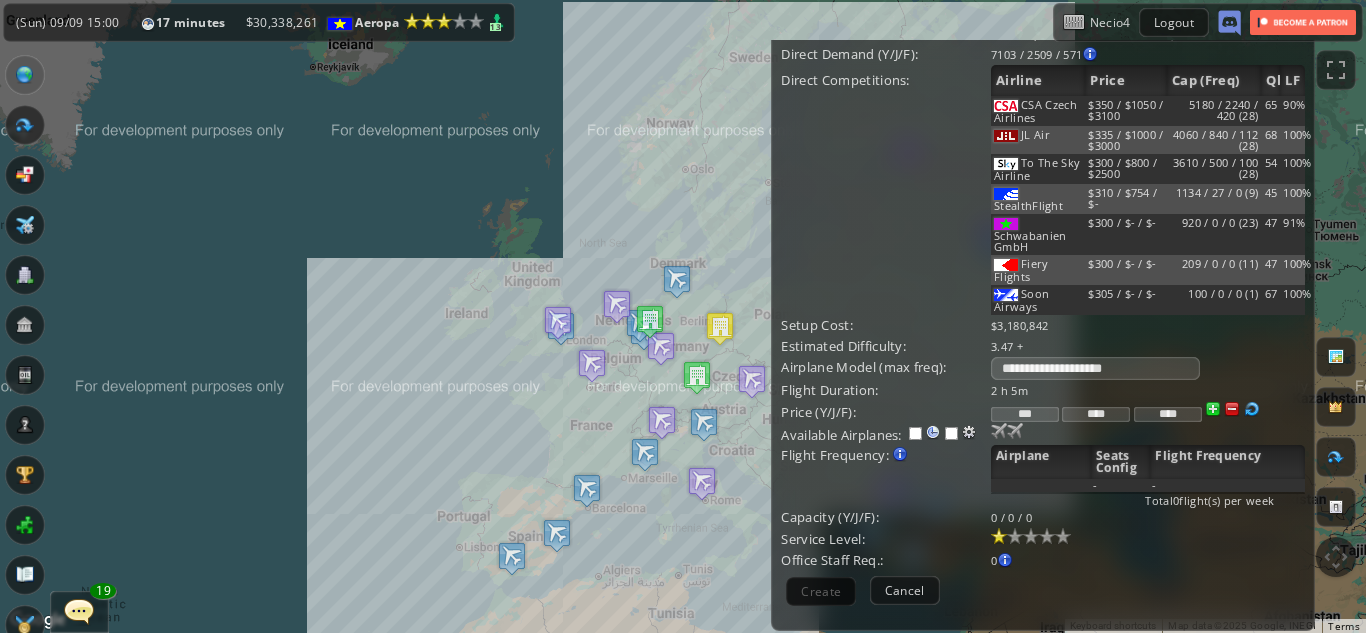 scroll, scrollTop: 232, scrollLeft: 0, axis: vertical 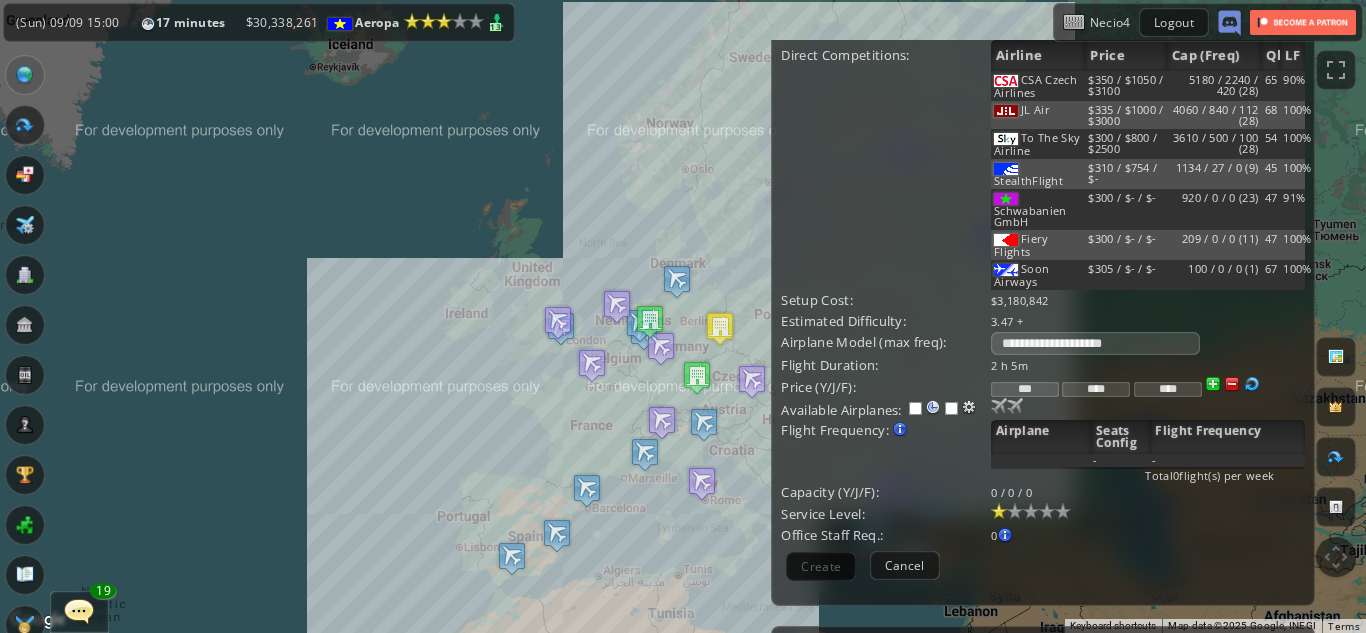 click on "2 h 5m" at bounding box center [1148, 365] 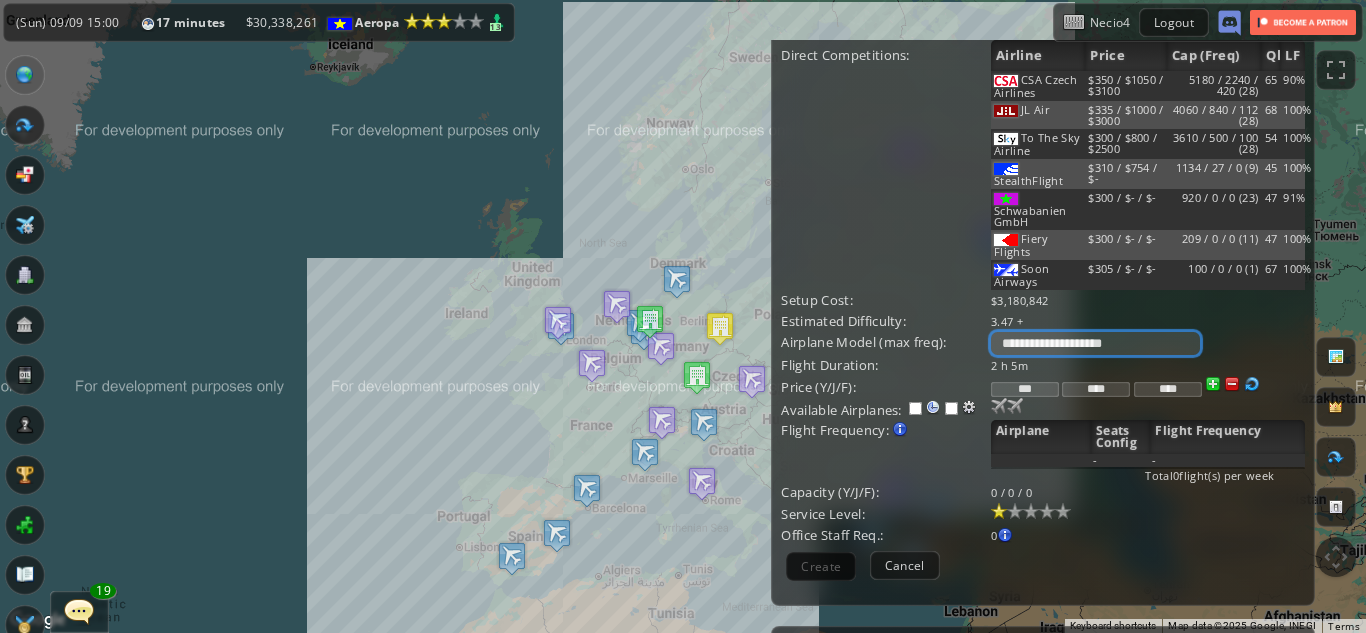 click on "**********" at bounding box center (1095, 343) 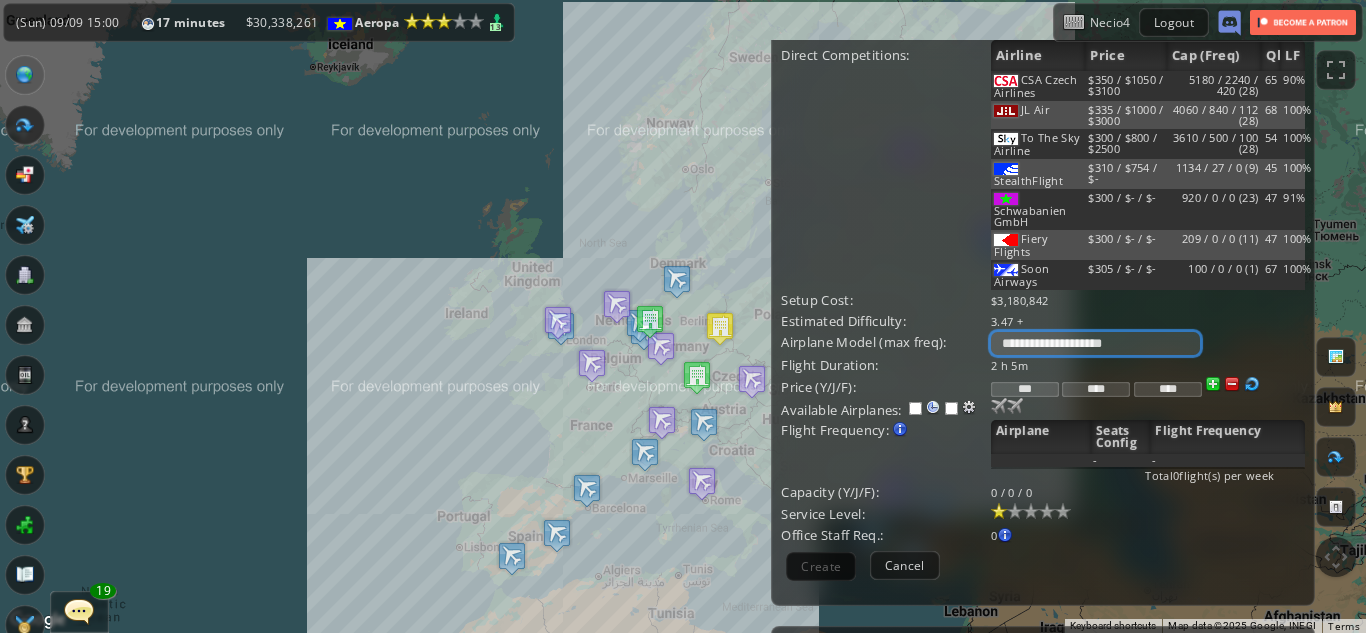 select on "***" 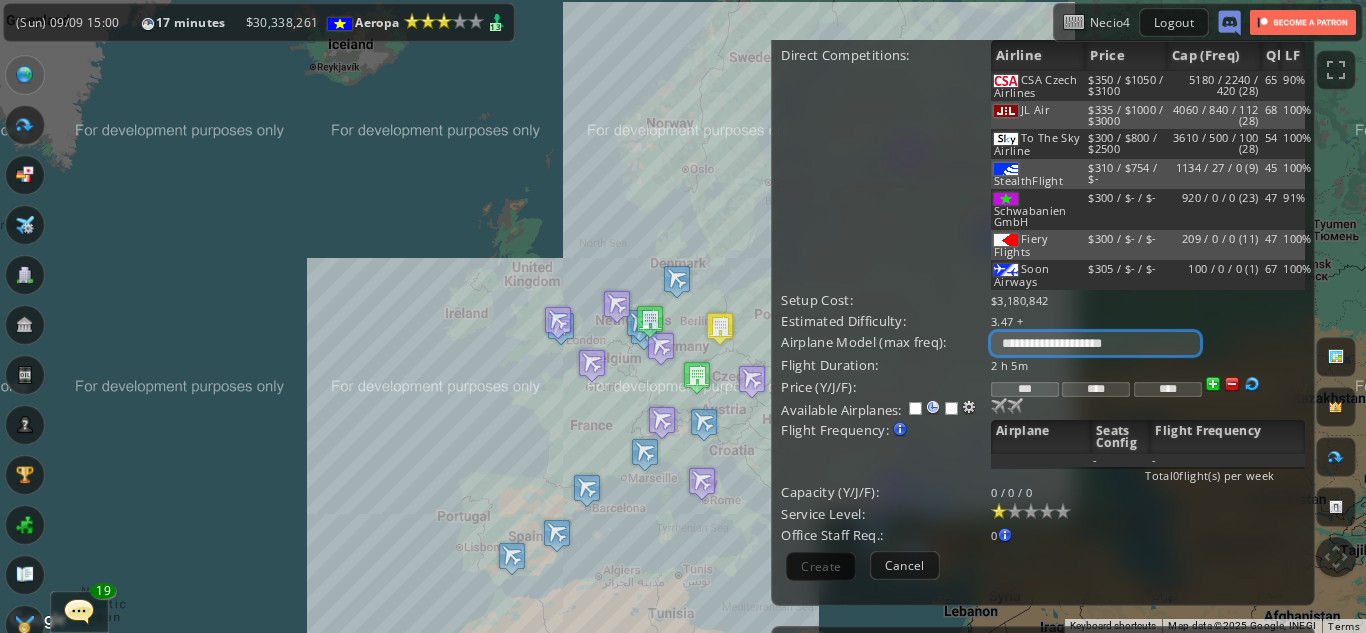 click on "**********" at bounding box center (1095, 343) 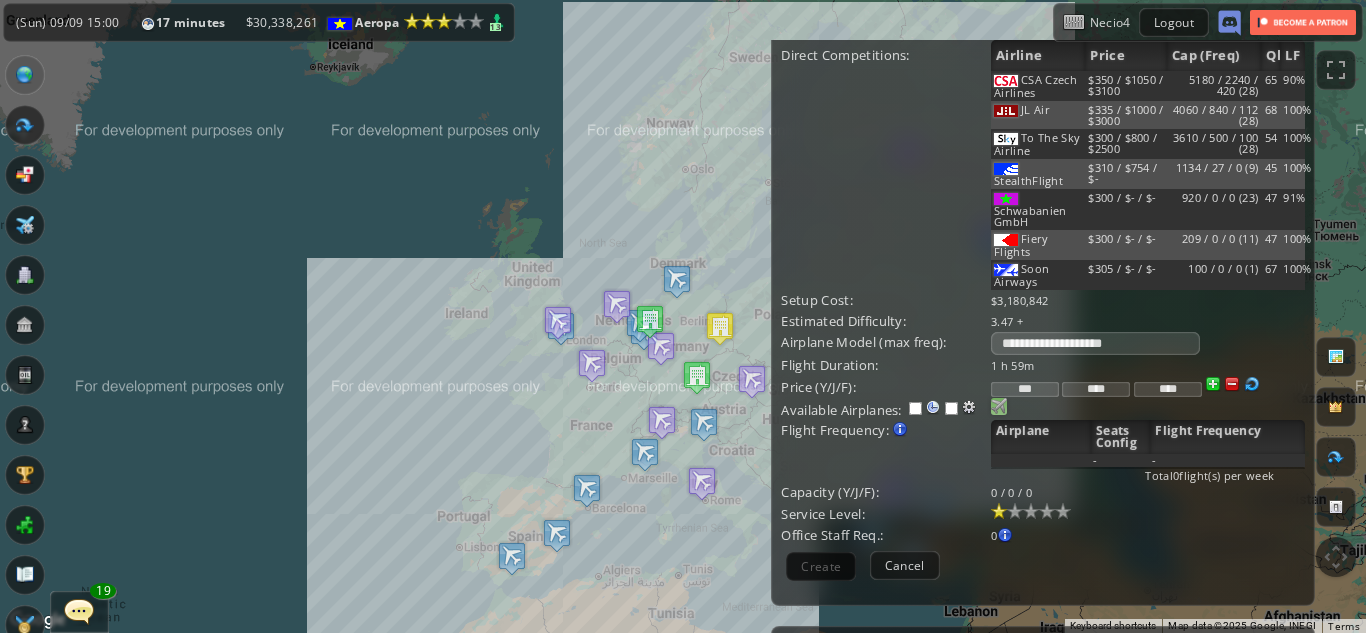 click at bounding box center (999, 406) 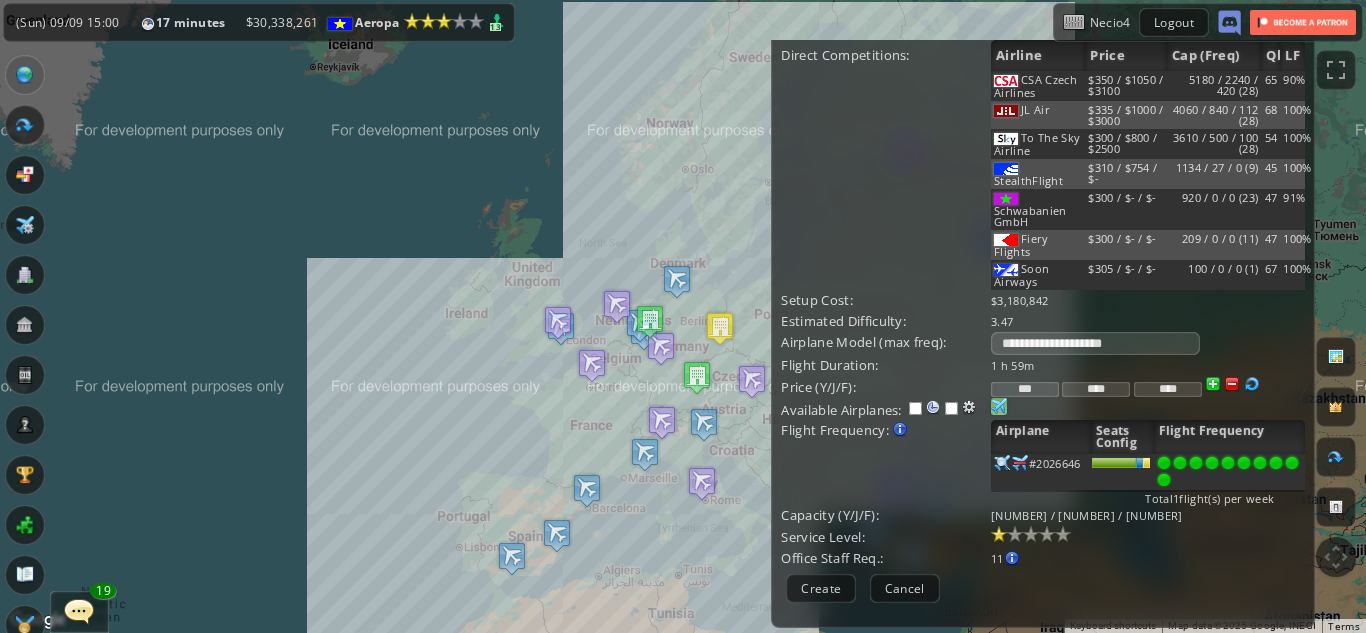 click at bounding box center (1164, 480) 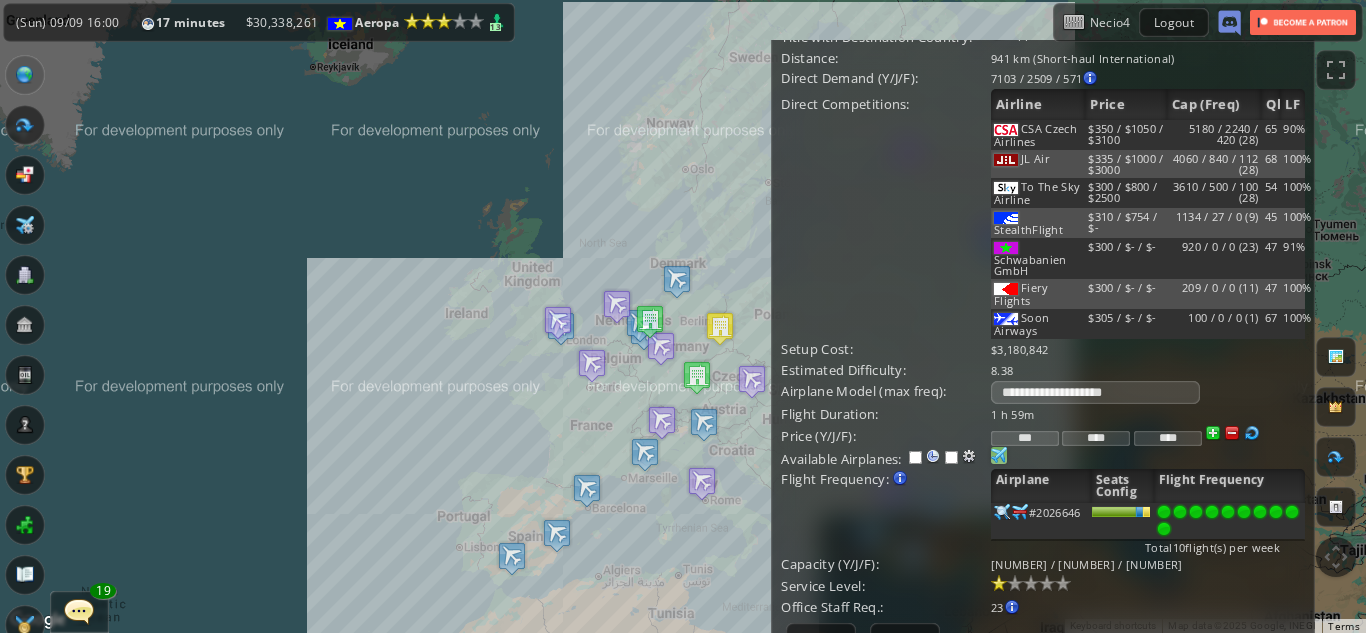 scroll, scrollTop: 182, scrollLeft: 0, axis: vertical 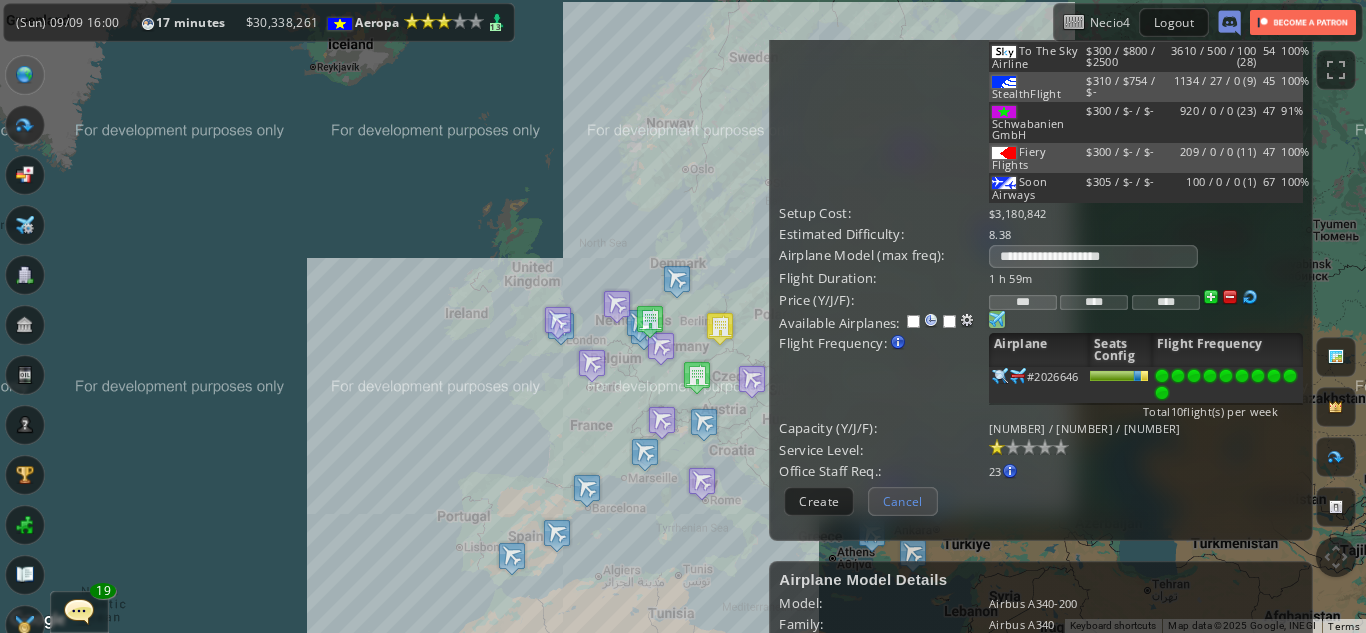 click on "Cancel" at bounding box center [903, 501] 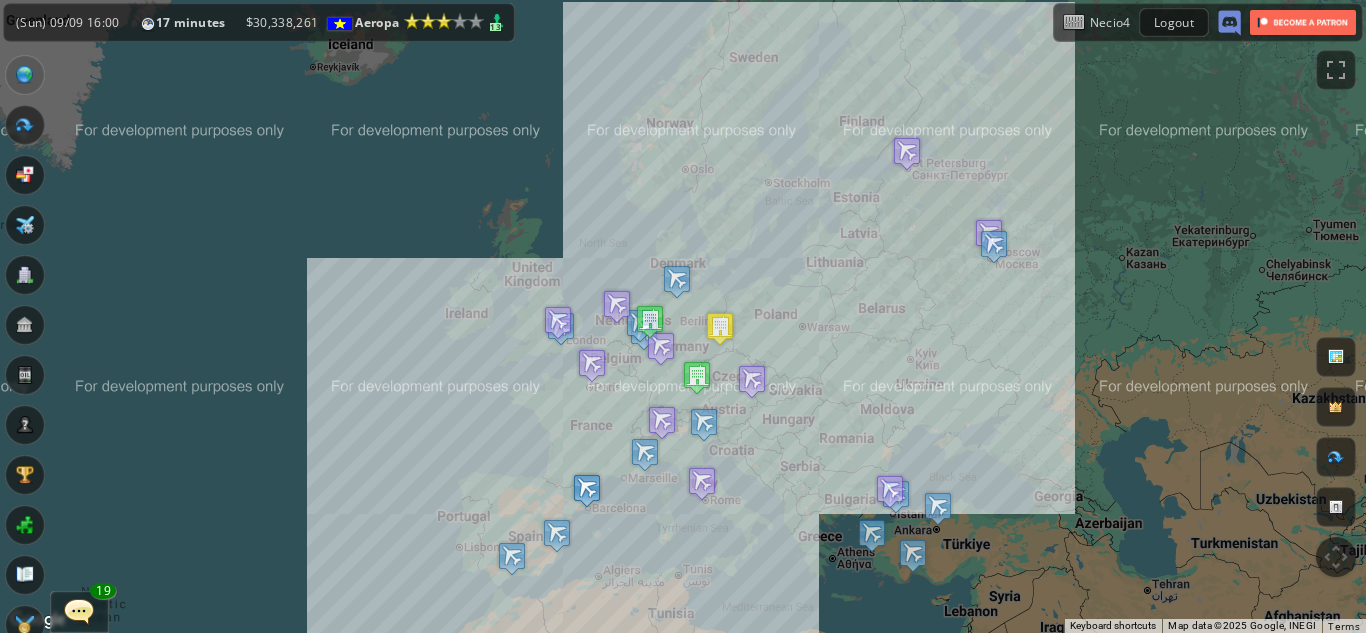 scroll, scrollTop: 0, scrollLeft: 0, axis: both 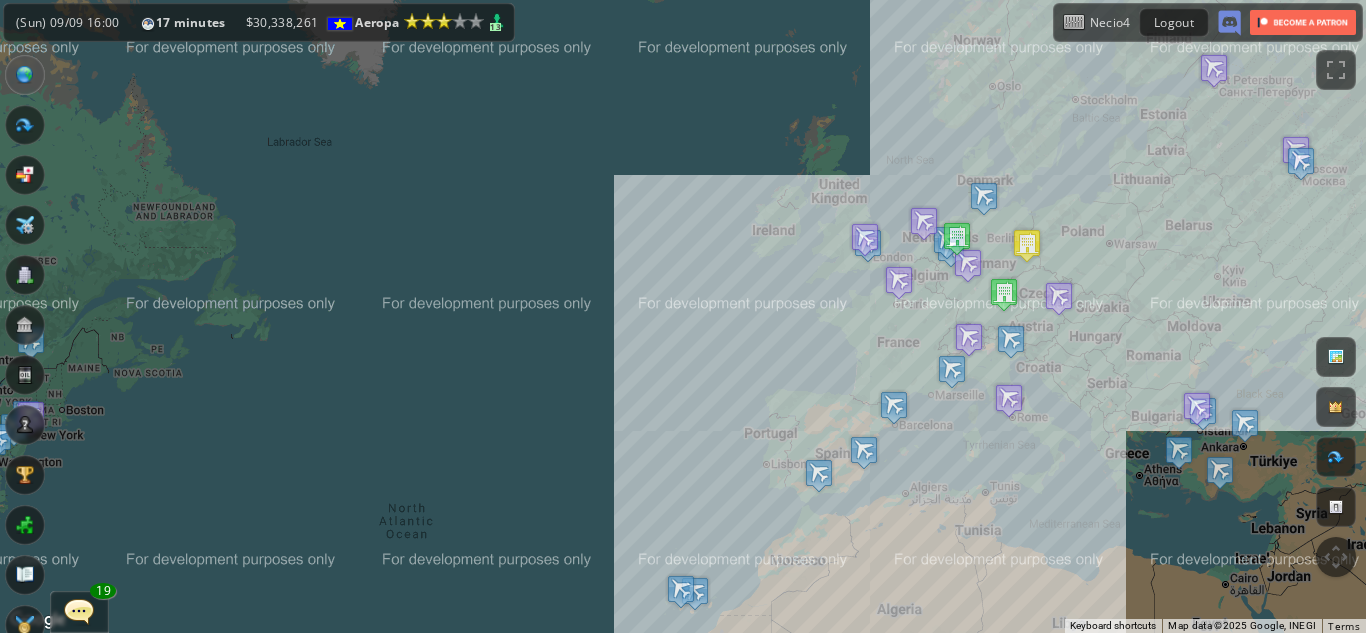 drag, startPoint x: 128, startPoint y: 367, endPoint x: 353, endPoint y: 328, distance: 228.35498 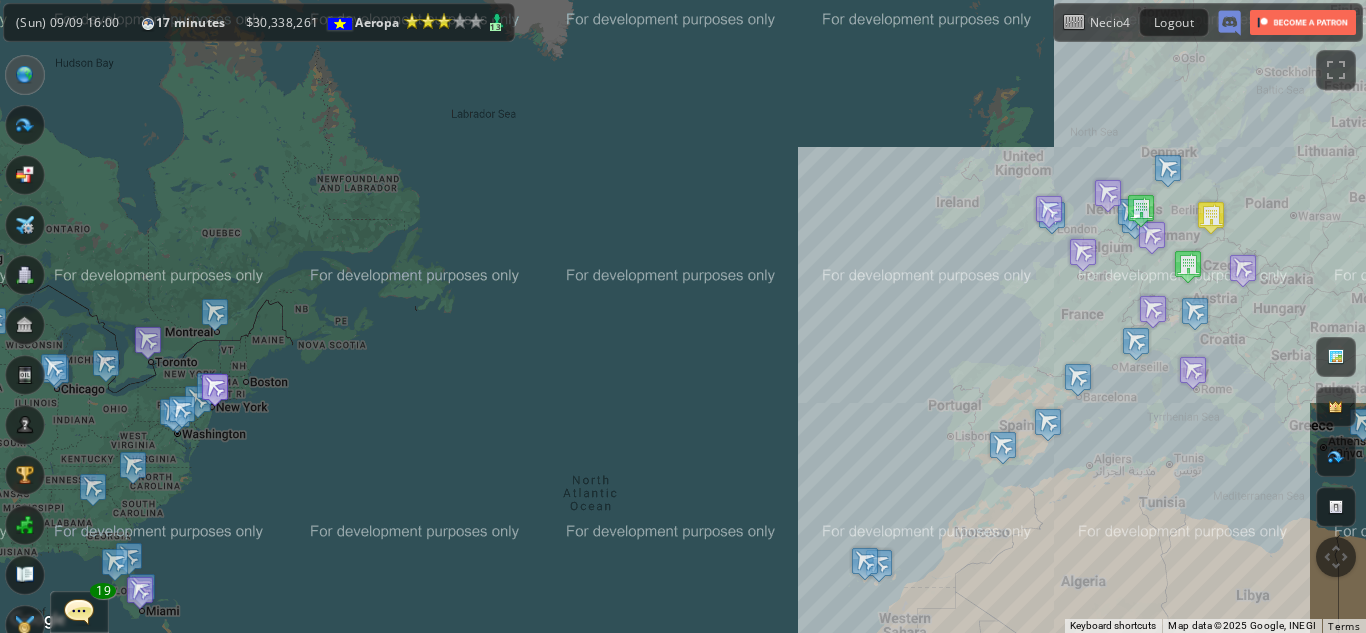click at bounding box center (215, 389) 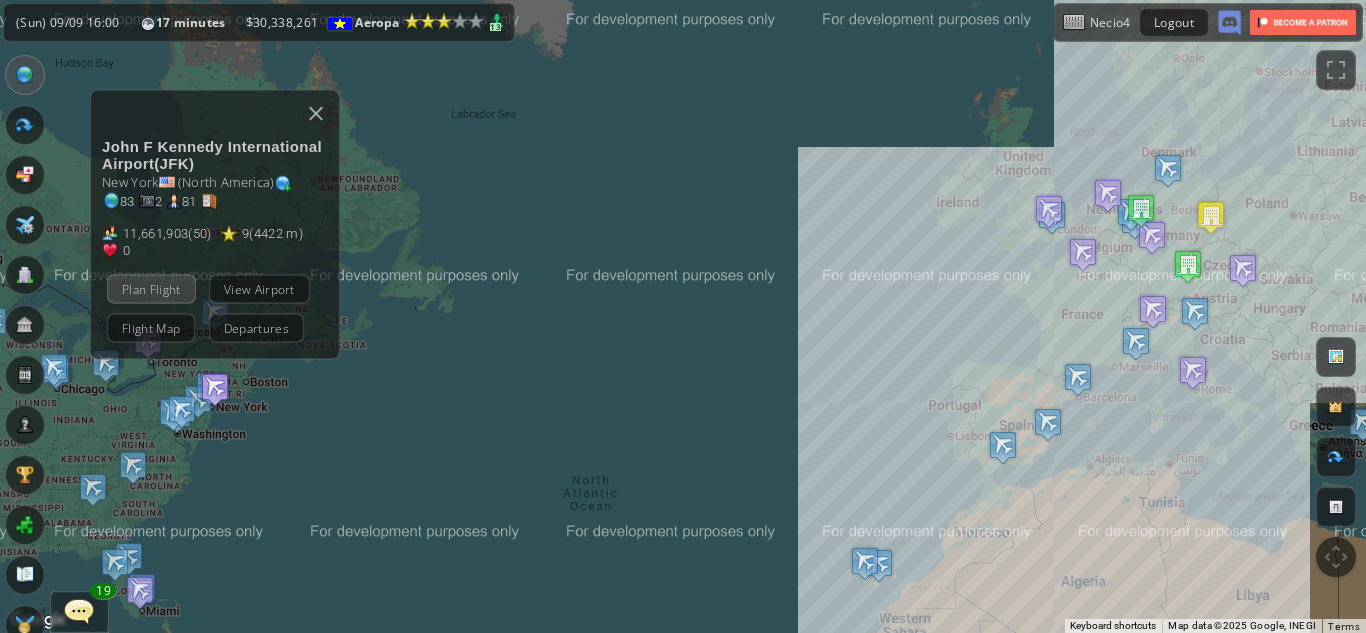 click on "Plan Flight" at bounding box center (151, 288) 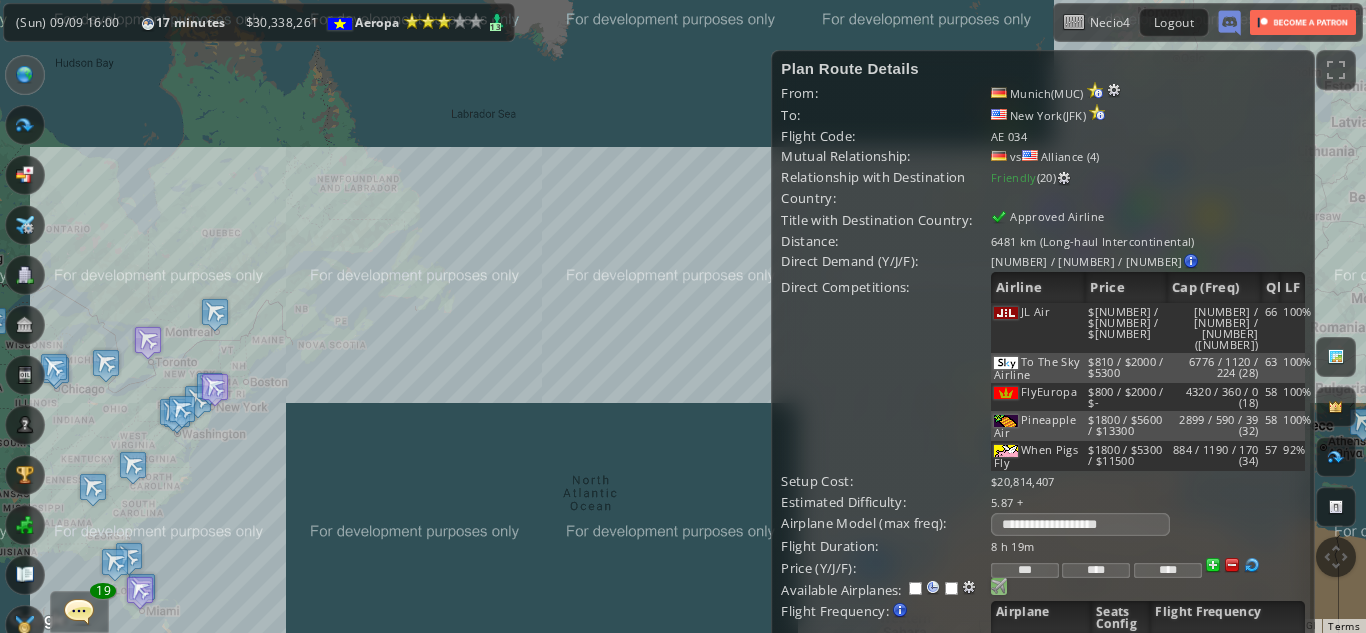 click at bounding box center (999, 586) 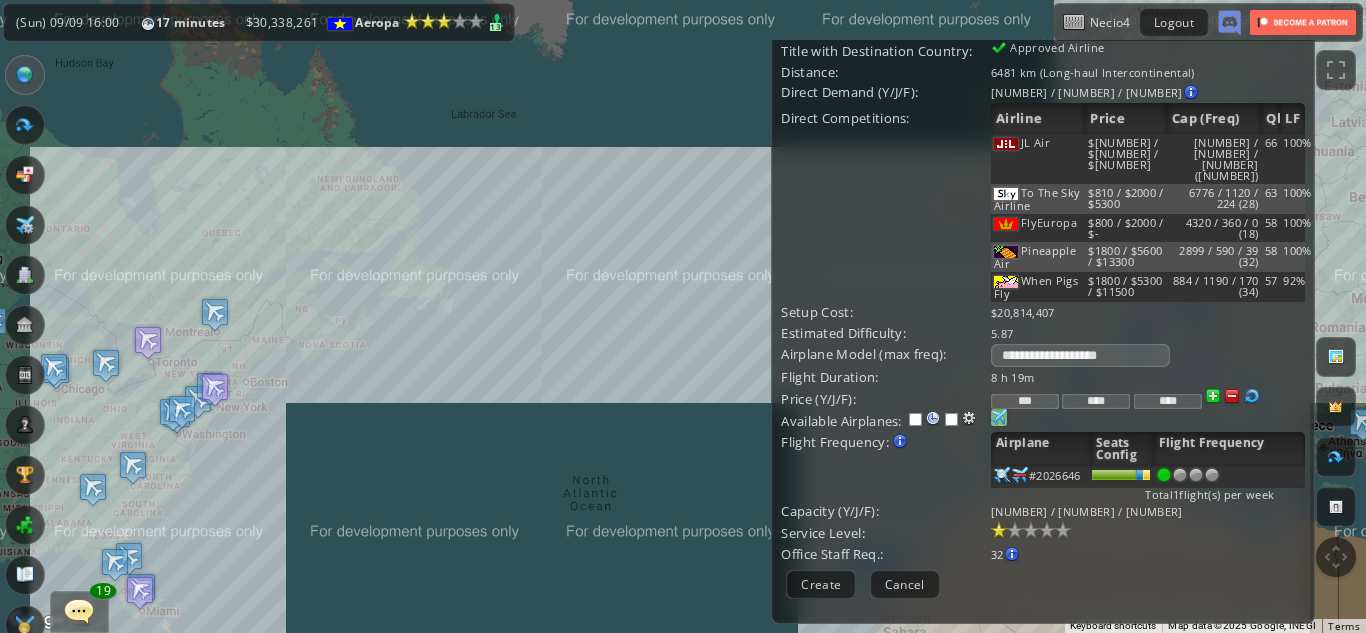 scroll, scrollTop: 200, scrollLeft: 0, axis: vertical 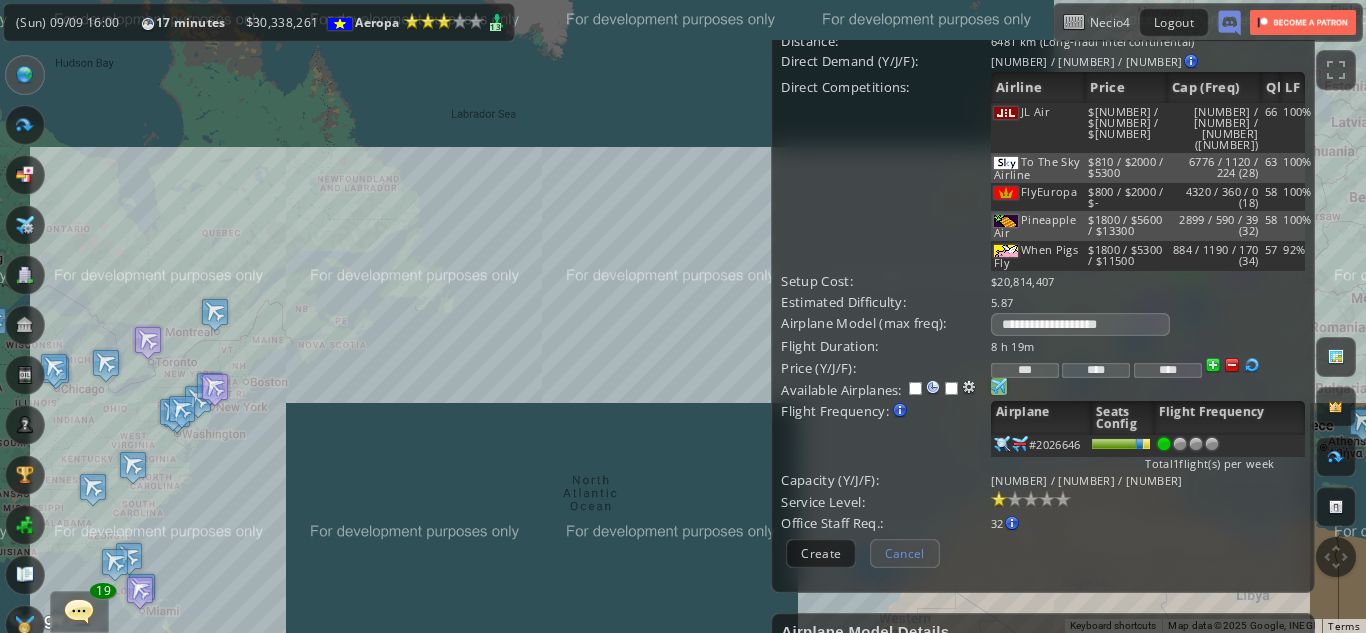click on "Cancel" at bounding box center (905, 553) 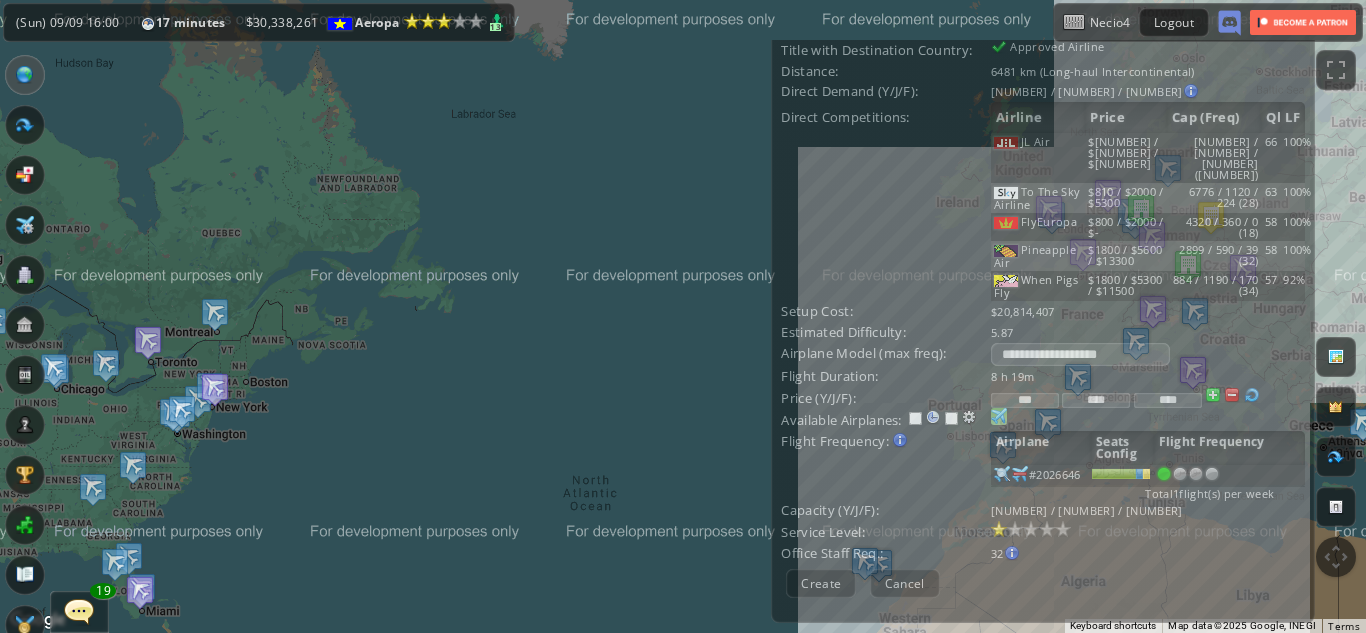 scroll, scrollTop: 0, scrollLeft: 0, axis: both 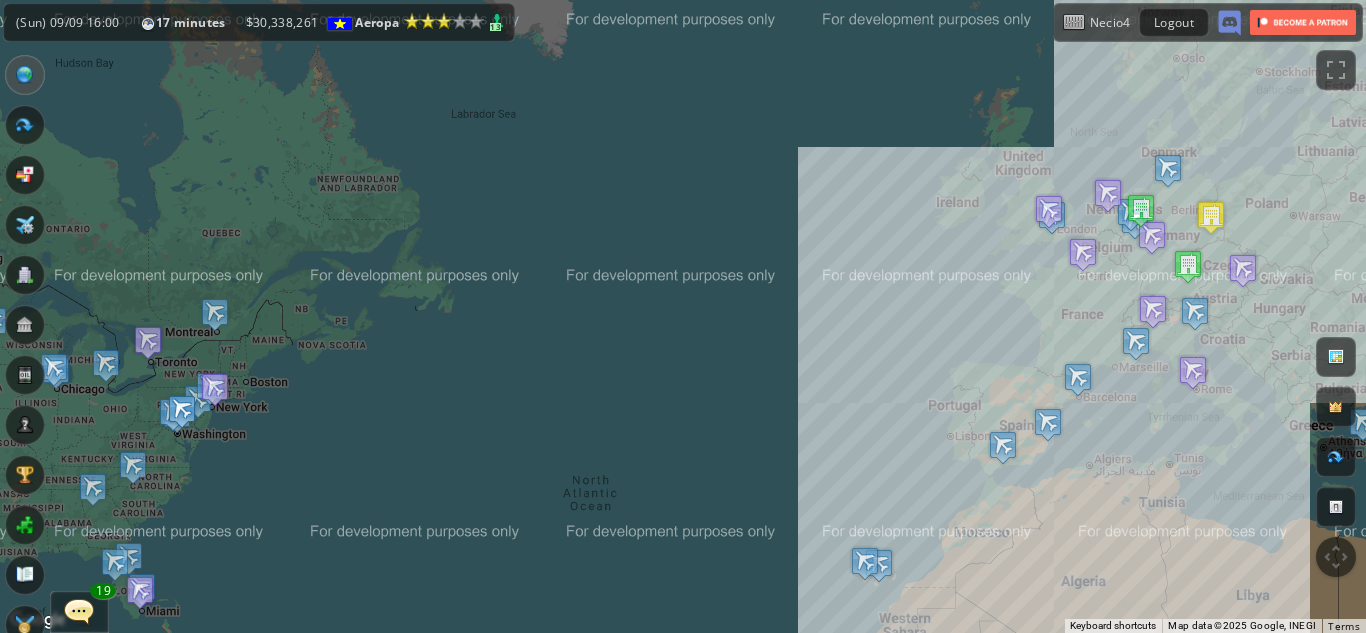 click at bounding box center [182, 411] 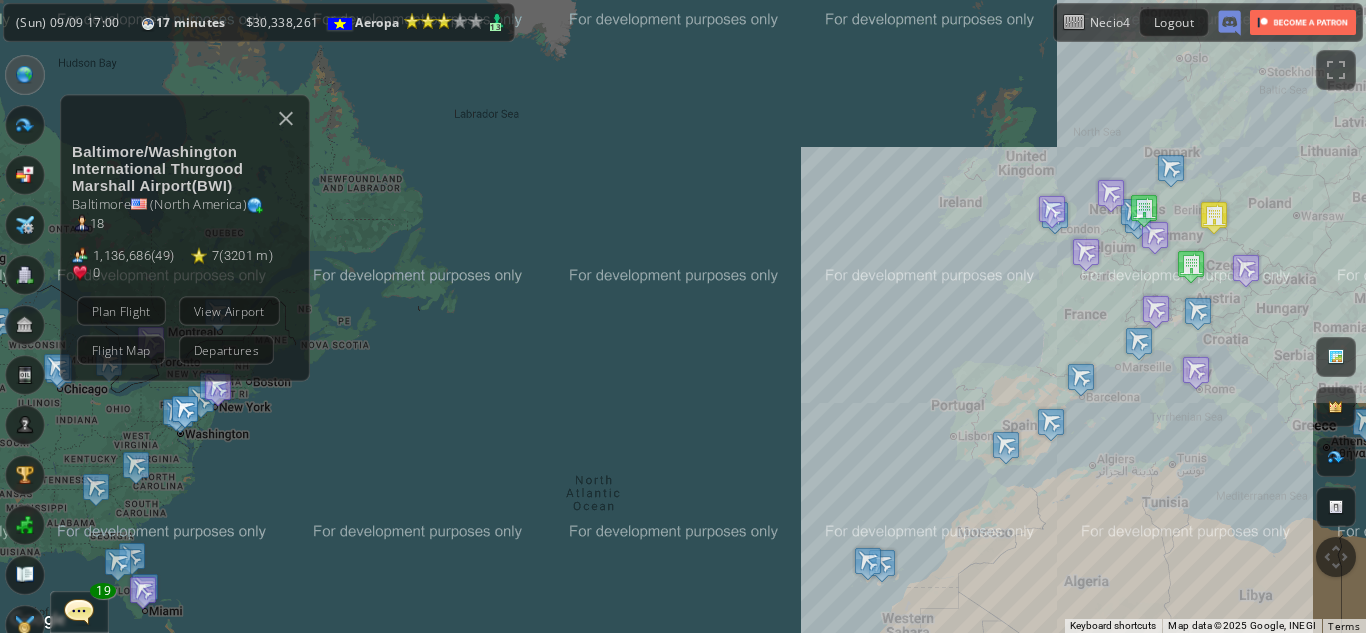 click at bounding box center (185, 411) 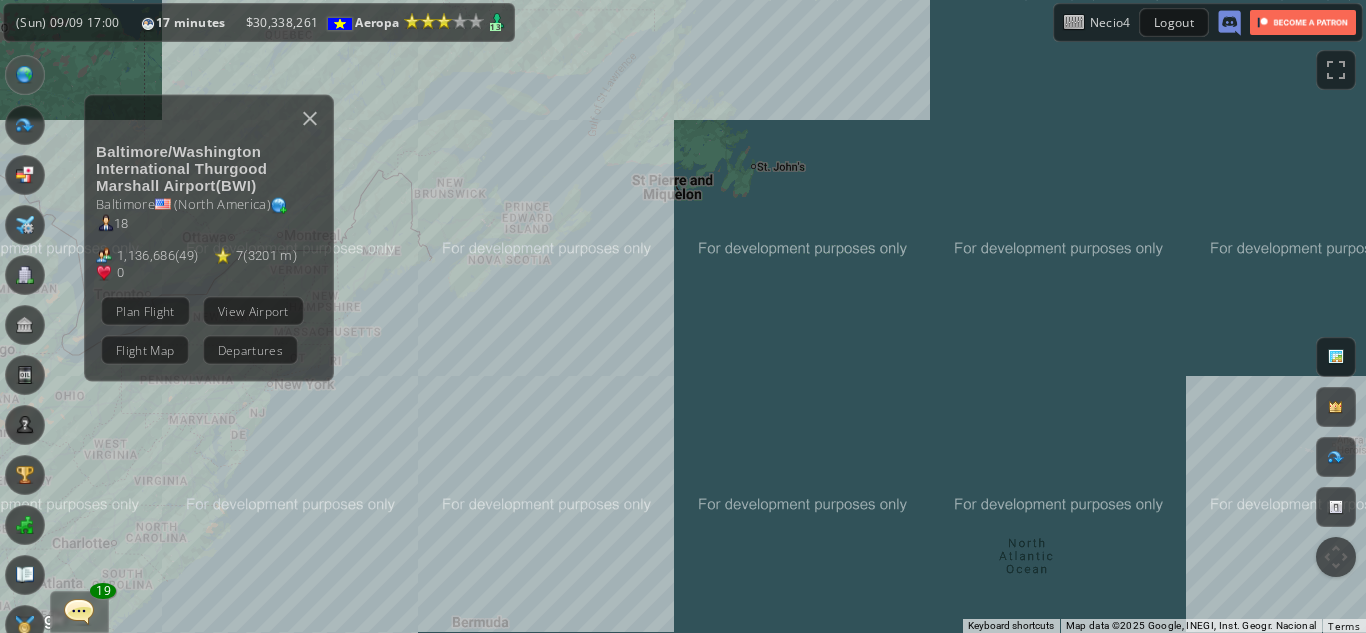click on "To navigate, press the arrow keys.
[LAST]/[LAST] International Thurgood Marshall Airport  ( [LAST] )
[LAST]  ( [LAST] )
18
1,136,686  ( 49 )
7  ( 3201 m )
0
Plan Flight
View Airport
Flight Map
Departures" at bounding box center (683, 316) 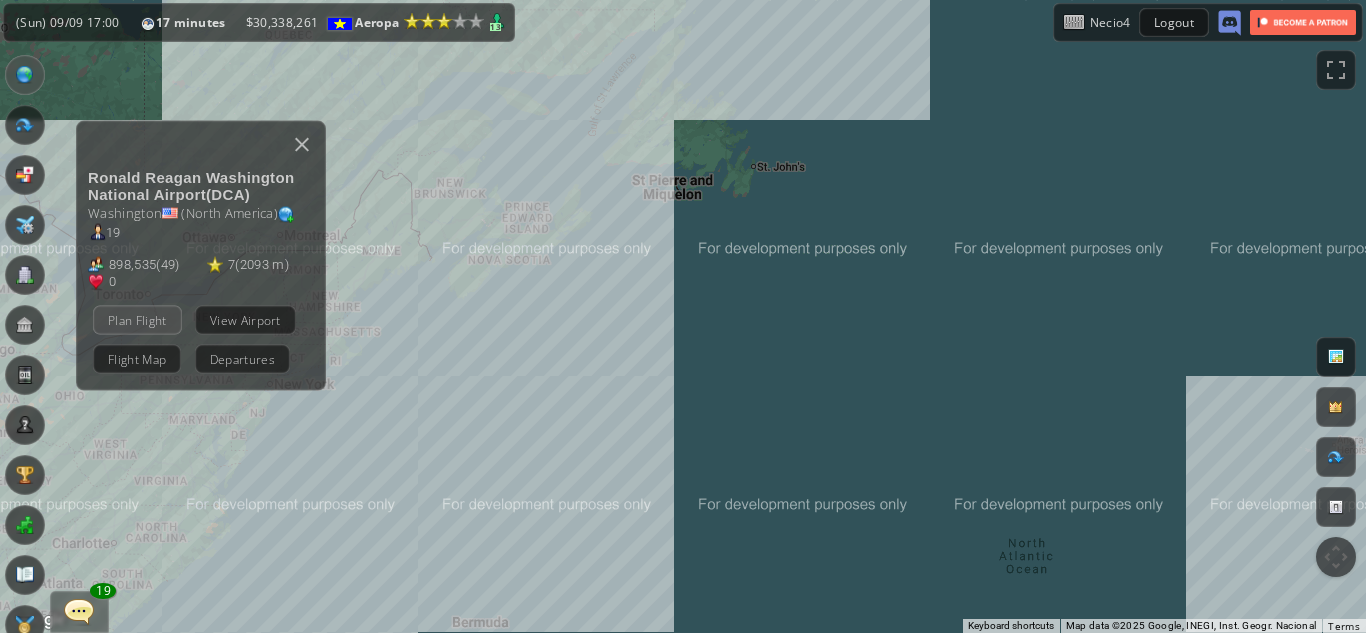 click on "Plan Flight" at bounding box center (137, 319) 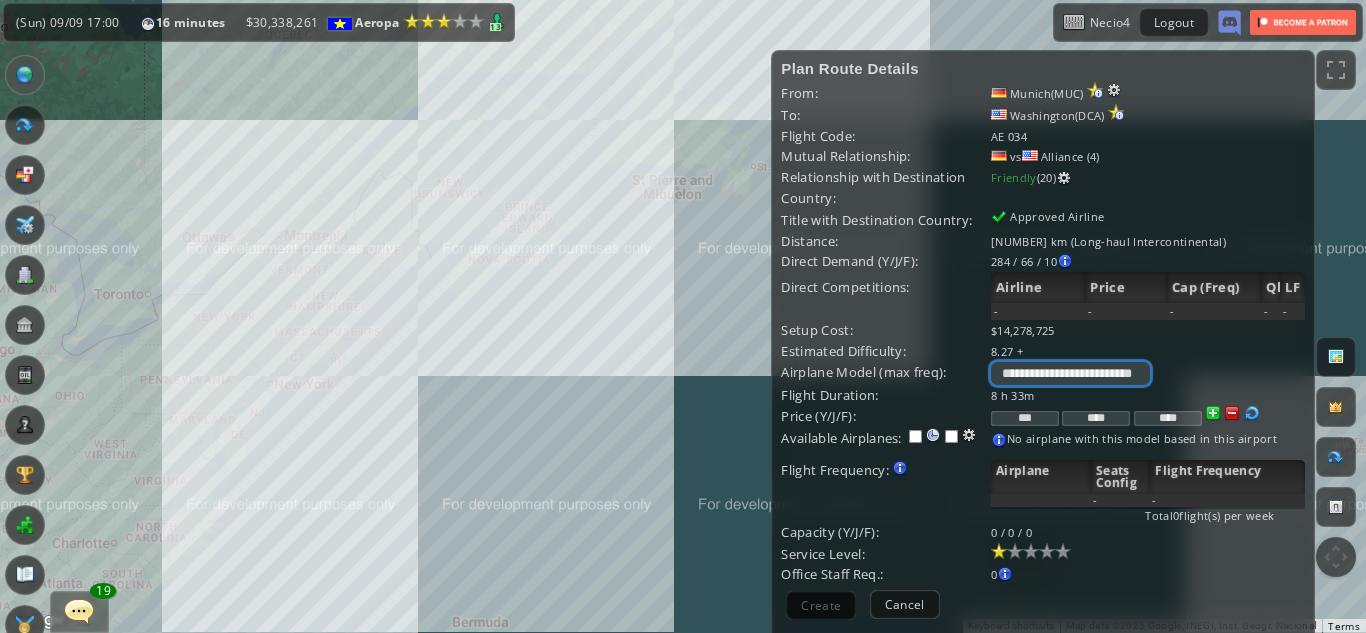 click on "**********" at bounding box center [1070, 373] 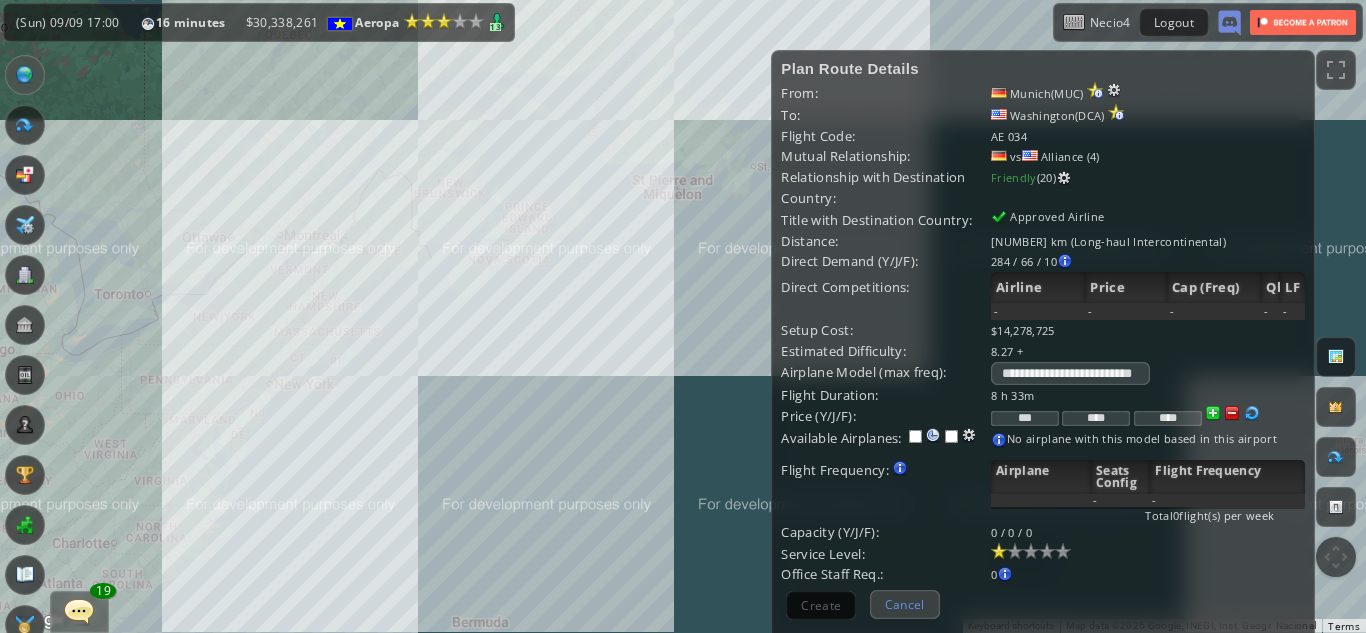 click on "Cancel" at bounding box center (905, 604) 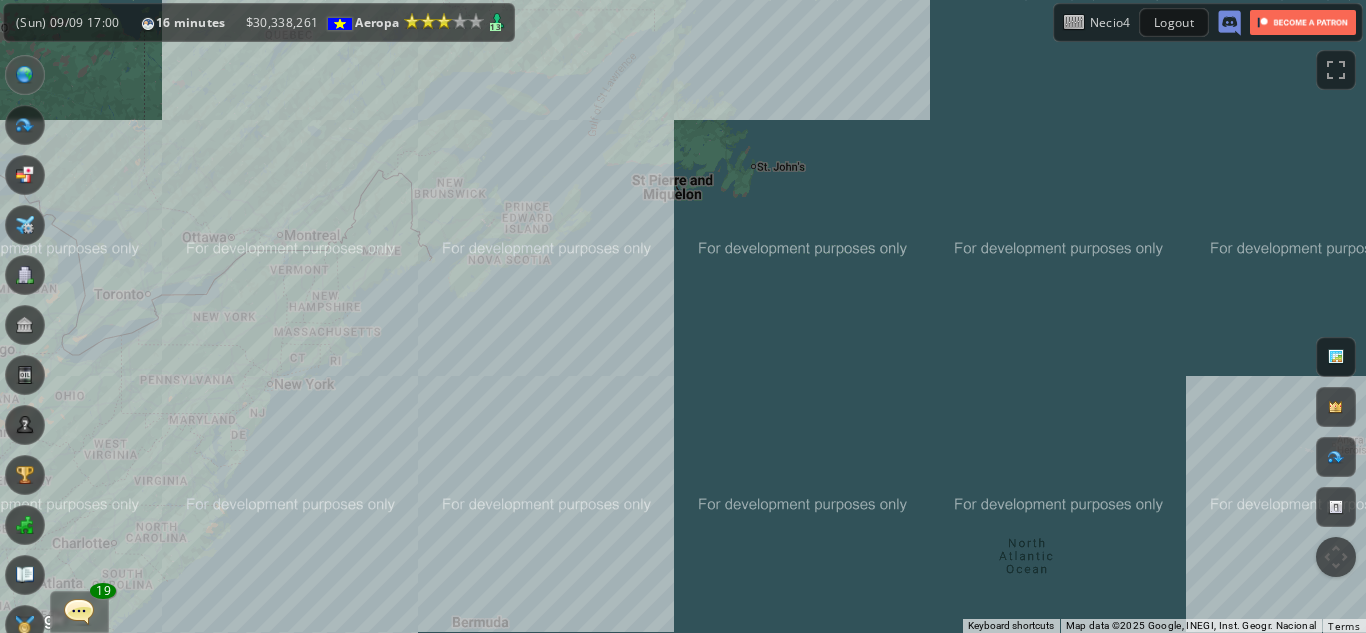click on "To navigate, press the arrow keys." at bounding box center (683, 316) 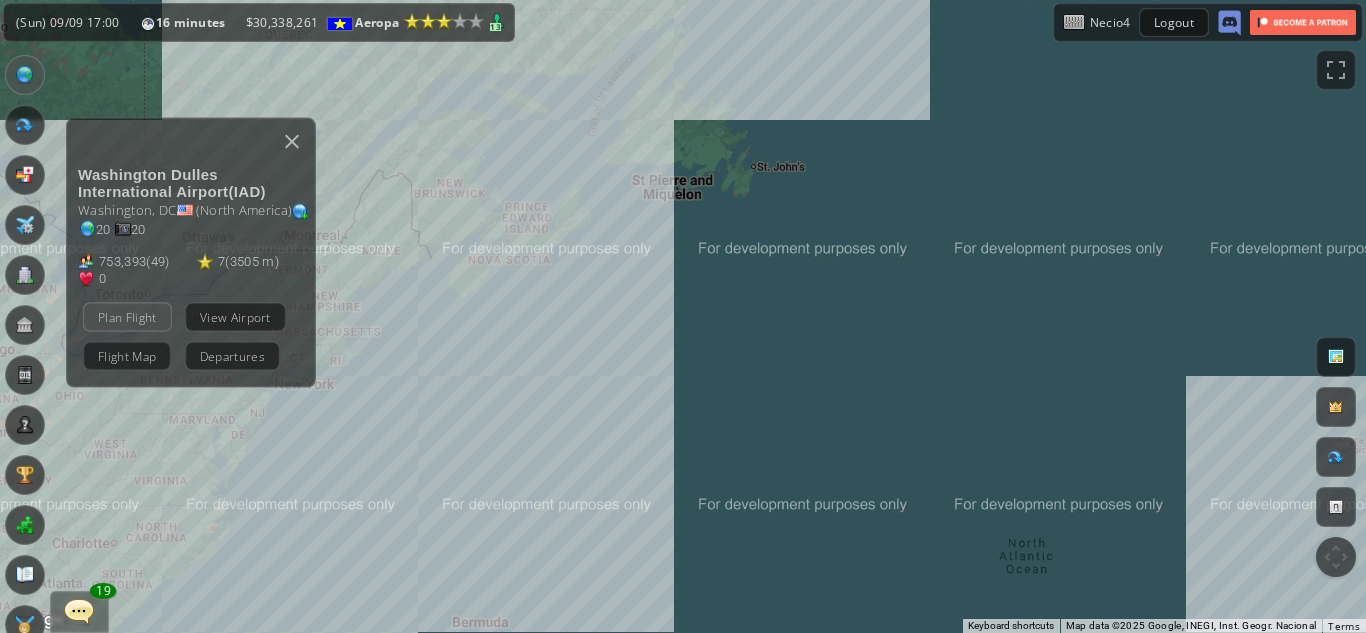 click on "Plan Flight" at bounding box center (127, 316) 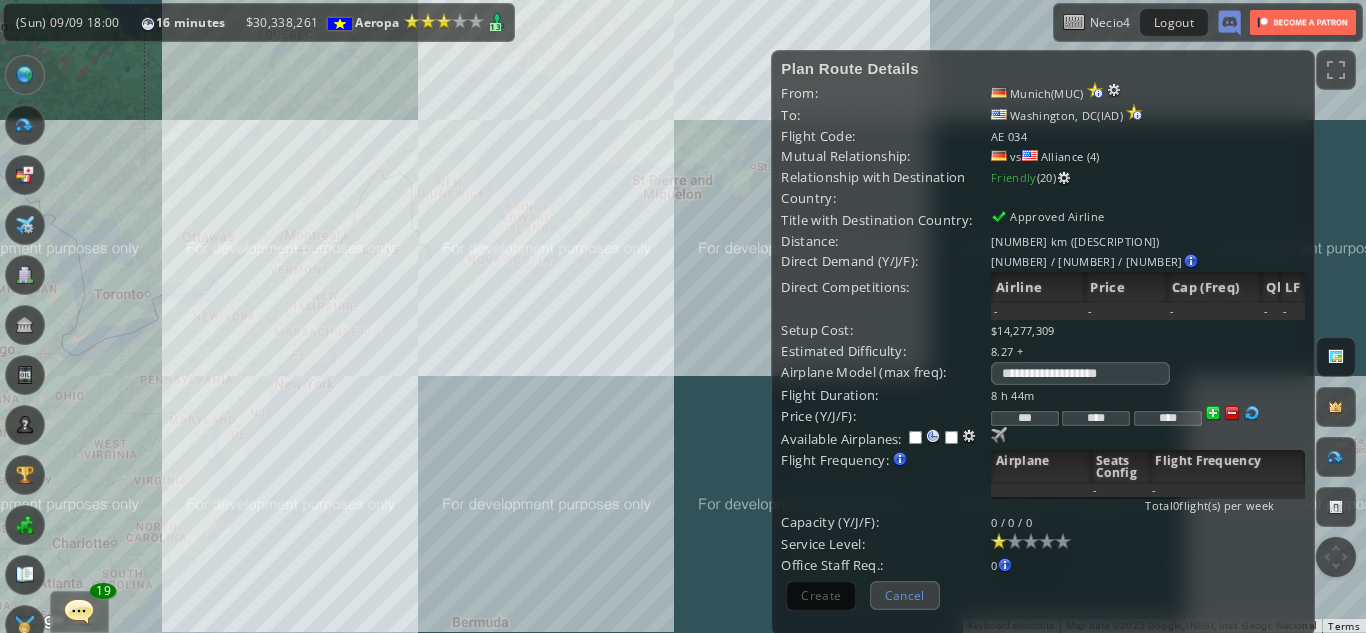 click on "Cancel" at bounding box center [905, 595] 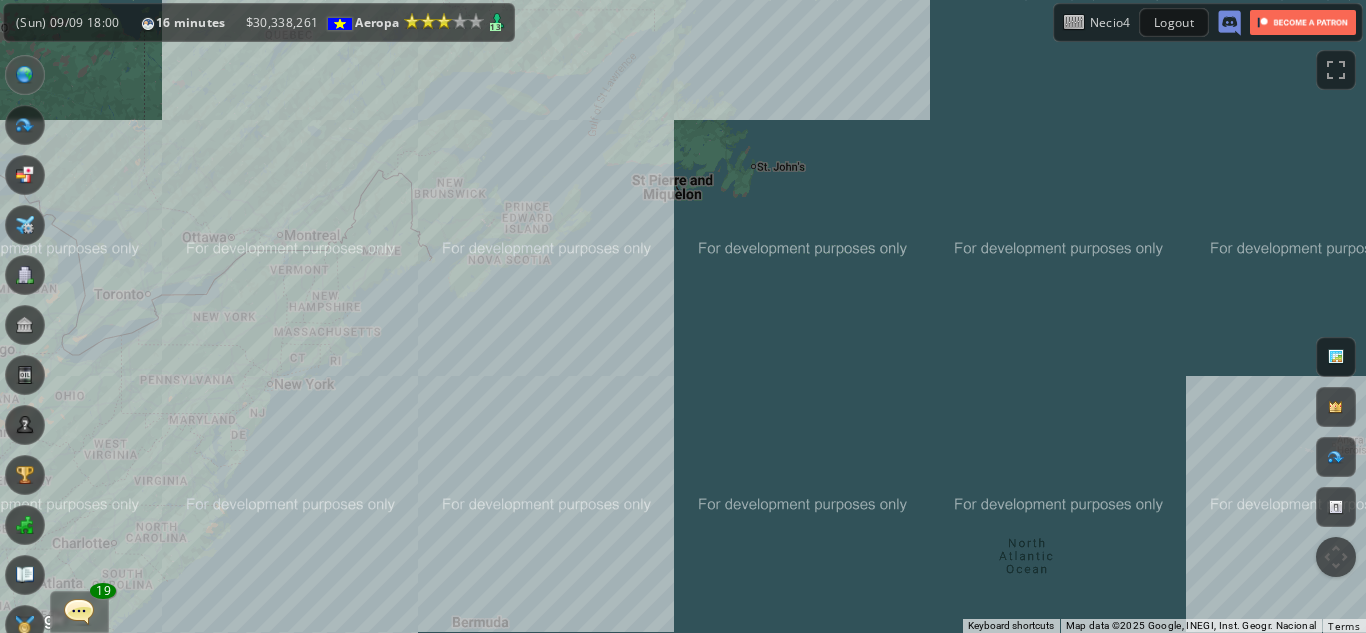 click on "To navigate, press the arrow keys." at bounding box center [683, 316] 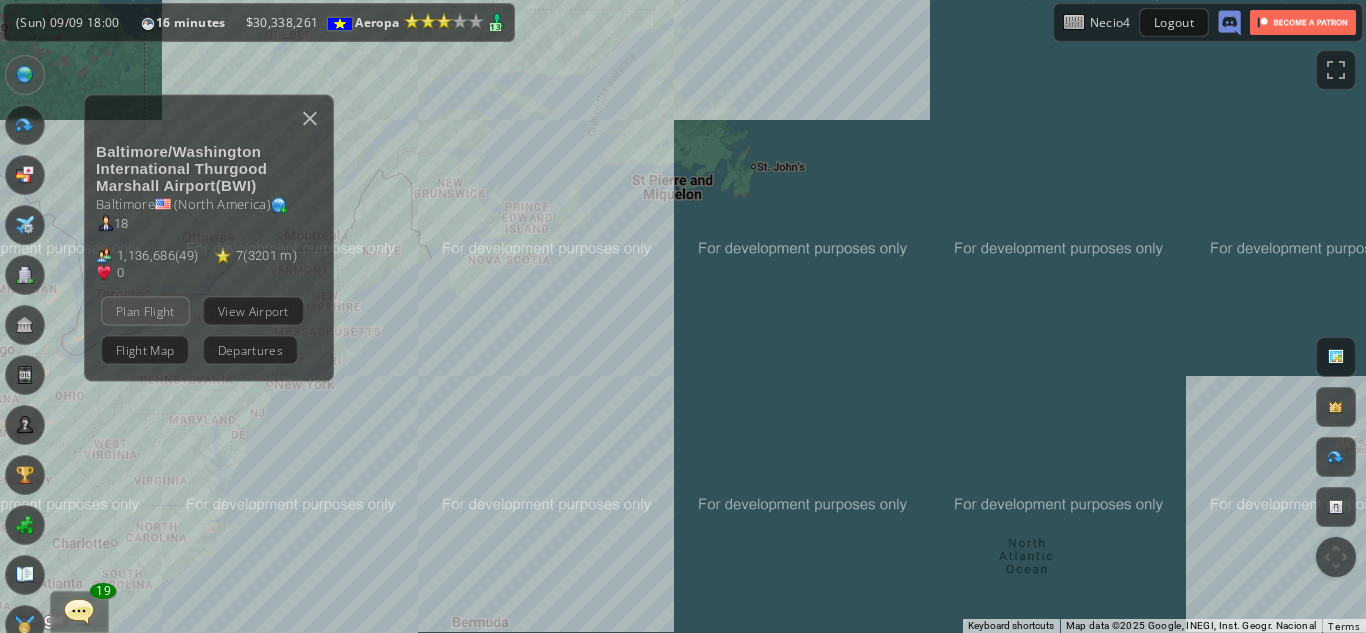 click on "Plan Flight" at bounding box center [145, 310] 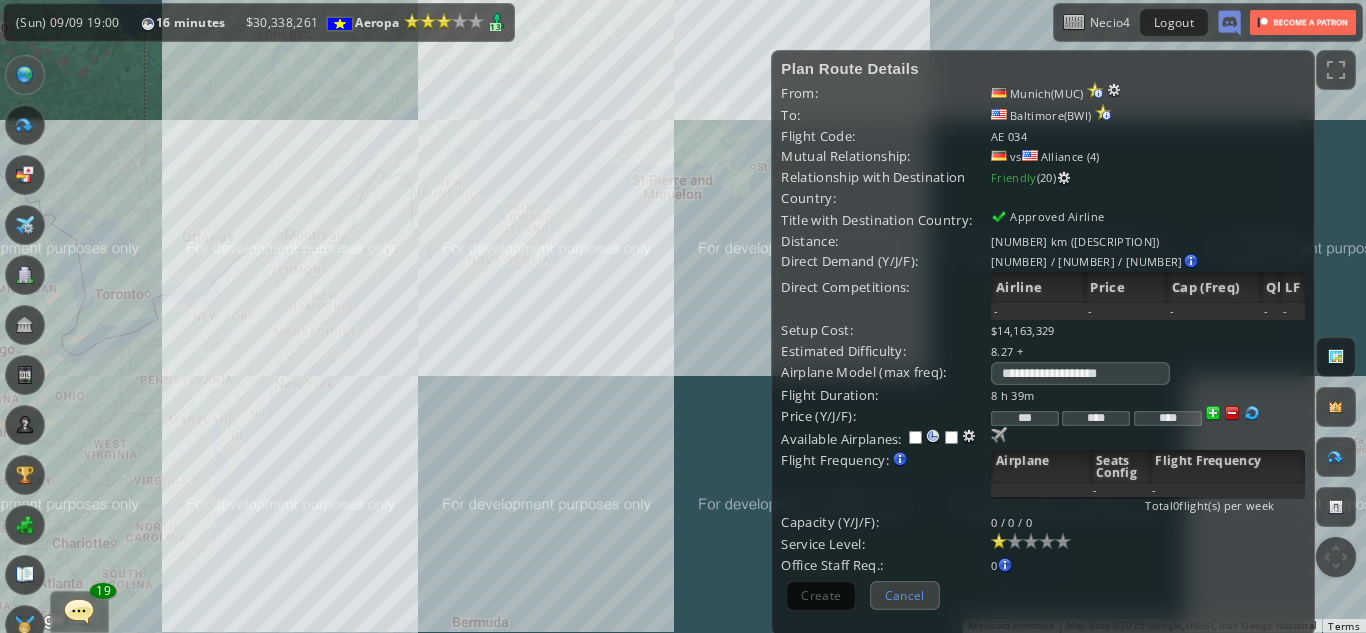 click on "Cancel" at bounding box center [905, 595] 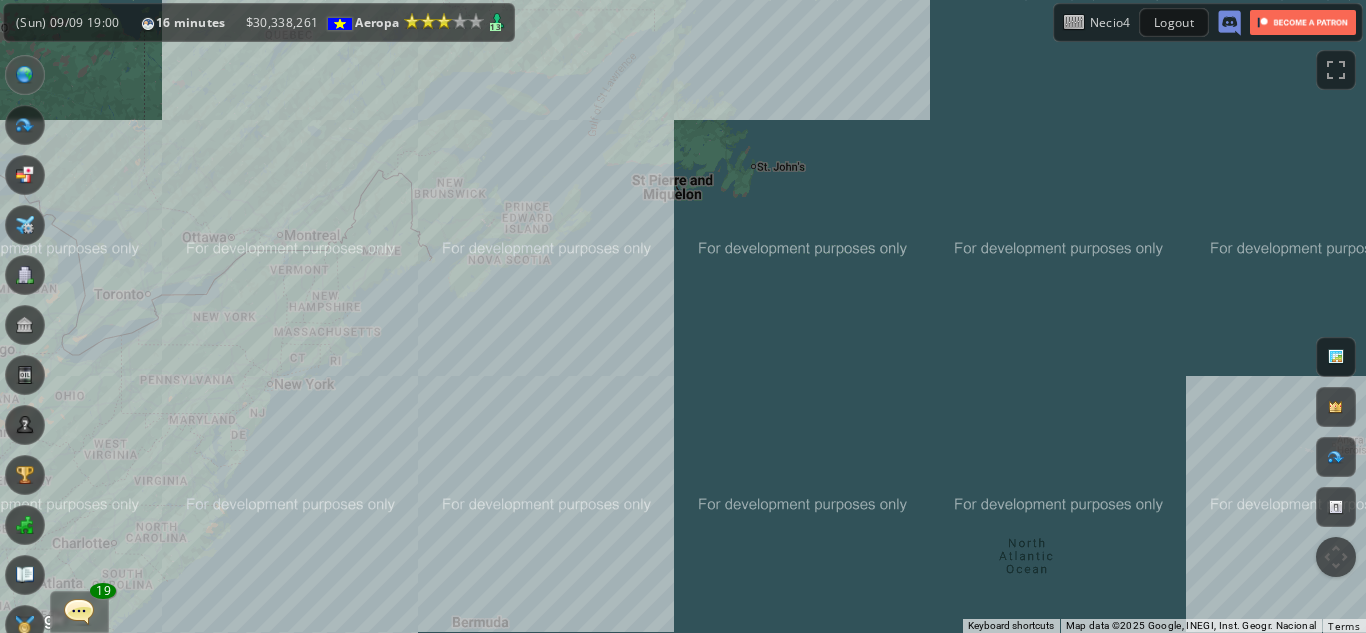 click on "To navigate, press the arrow keys." at bounding box center (683, 316) 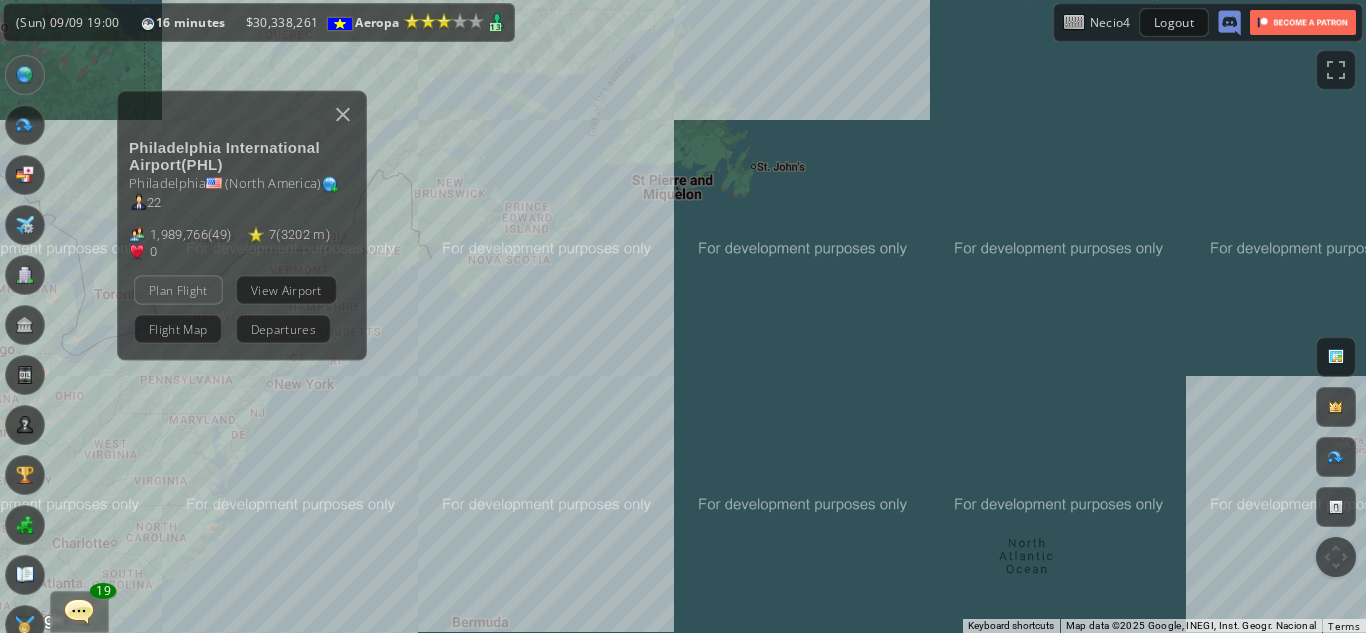 click on "Plan Flight" at bounding box center [178, 289] 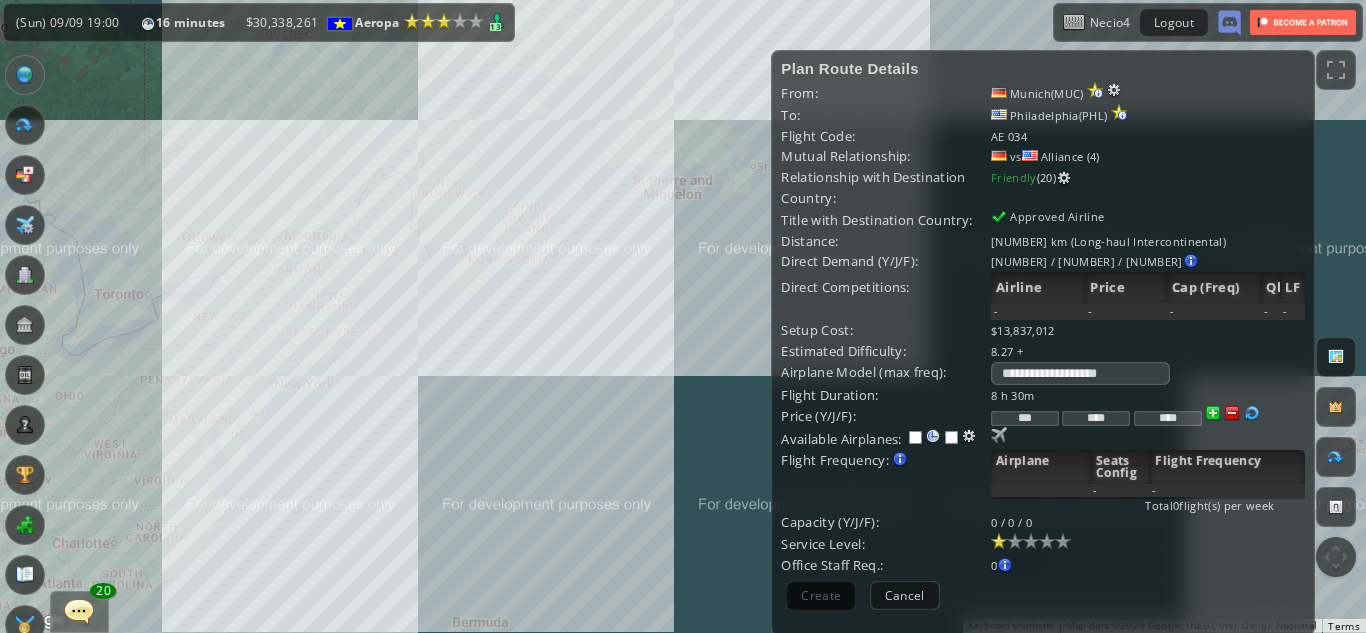 click on "Purchase airplane
Or assign airplane to this airport
No airplane with this model based in this airport
0 99" at bounding box center (1148, 395) 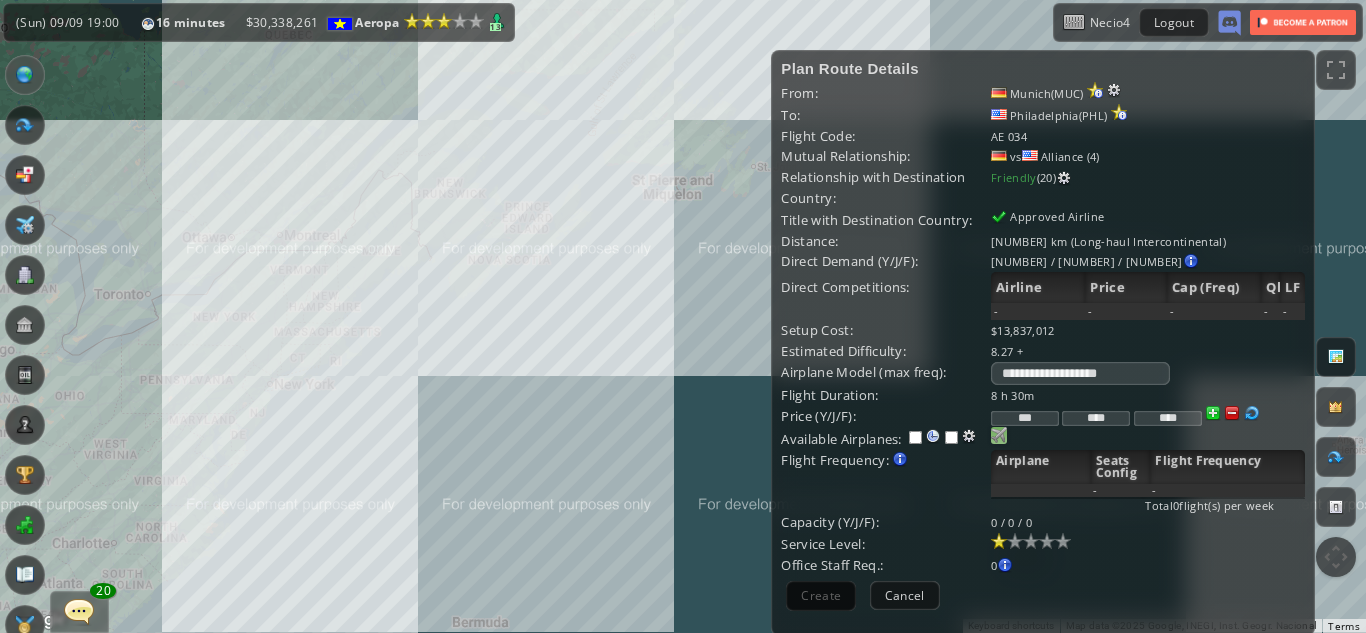 click at bounding box center (999, 435) 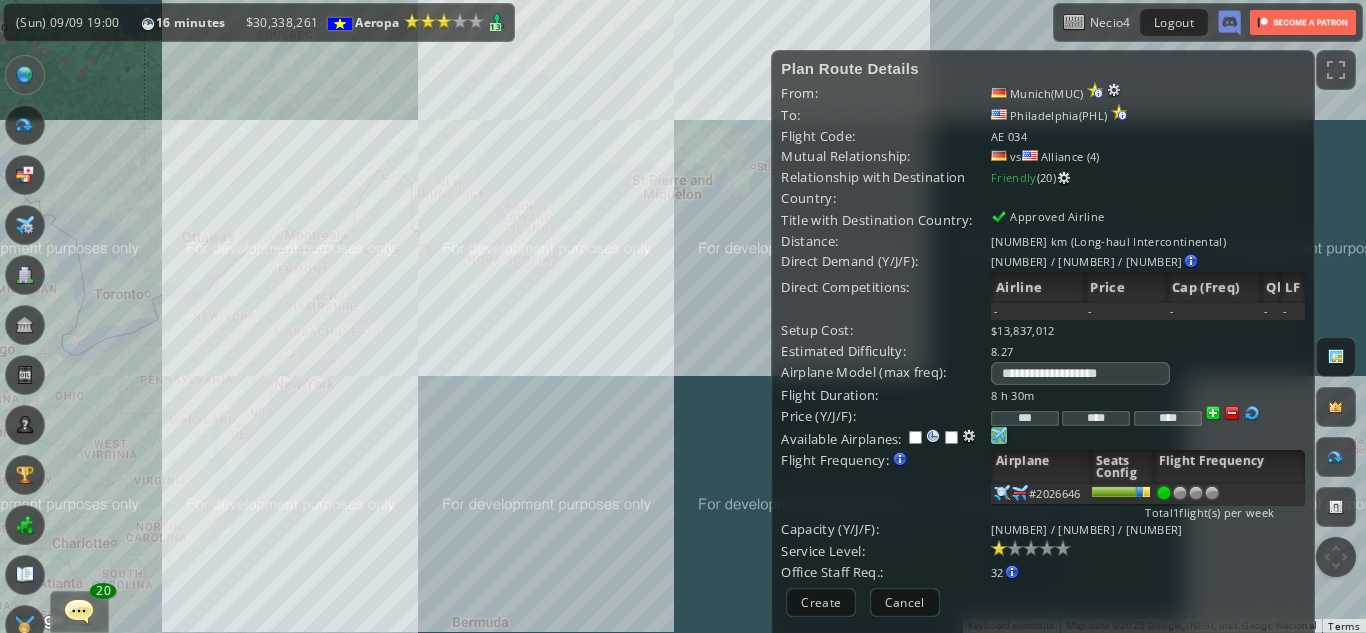 click at bounding box center (1230, 494) 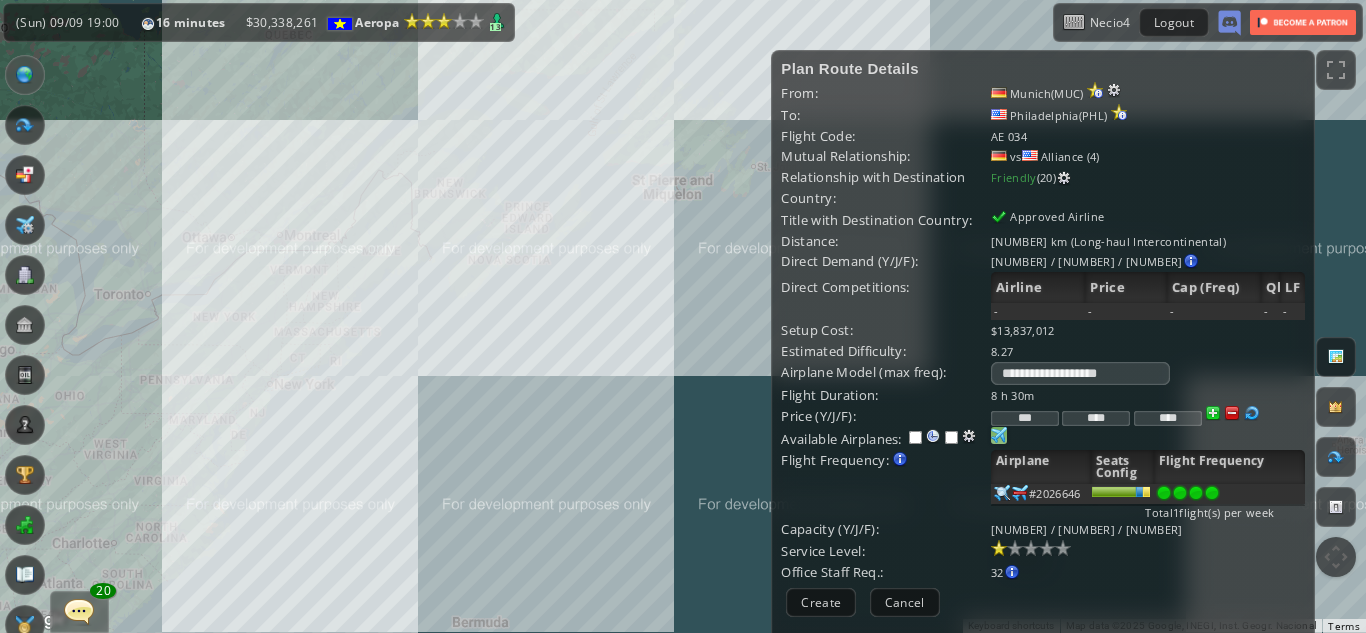click at bounding box center (1212, 493) 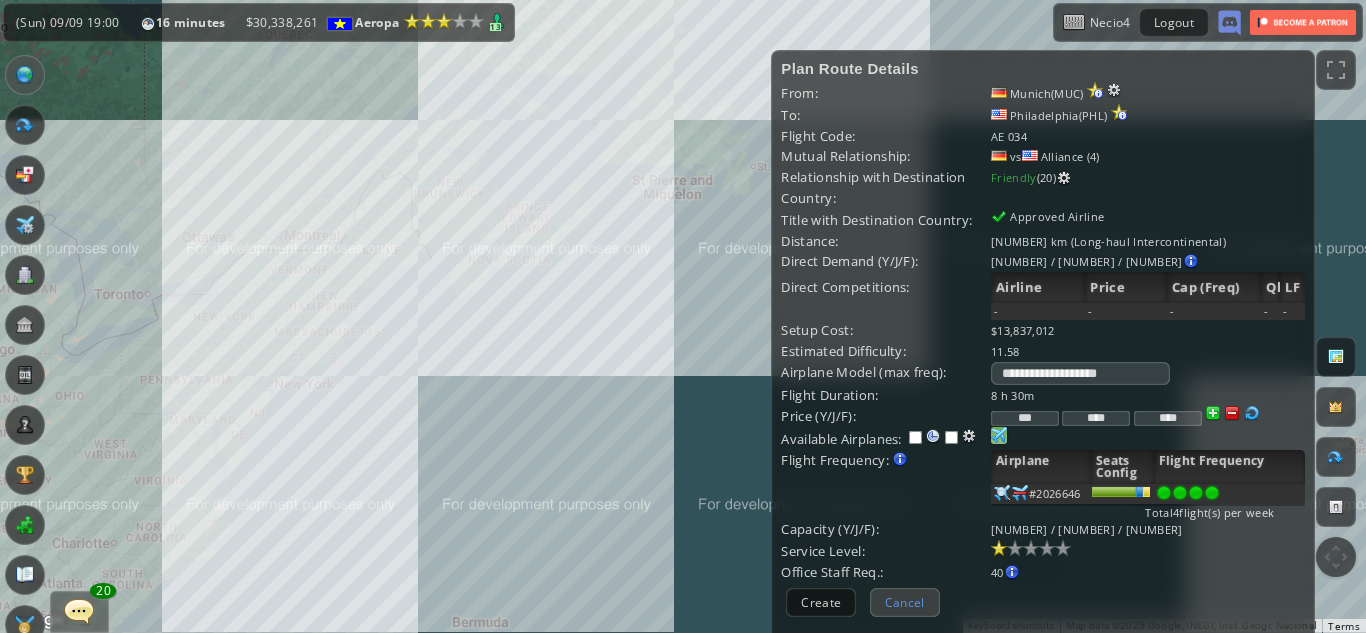 click on "Cancel" at bounding box center [905, 602] 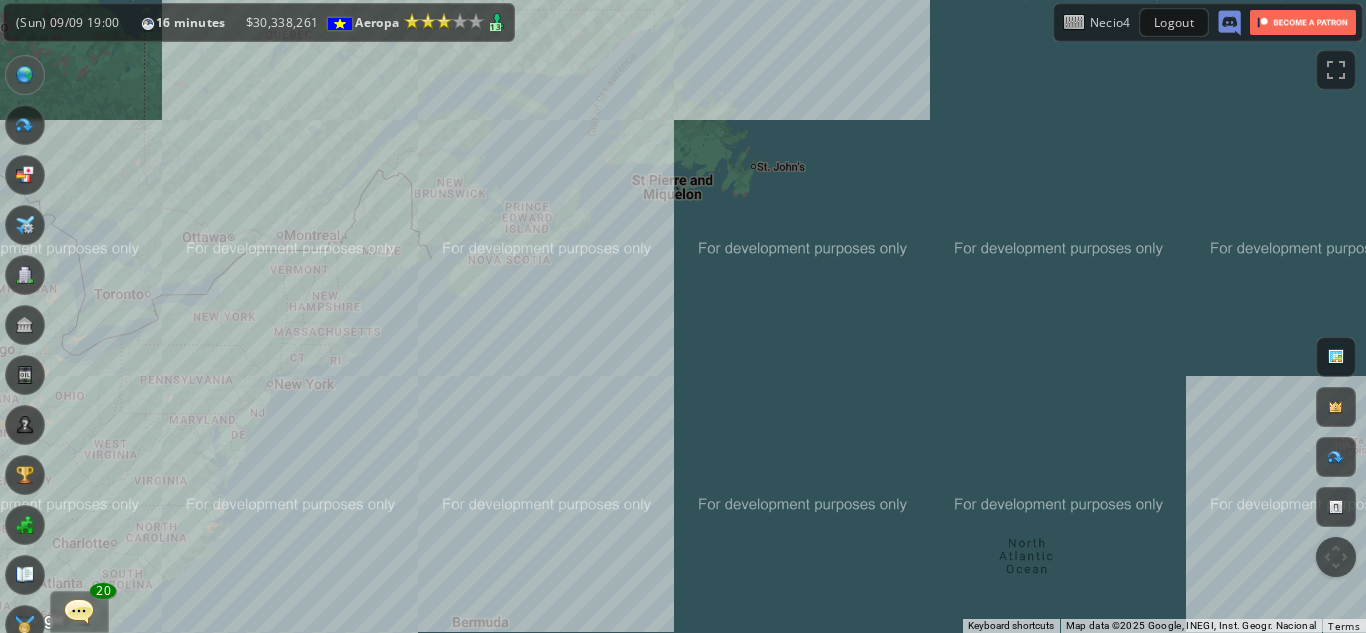 drag, startPoint x: 810, startPoint y: 448, endPoint x: 1102, endPoint y: 209, distance: 377.33936 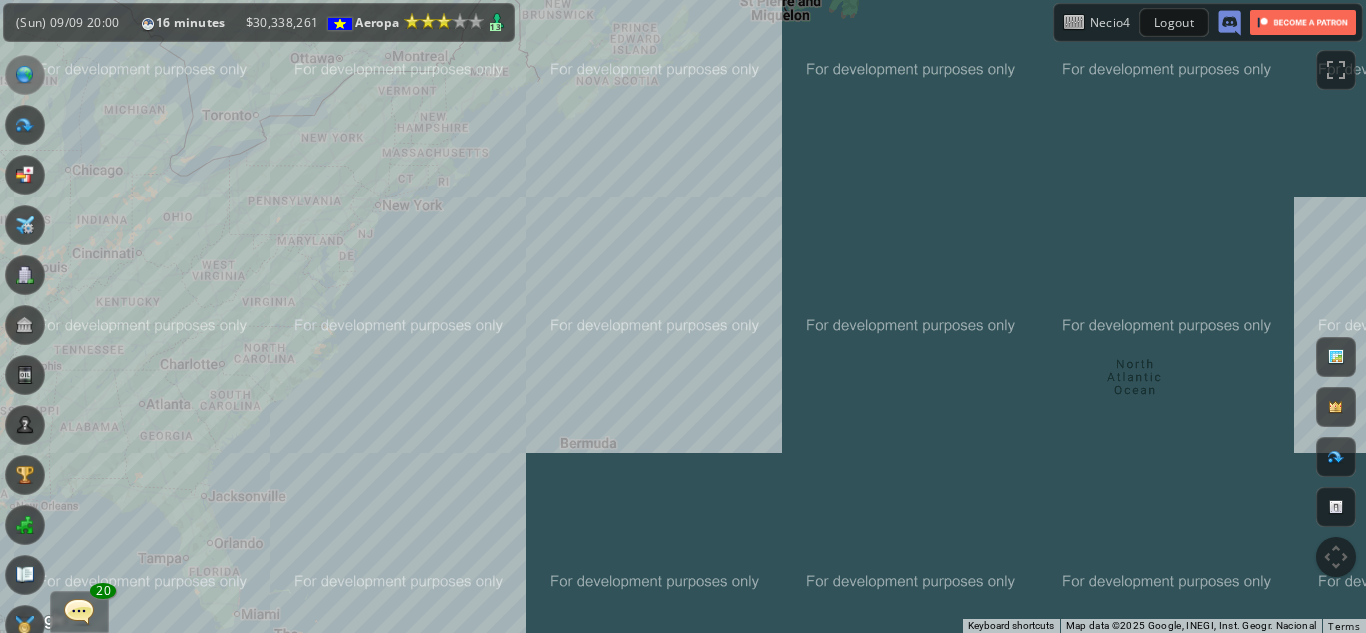 drag, startPoint x: 935, startPoint y: 211, endPoint x: 584, endPoint y: 356, distance: 379.771 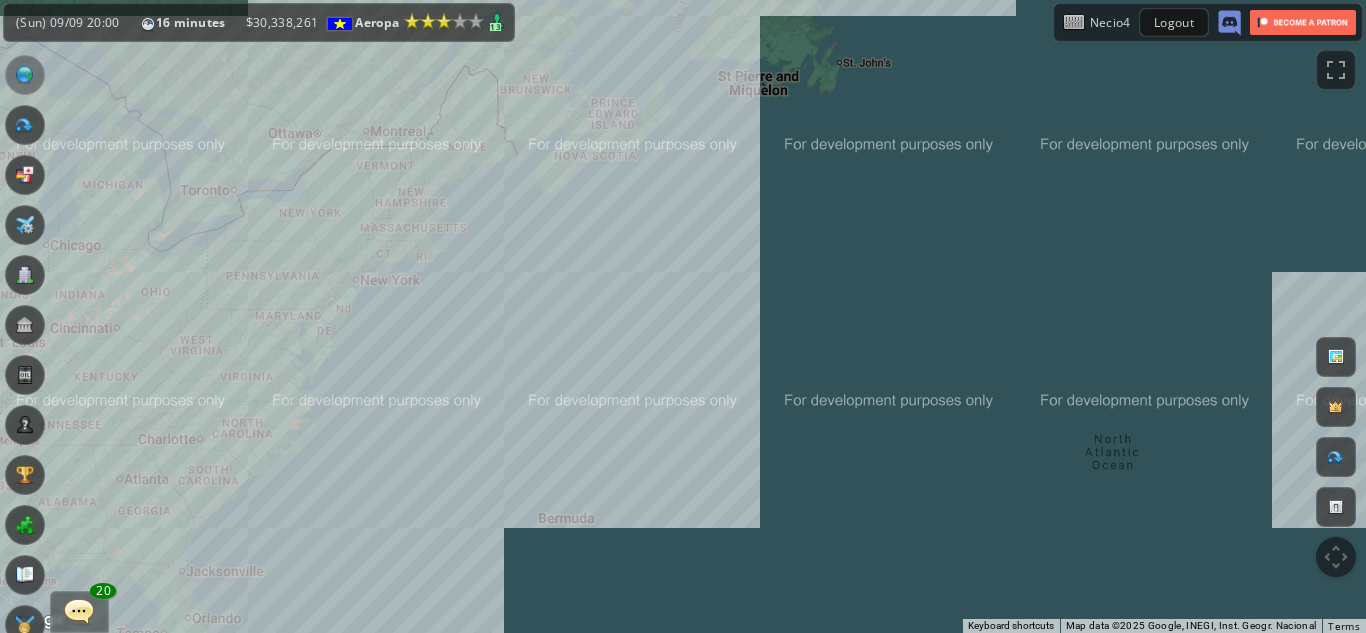 drag, startPoint x: 472, startPoint y: 216, endPoint x: 460, endPoint y: 302, distance: 86.833176 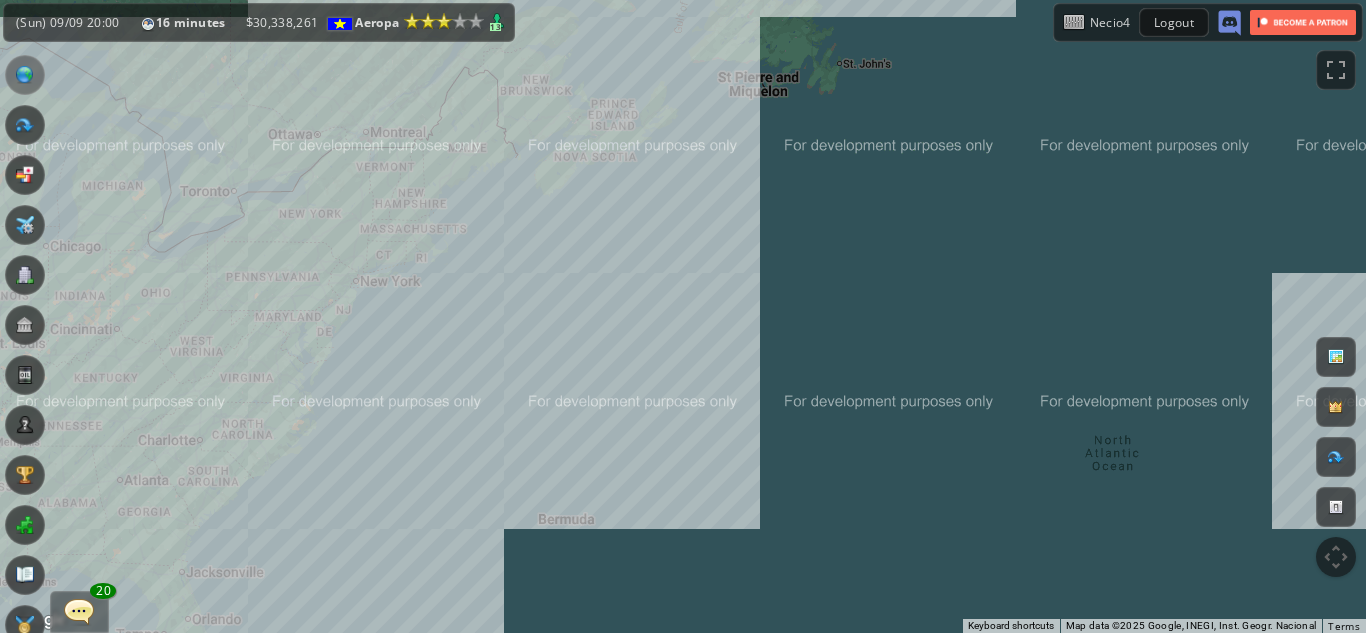 click on "To navigate, press the arrow keys." at bounding box center [683, 316] 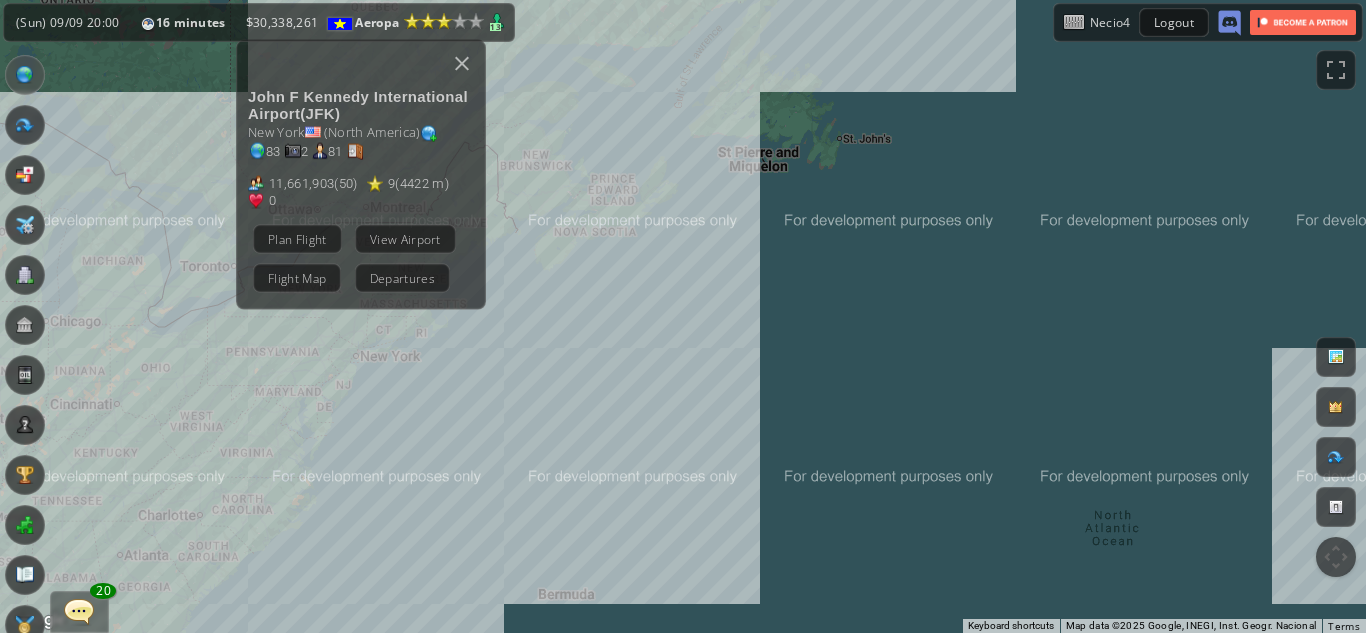 click on "To navigate, press the arrow keys.
[LAST] F Kennedy International Airport  ( [LAST] )
[LAST]  ( [LAST] )
83 2 81
11,661,903  ( 50 )
9  ( 4422 m )
0
Plan Flight
View Airport
Flight Map
Departures" at bounding box center [683, 316] 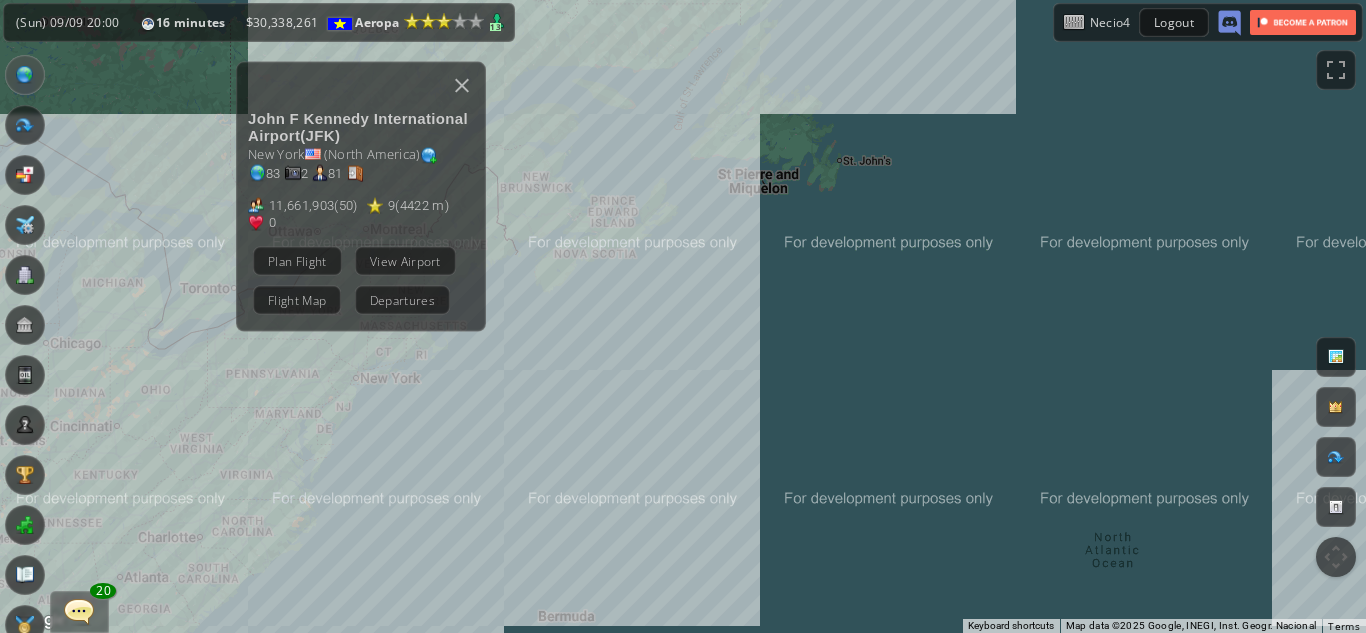 click on "To navigate, press the arrow keys.
[LAST] F Kennedy International Airport  ( [LAST] )
[LAST]  ( [LAST] )
83 2 81
11,661,903  ( 50 )
9  ( 4422 m )
0
Plan Flight
View Airport
Flight Map
Departures" at bounding box center [683, 316] 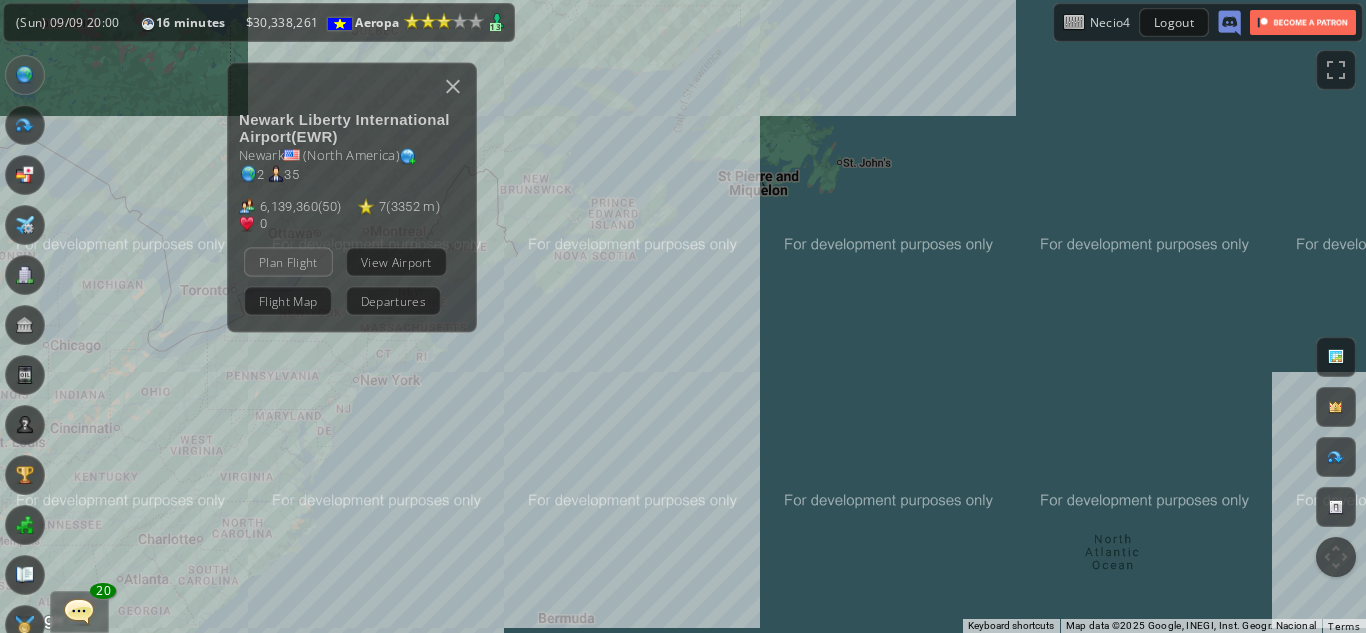 click on "Plan Flight" at bounding box center (288, 261) 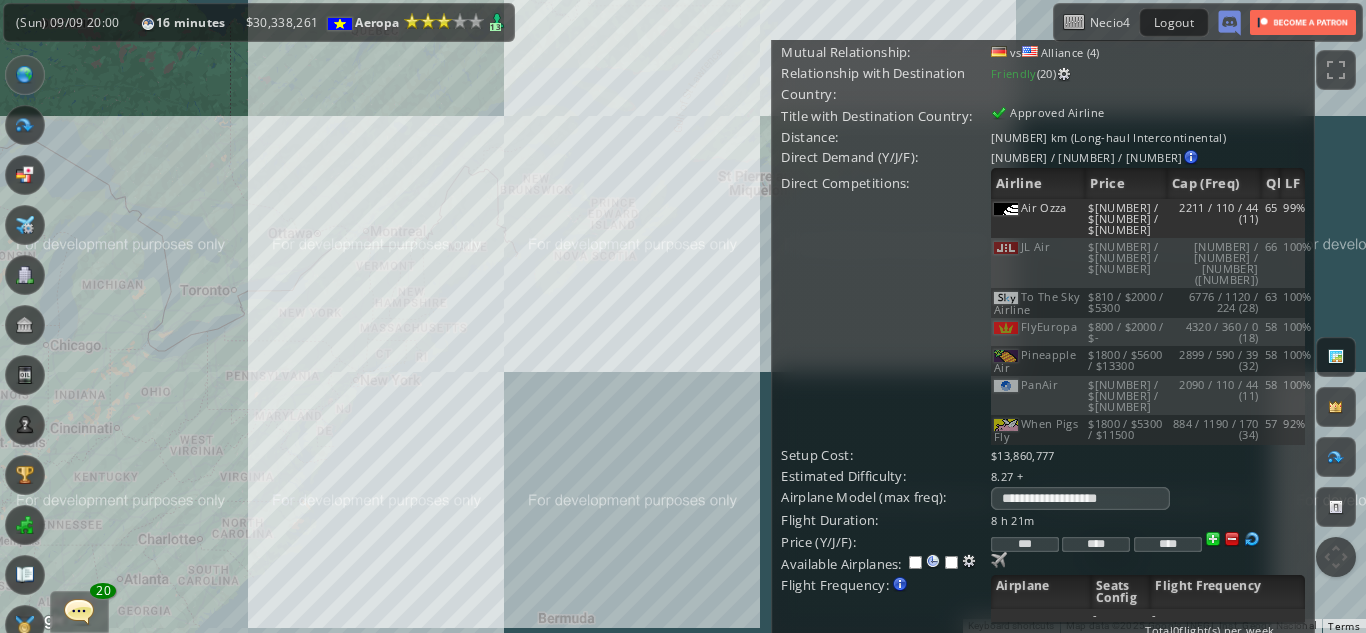 scroll, scrollTop: 108, scrollLeft: 0, axis: vertical 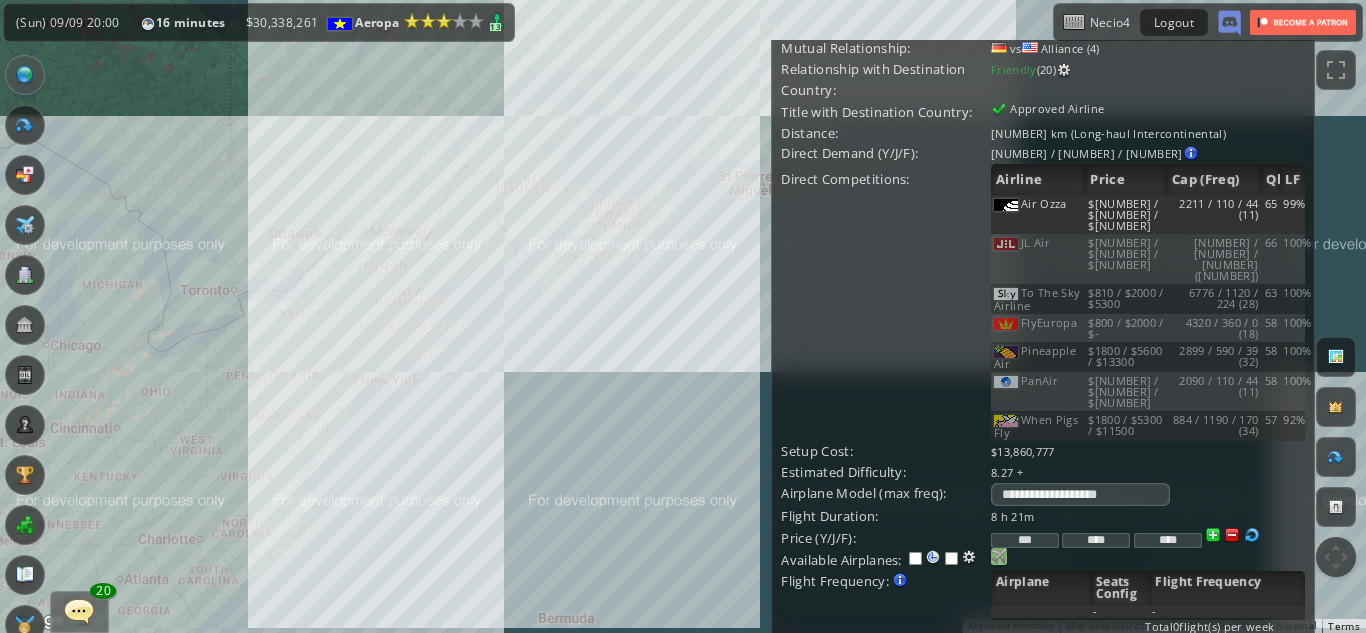 click at bounding box center (999, 556) 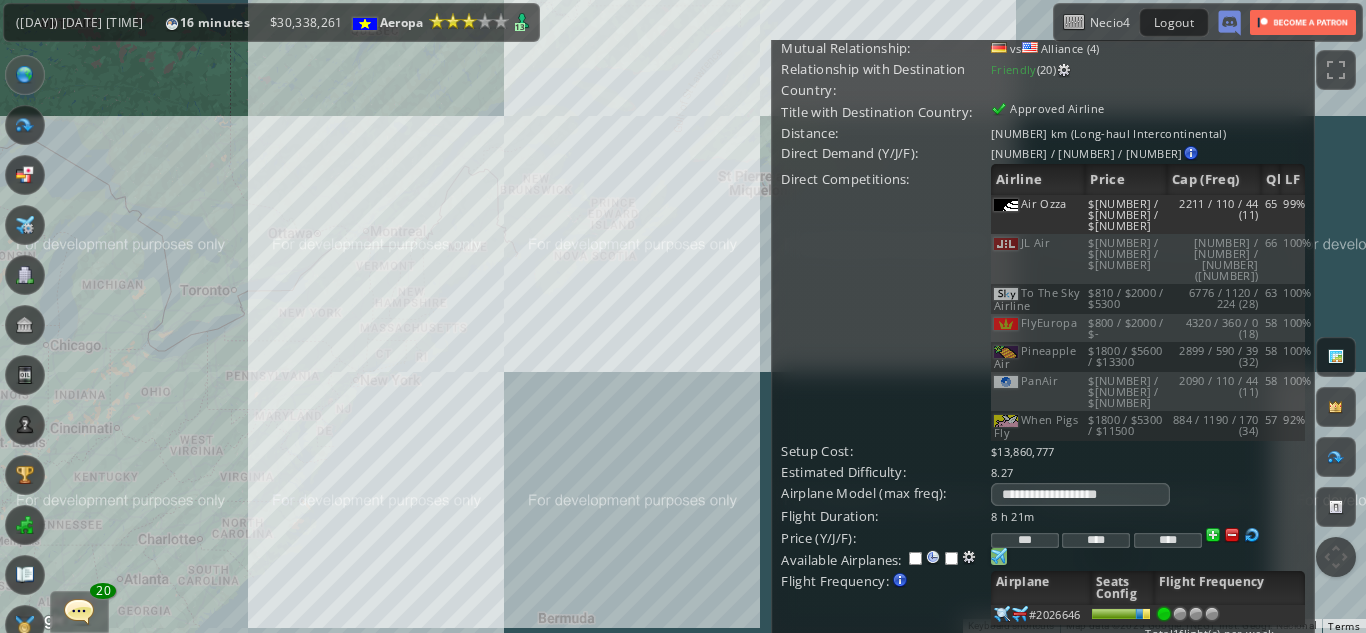 click at bounding box center [1212, 614] 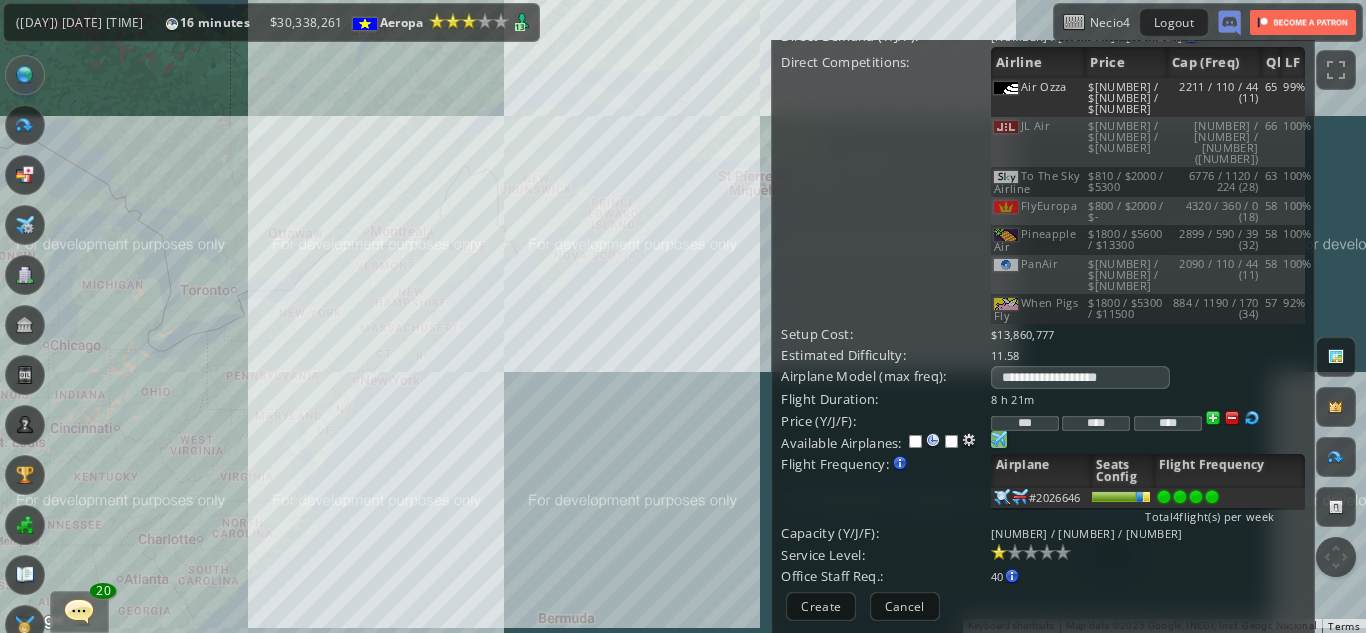 scroll, scrollTop: 249, scrollLeft: 0, axis: vertical 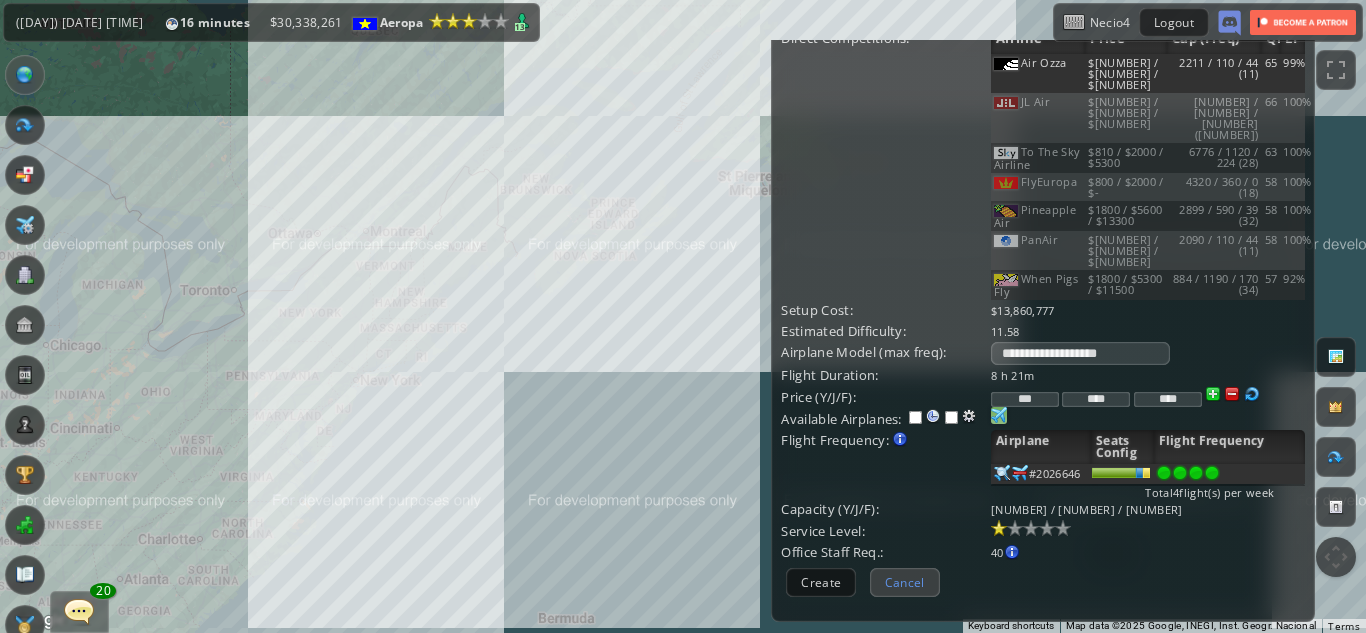 click on "Cancel" at bounding box center (905, 582) 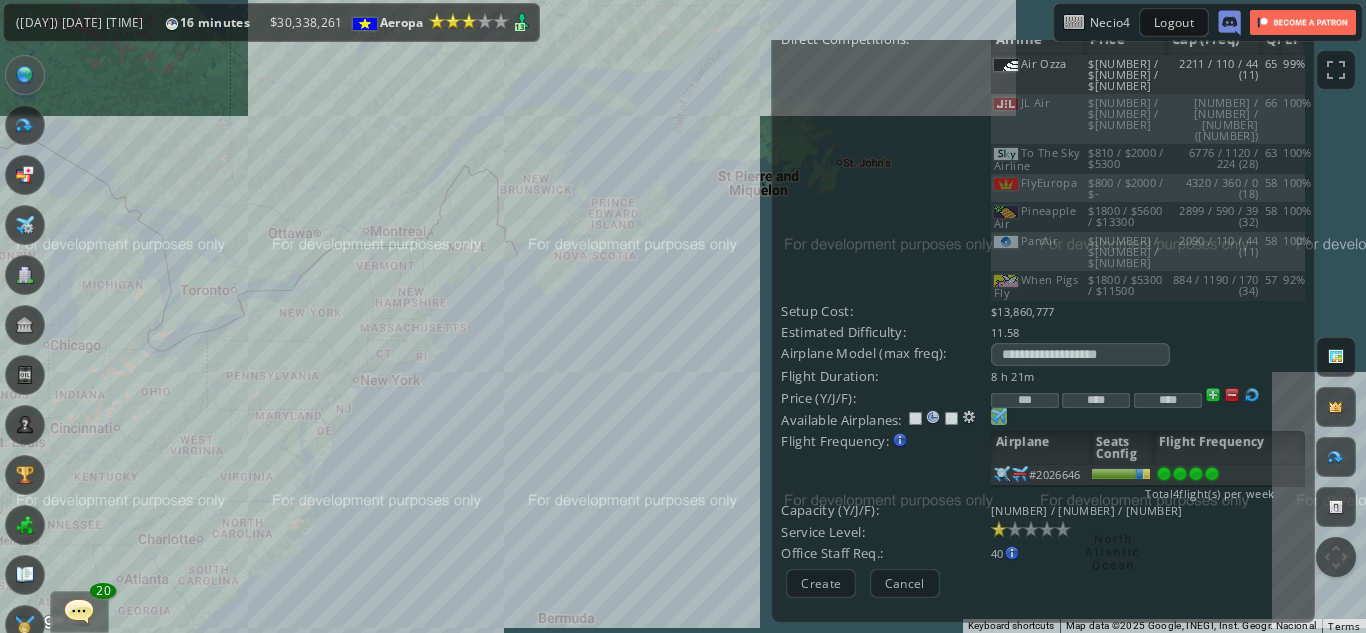 scroll, scrollTop: 0, scrollLeft: 0, axis: both 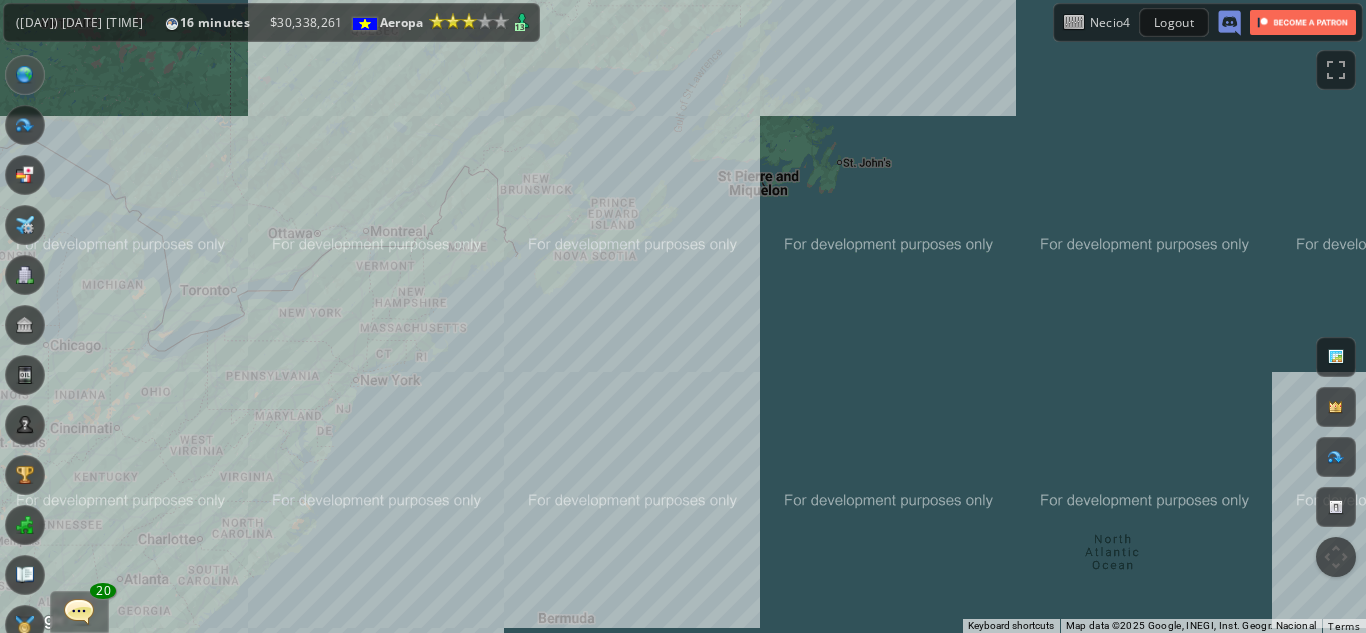 drag, startPoint x: 631, startPoint y: 300, endPoint x: 439, endPoint y: 307, distance: 192.12756 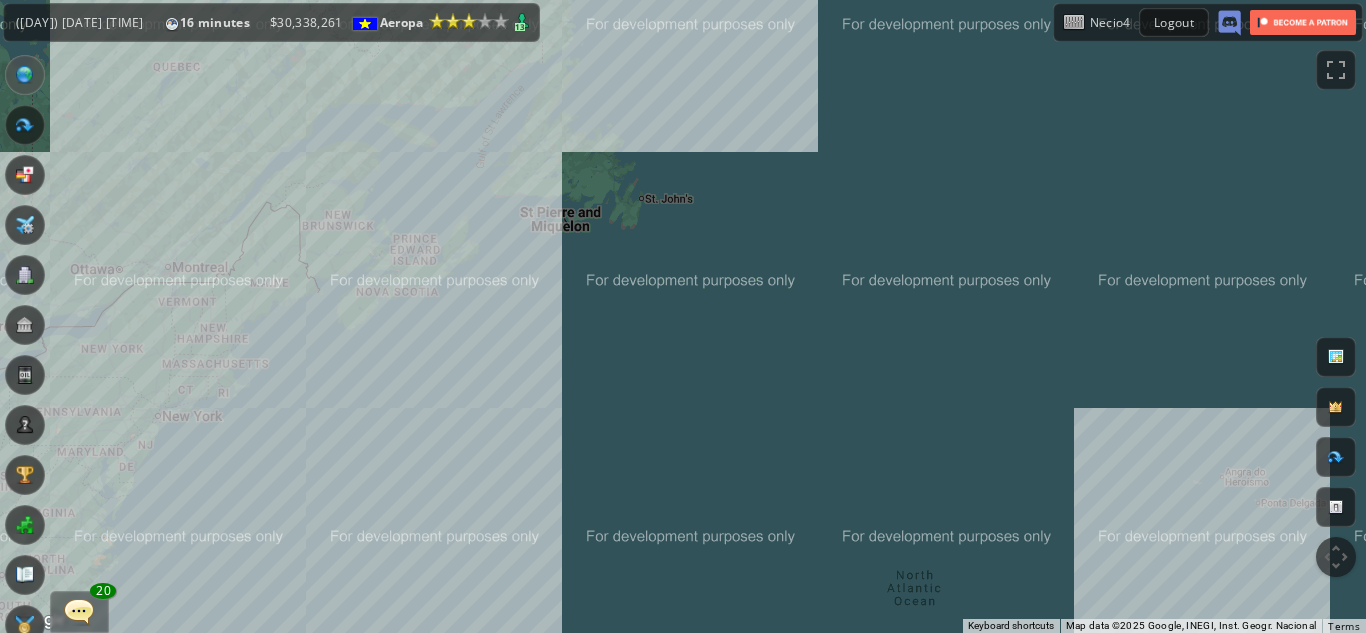 drag, startPoint x: 1203, startPoint y: 322, endPoint x: 775, endPoint y: 308, distance: 428.2289 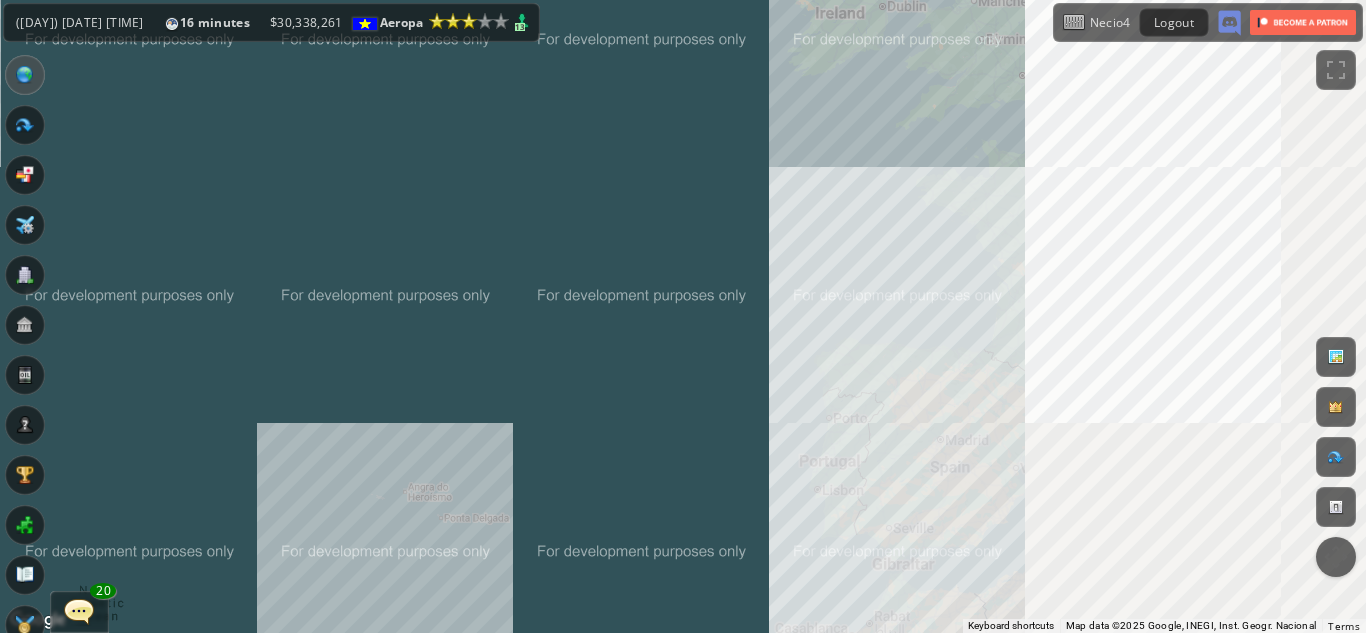 drag, startPoint x: 775, startPoint y: 308, endPoint x: 0, endPoint y: 102, distance: 801.9108 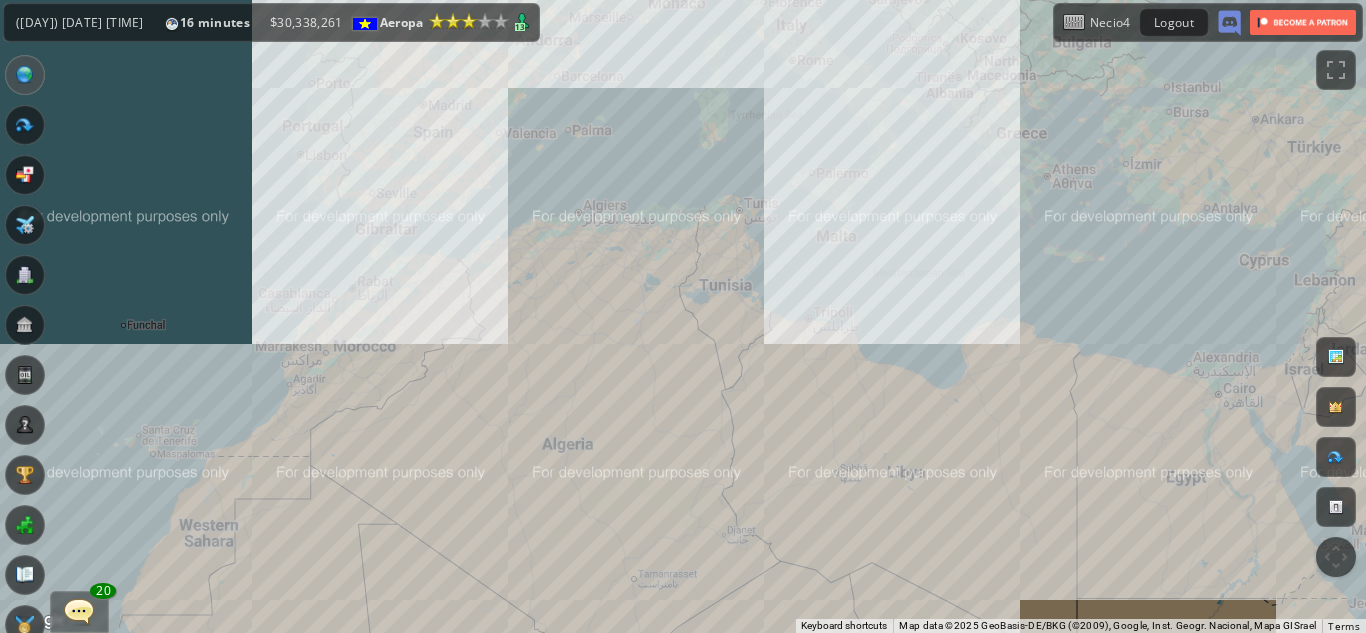 drag, startPoint x: 877, startPoint y: 264, endPoint x: 302, endPoint y: 40, distance: 617.09076 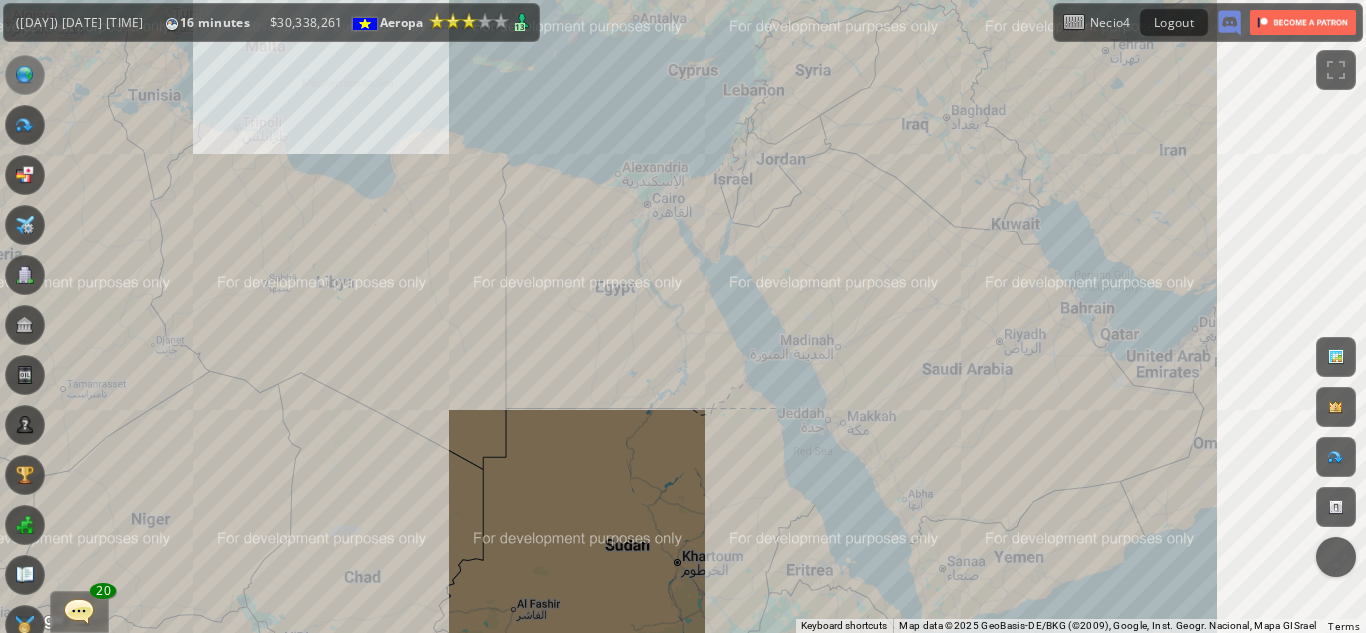 drag, startPoint x: 918, startPoint y: 273, endPoint x: 608, endPoint y: 142, distance: 336.54272 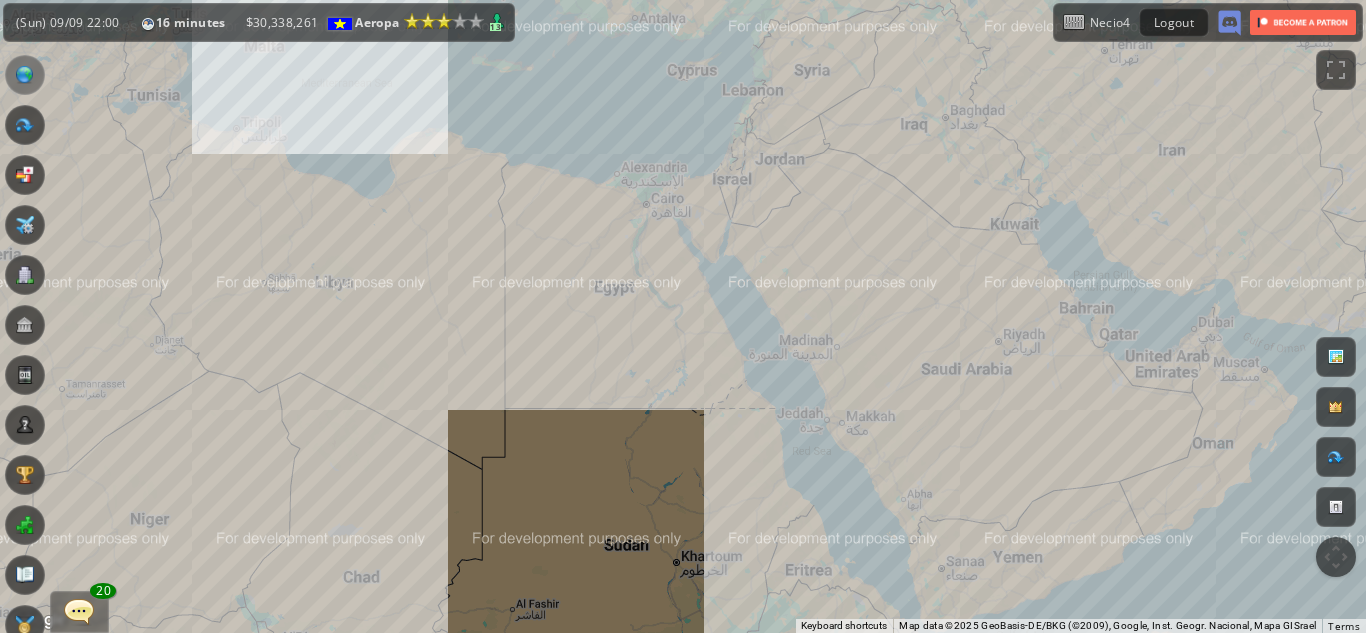 click on "To navigate, press the arrow keys." at bounding box center (683, 316) 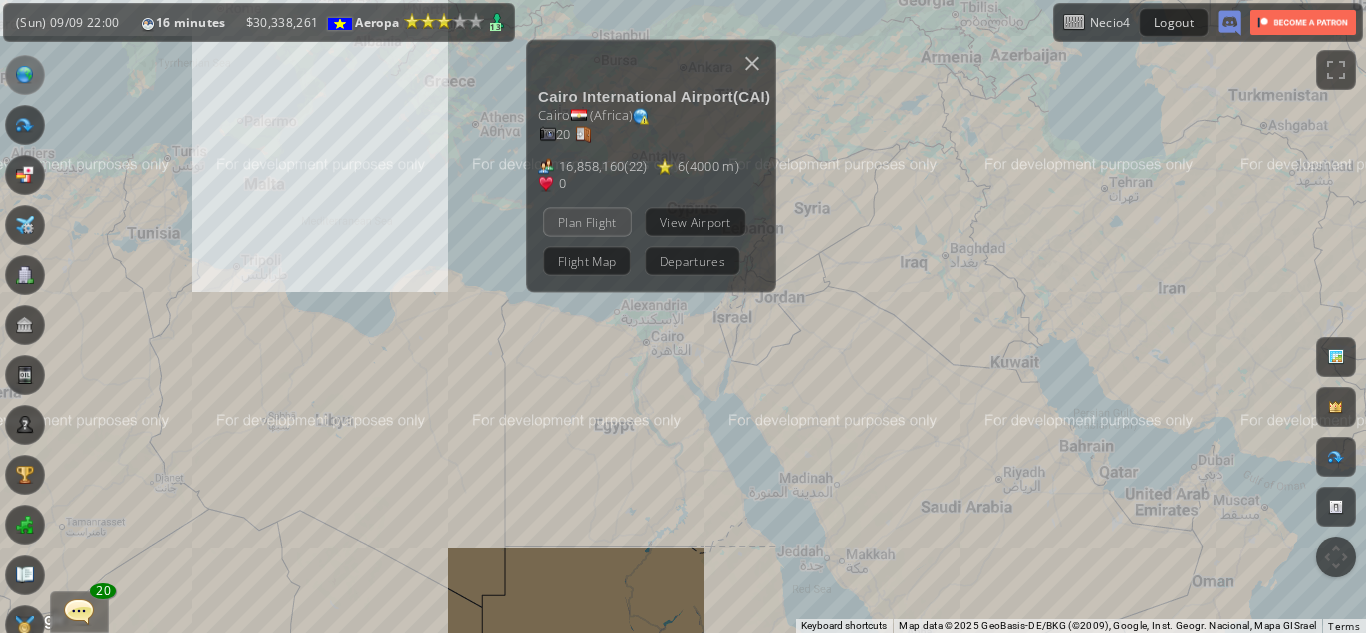 click on "Plan Flight" at bounding box center [587, 221] 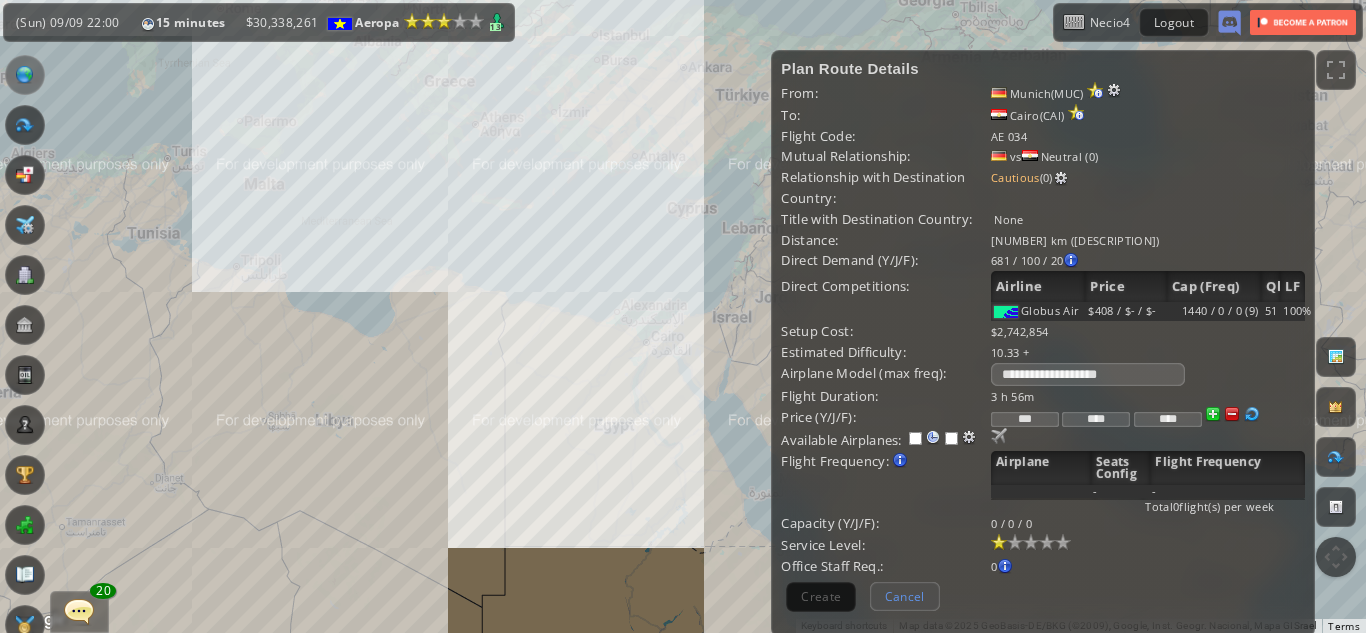 click on "Cancel" at bounding box center (905, 596) 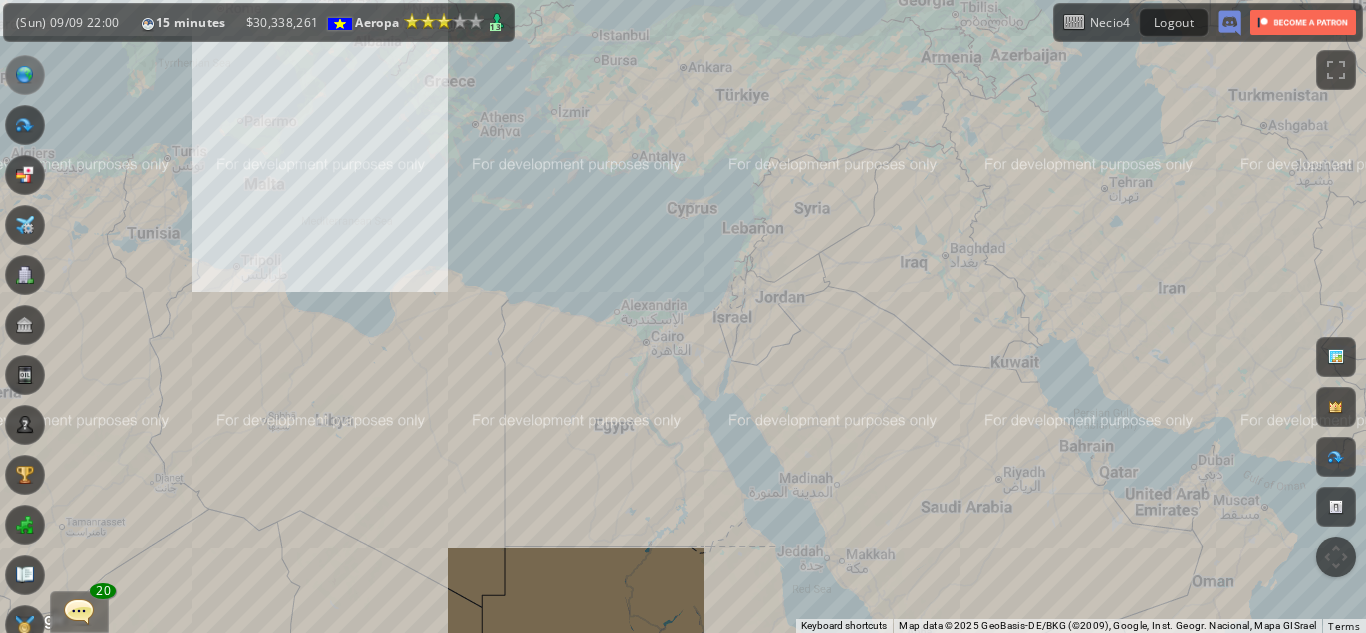 click on "To navigate, press the arrow keys." at bounding box center (683, 316) 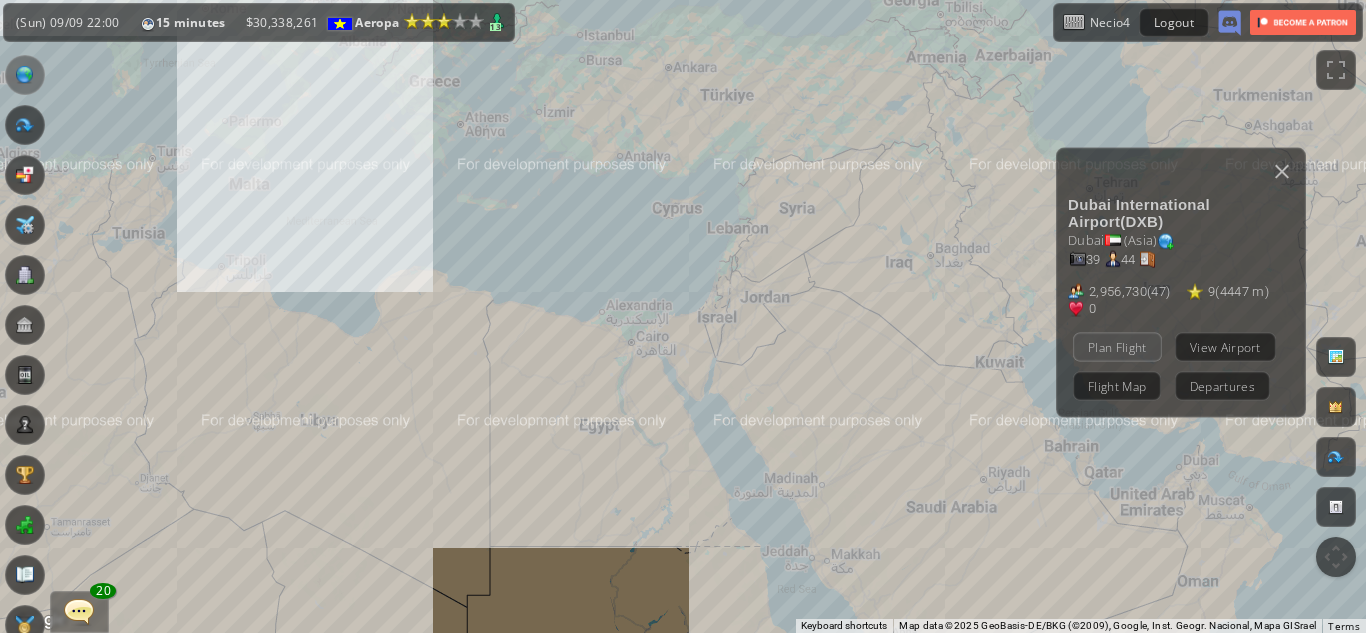 click on "Plan Flight" at bounding box center [1117, 346] 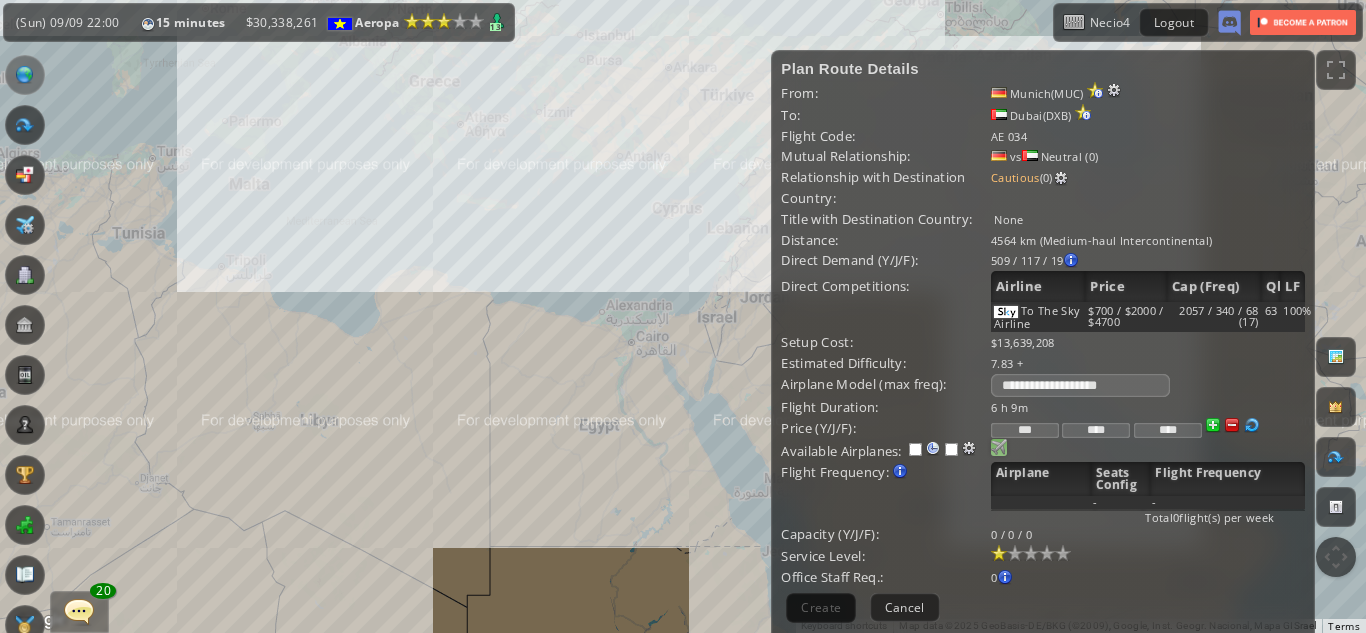click at bounding box center (999, 447) 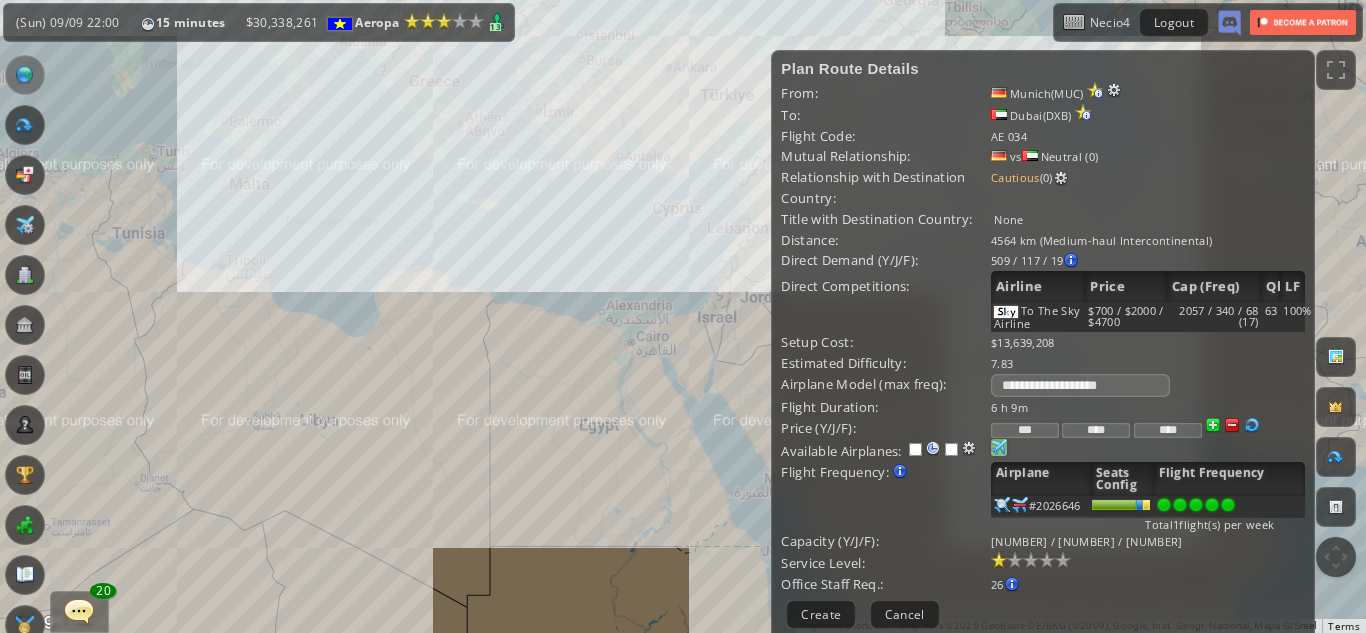 click at bounding box center [1228, 505] 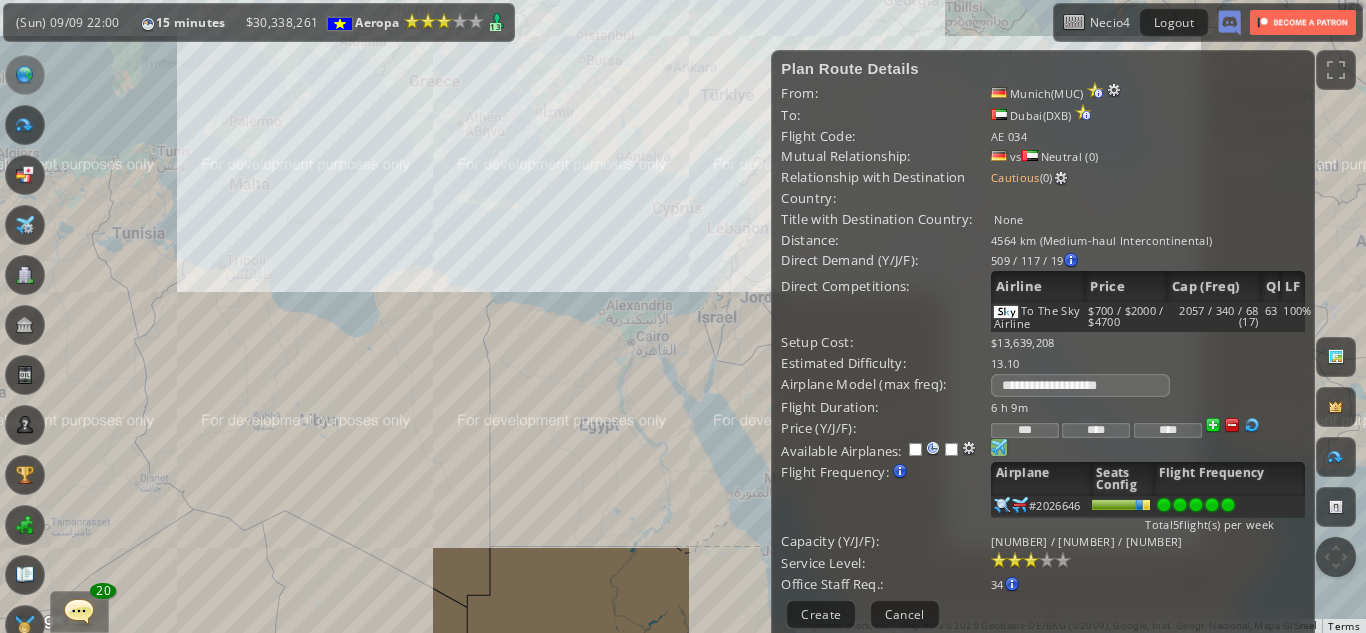 click at bounding box center [1031, 560] 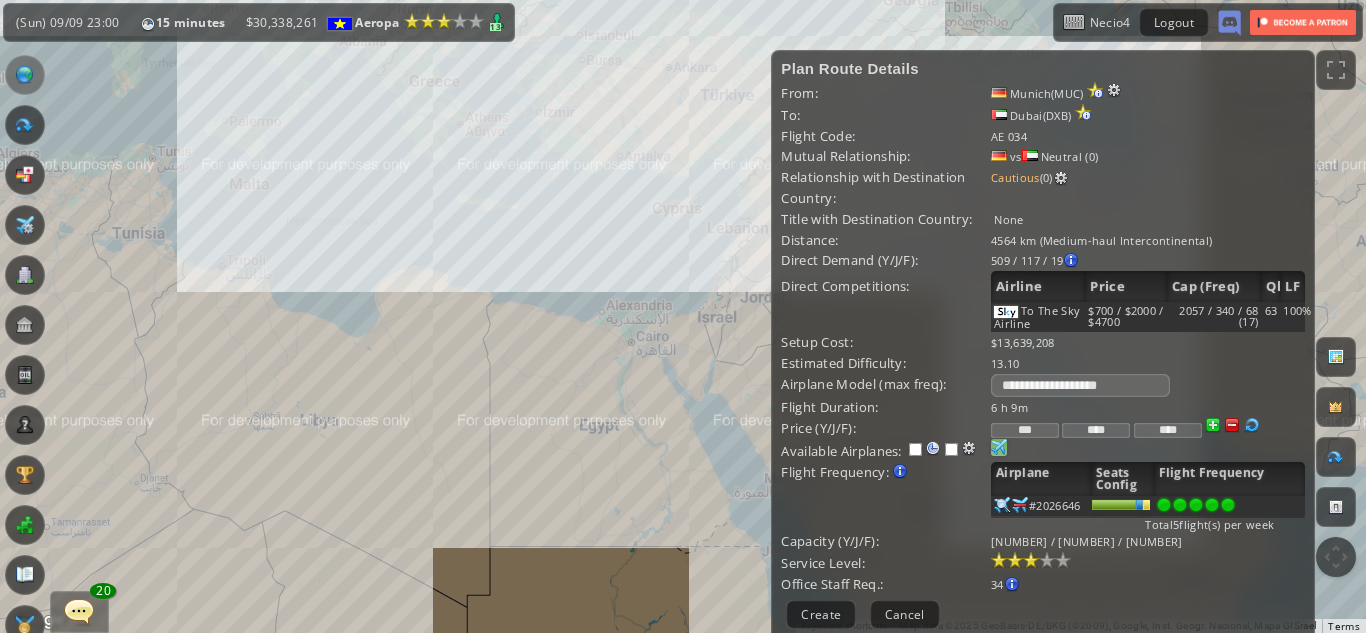 click at bounding box center [1228, 505] 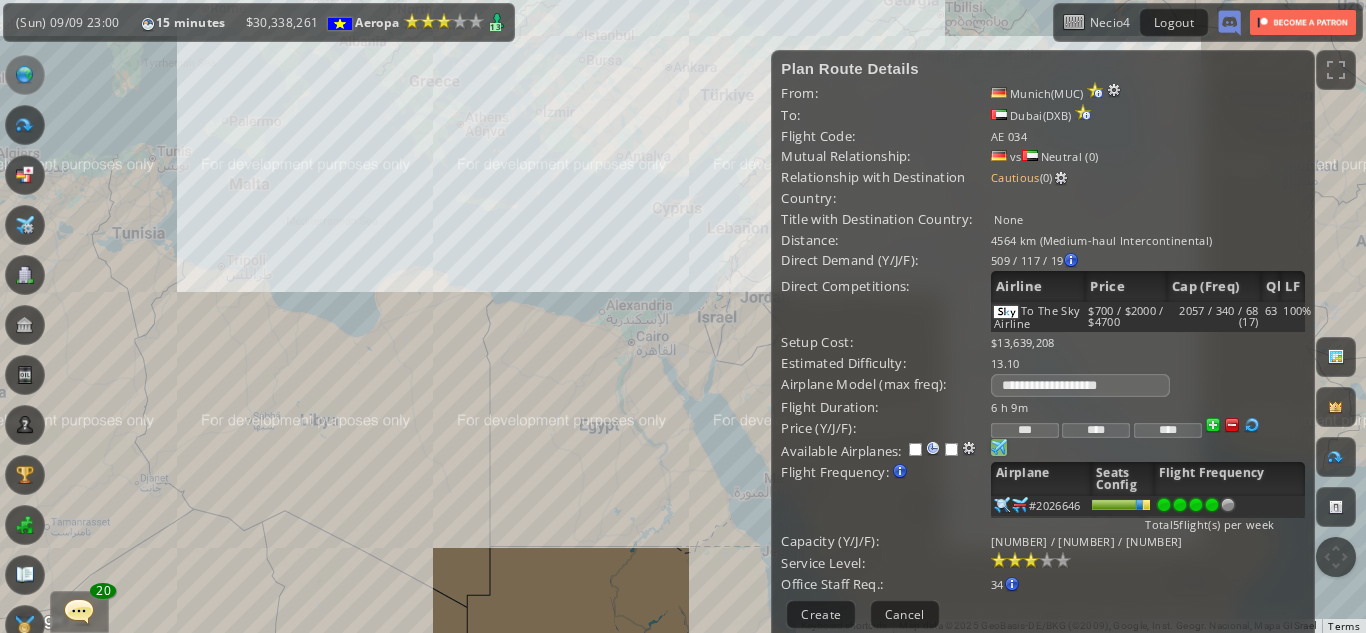 click at bounding box center (1212, 505) 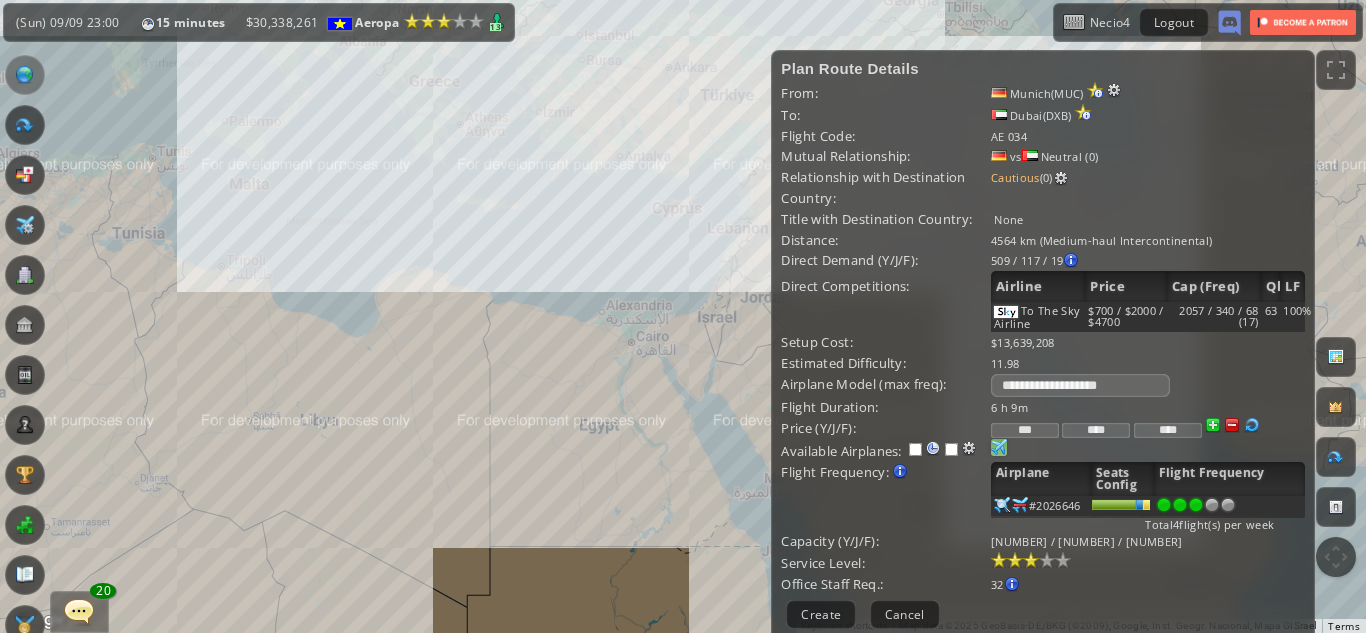click at bounding box center [1196, 505] 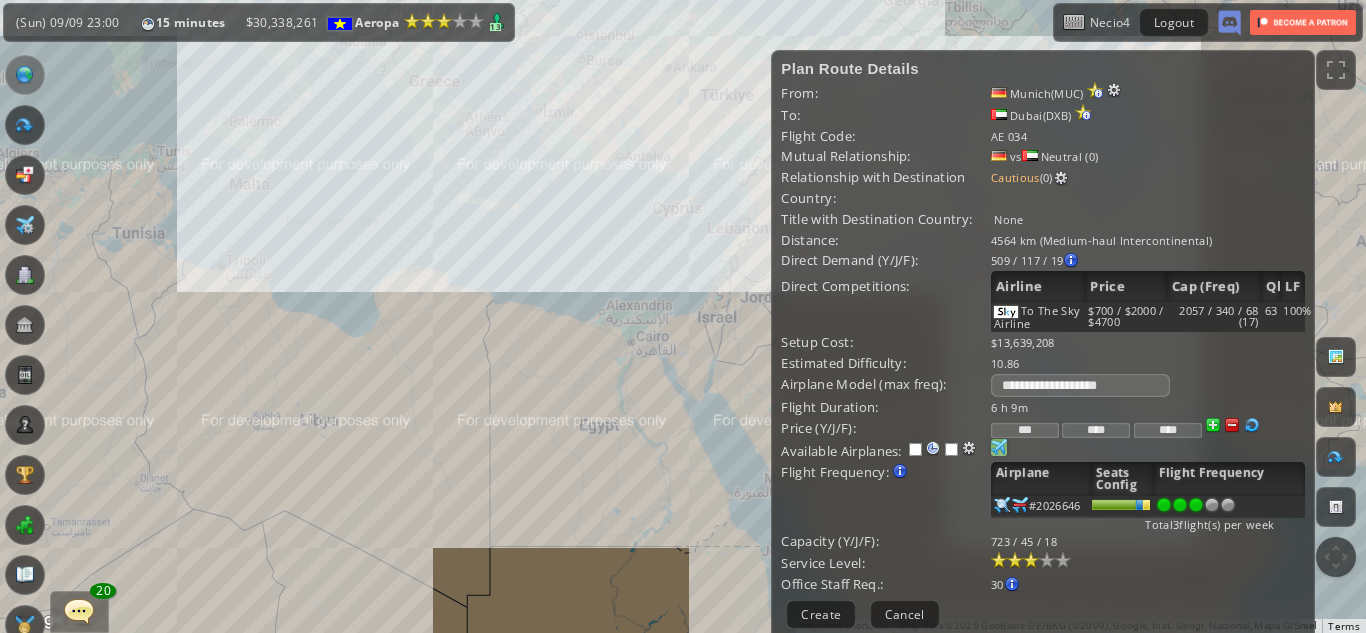 click at bounding box center [1230, 506] 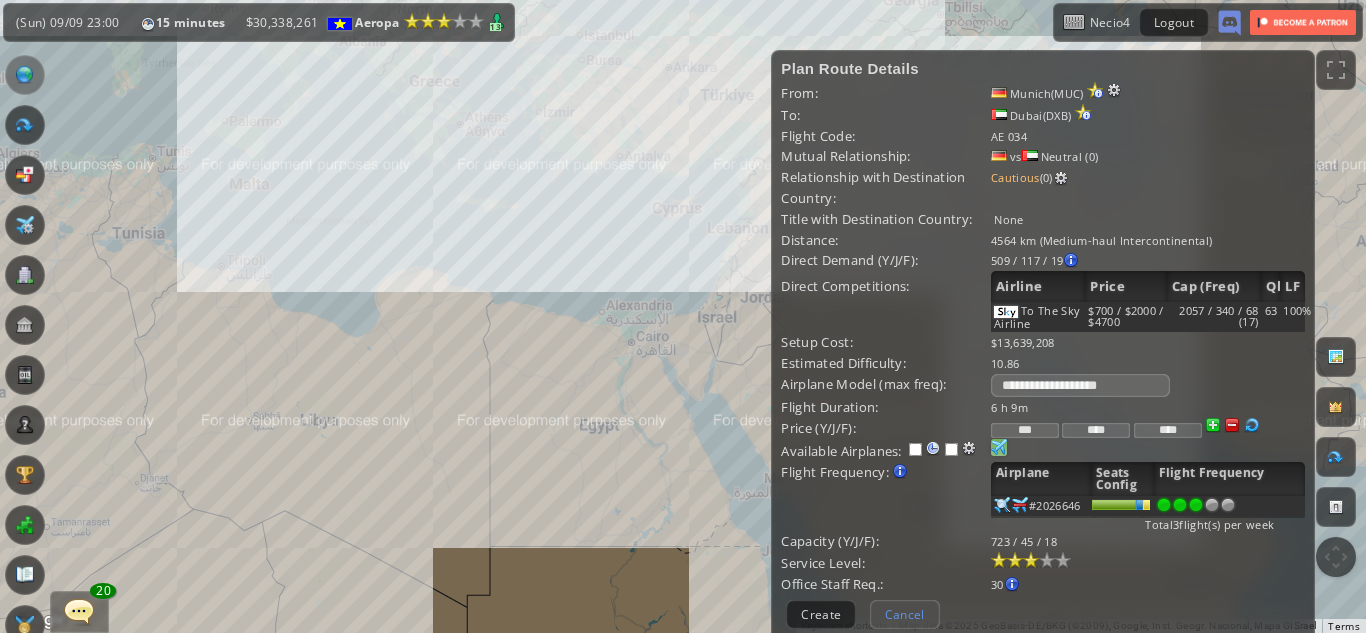 click on "Cancel" at bounding box center (905, 614) 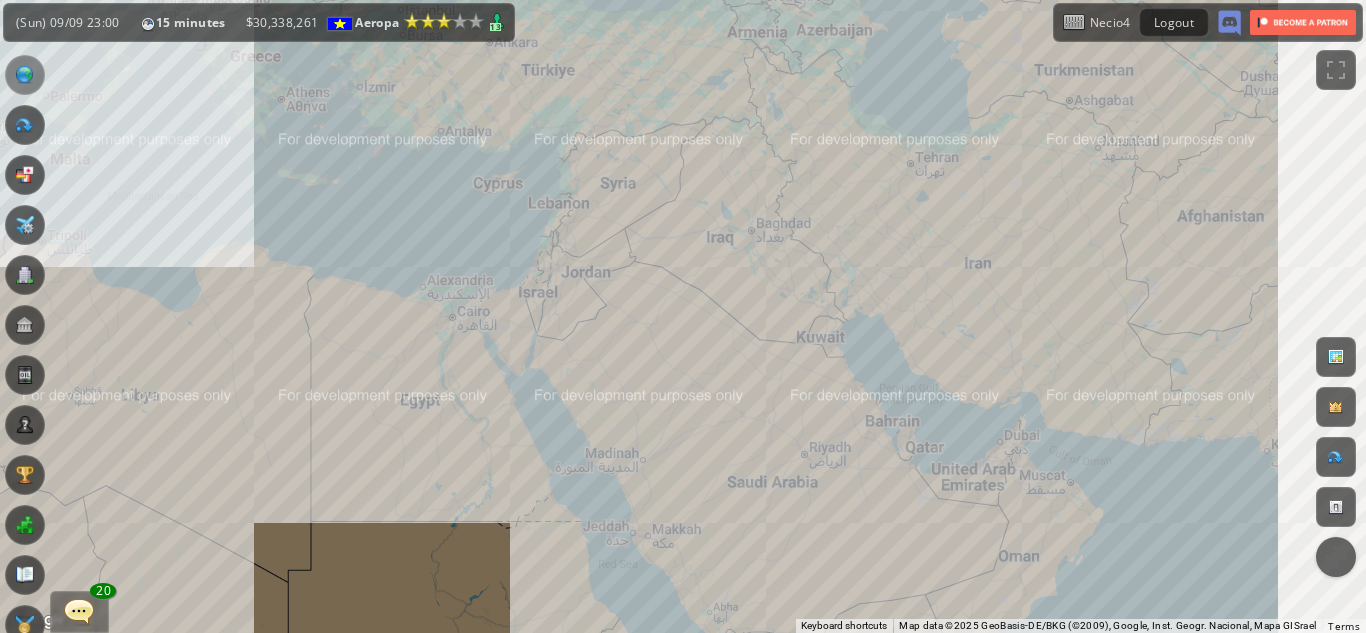 drag, startPoint x: 1098, startPoint y: 508, endPoint x: 908, endPoint y: 485, distance: 191.38704 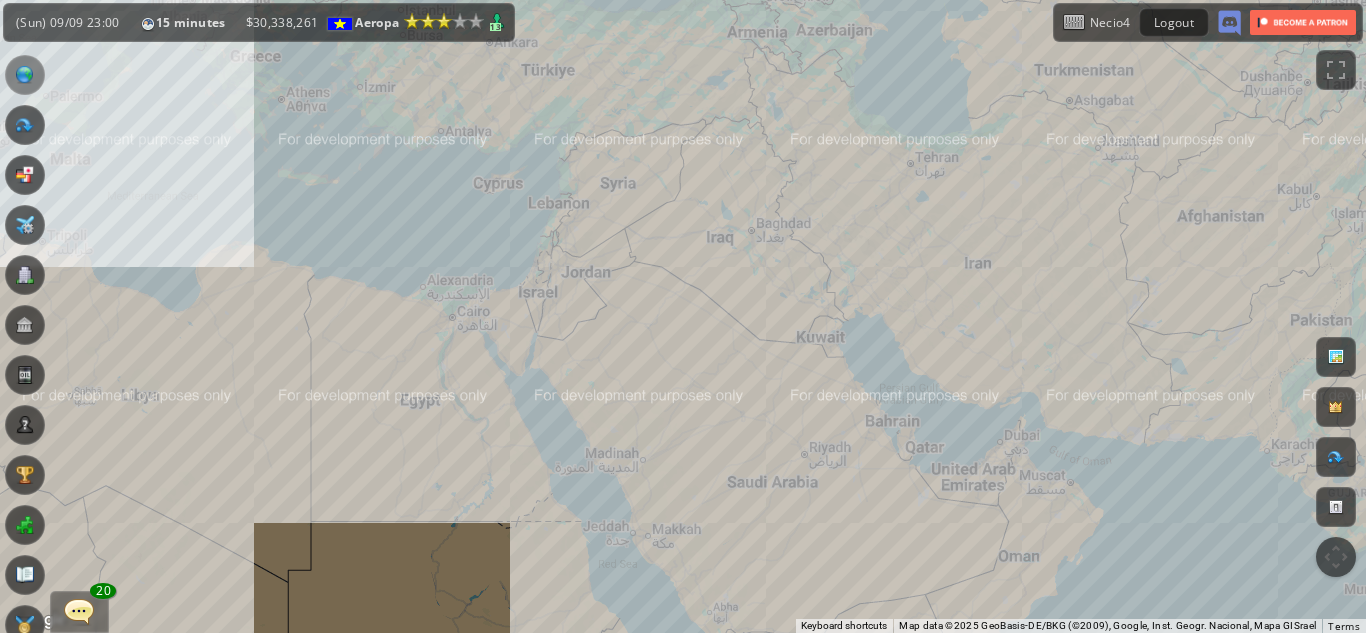 click on "To navigate, press the arrow keys." at bounding box center (683, 316) 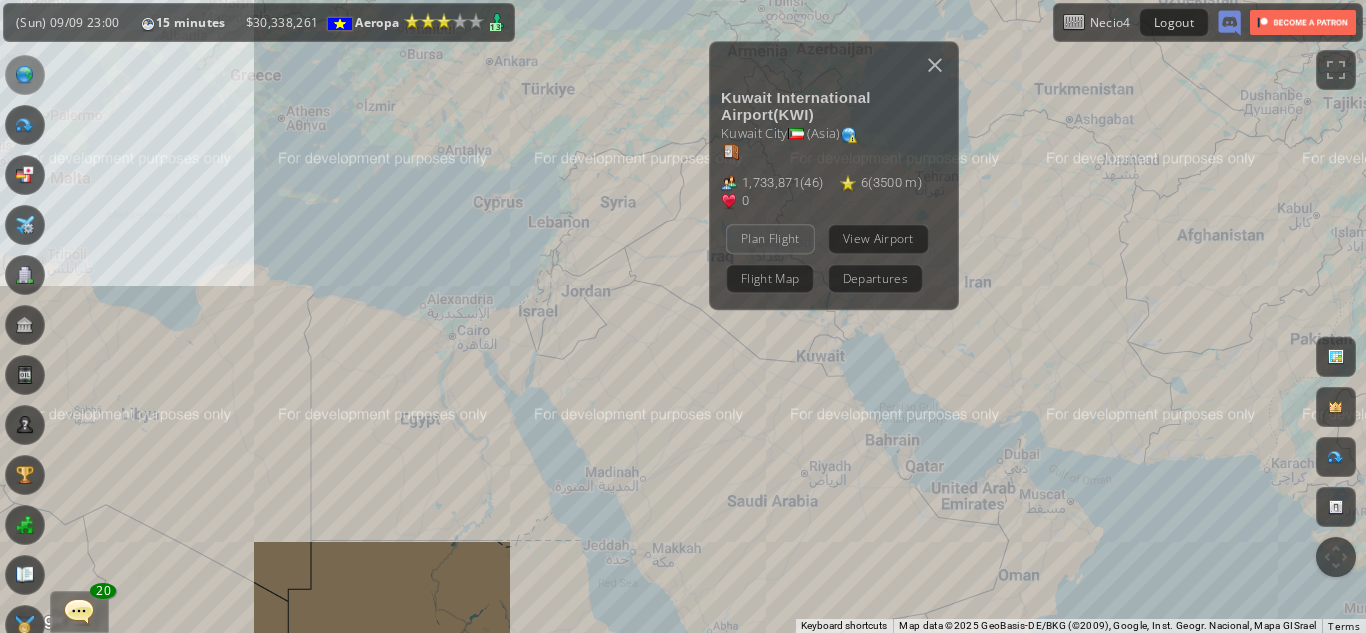 click on "Plan Flight" at bounding box center [770, 238] 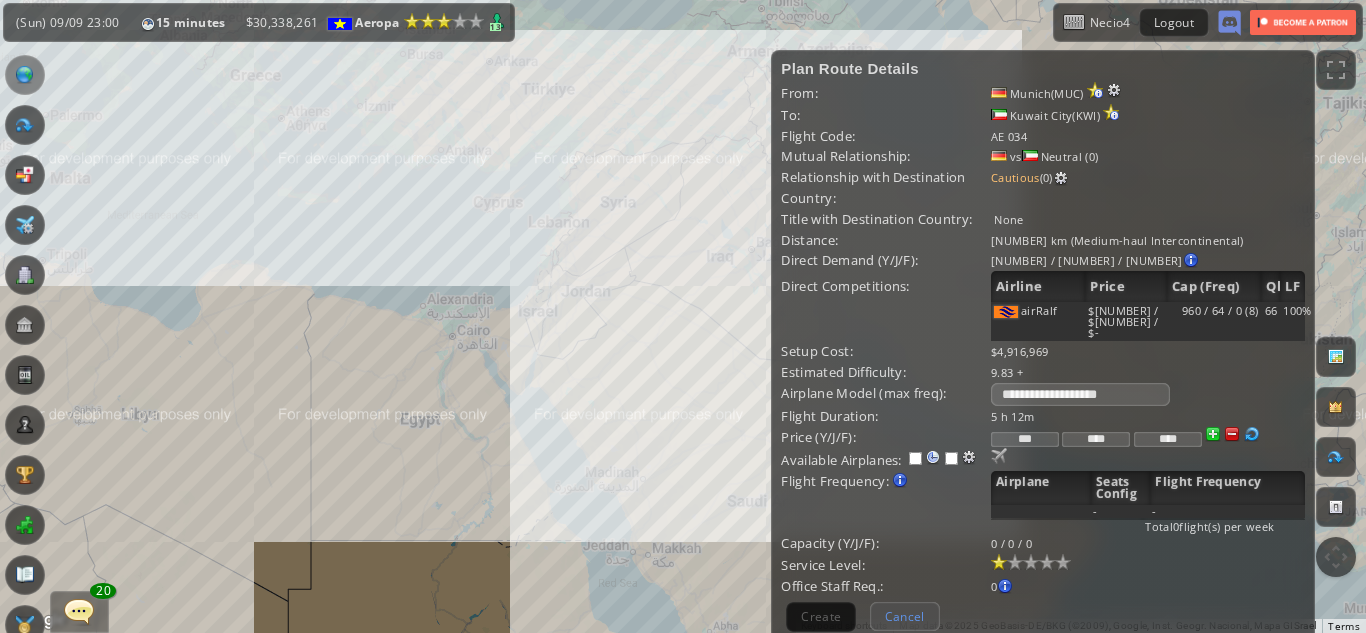 click on "Cancel" at bounding box center (905, 616) 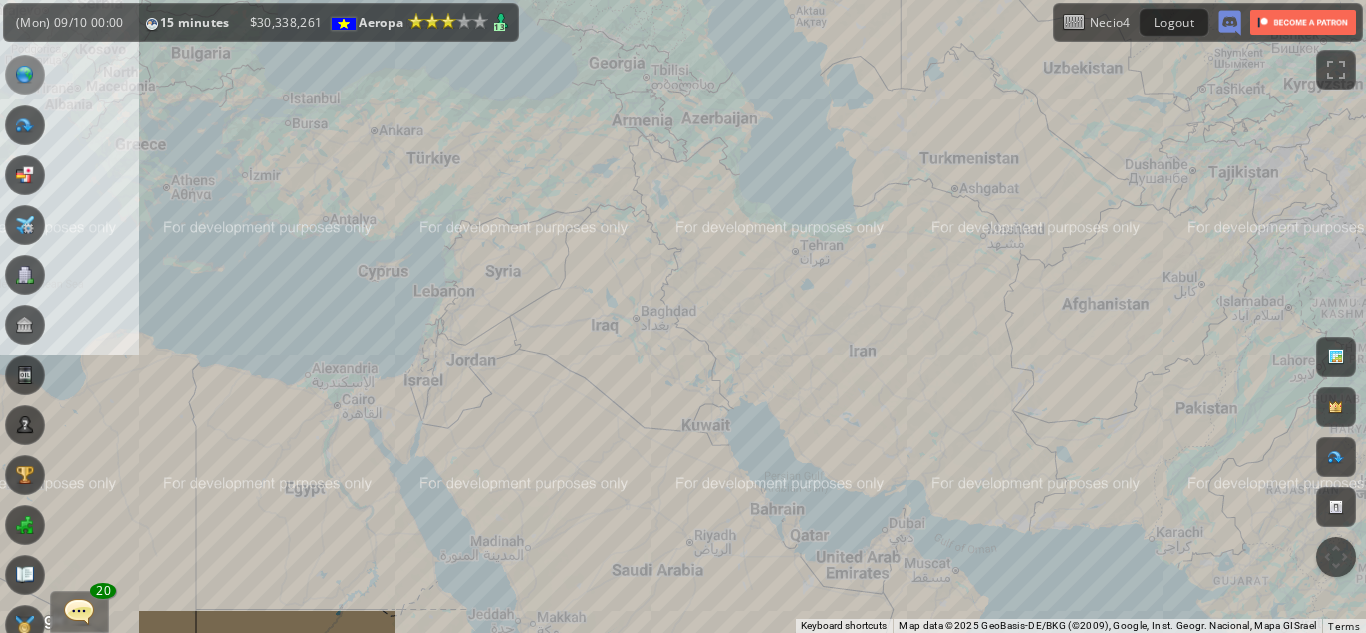 drag, startPoint x: 1016, startPoint y: 440, endPoint x: 880, endPoint y: 524, distance: 159.84993 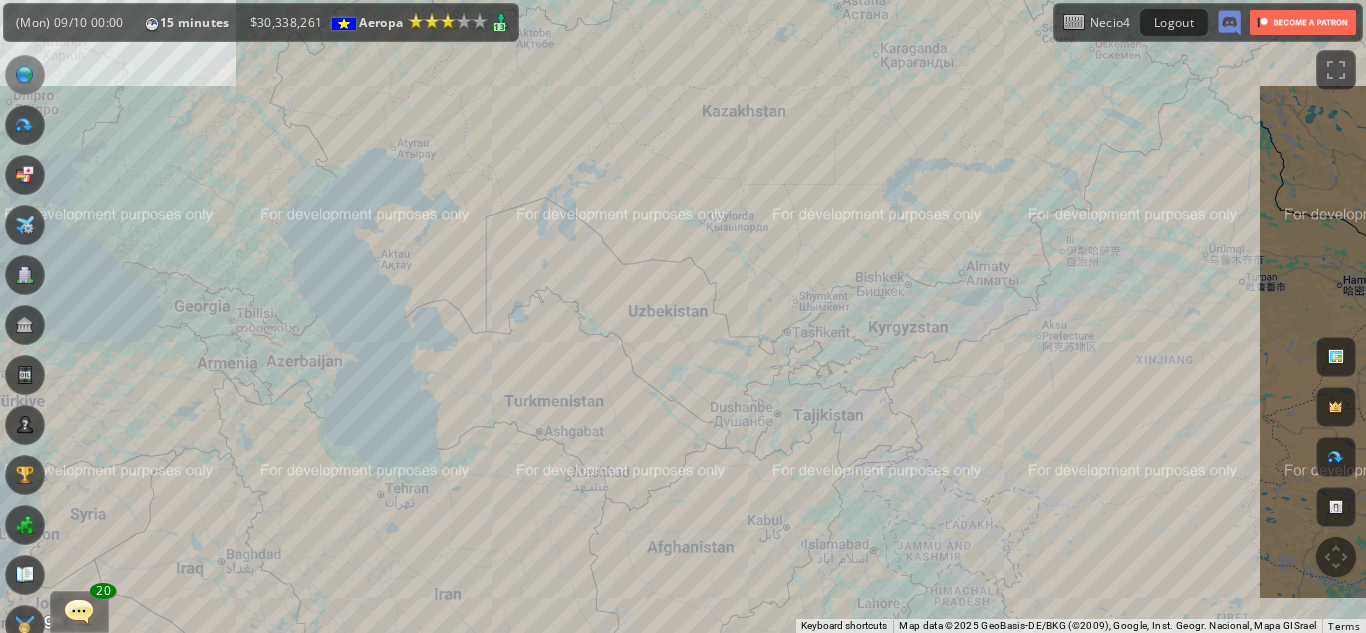 drag, startPoint x: 1230, startPoint y: 236, endPoint x: 703, endPoint y: 533, distance: 604.9281 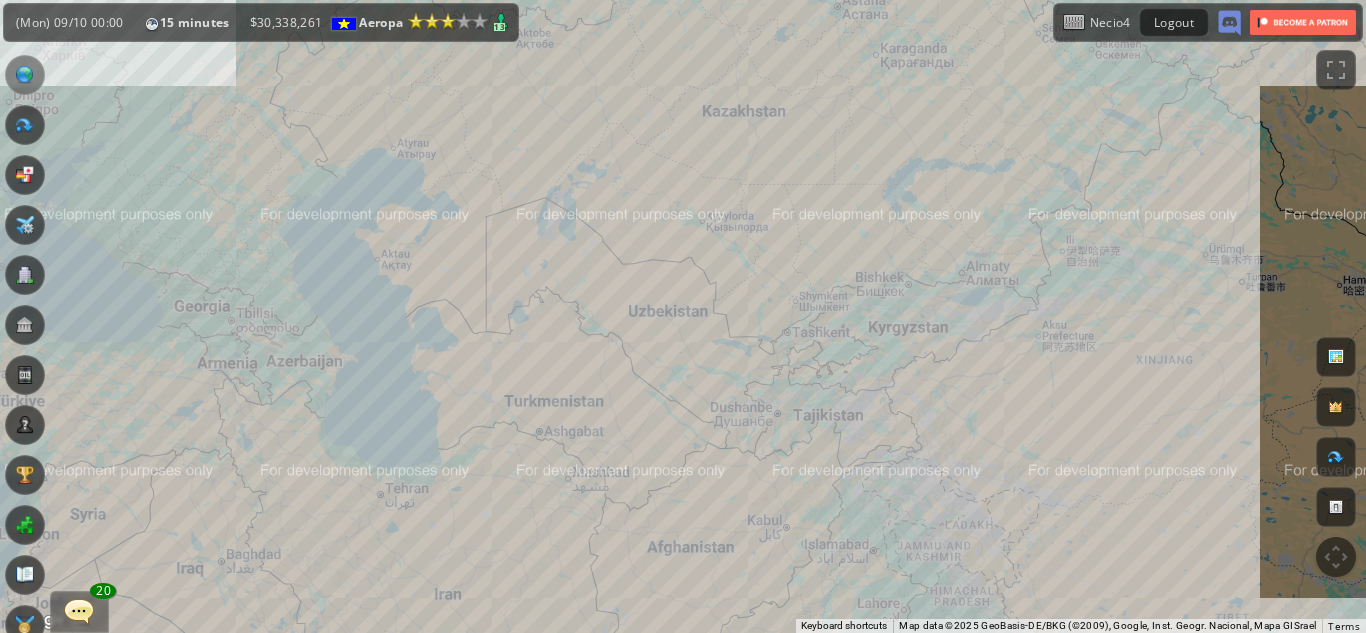click on "To navigate, press the arrow keys." at bounding box center [683, 316] 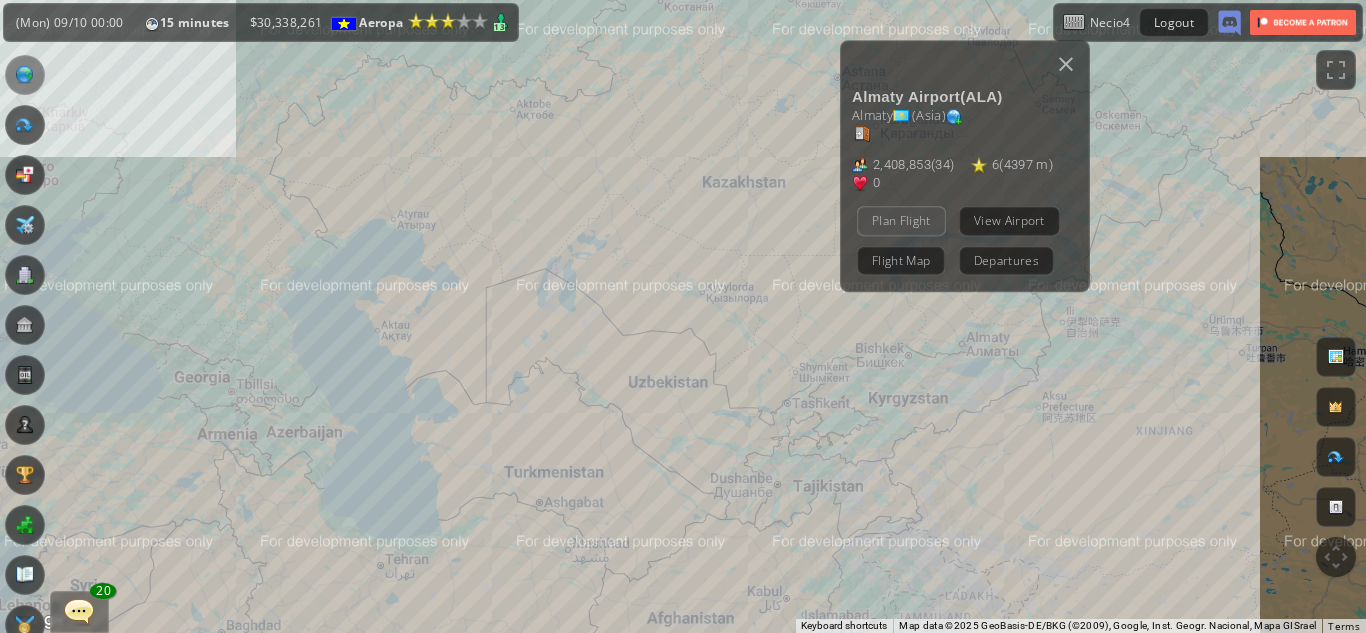 click on "Plan Flight" at bounding box center [901, 220] 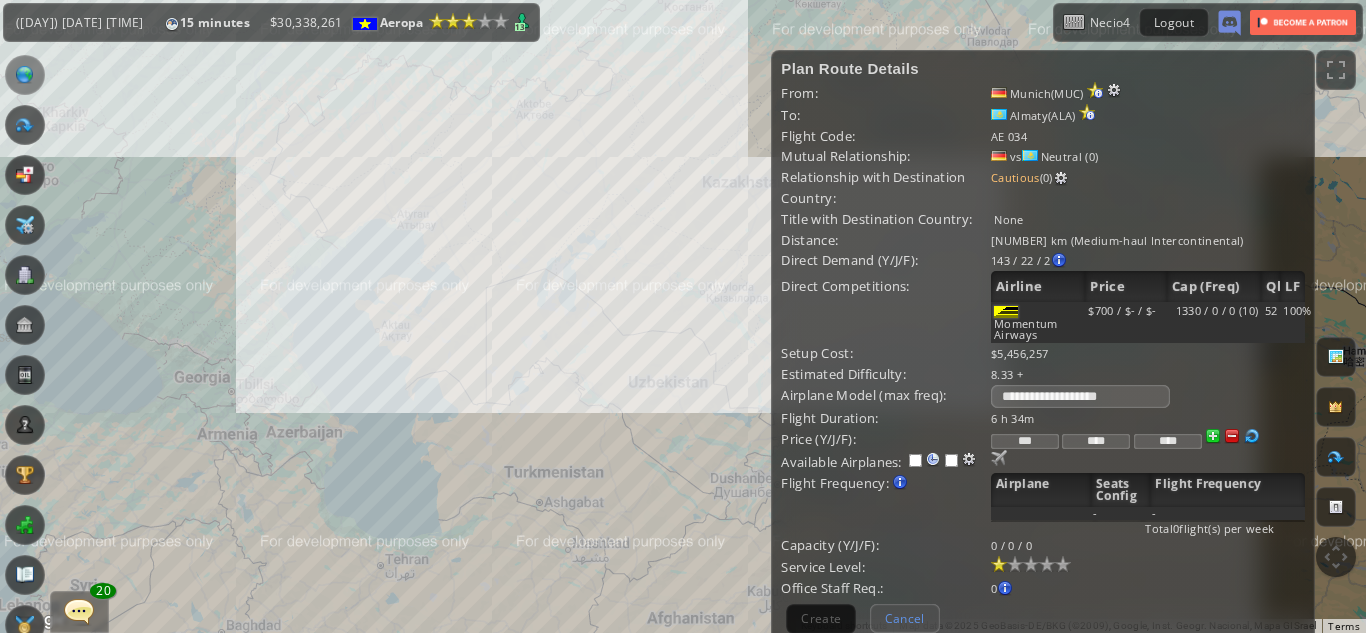 click on "Cancel" at bounding box center [905, 618] 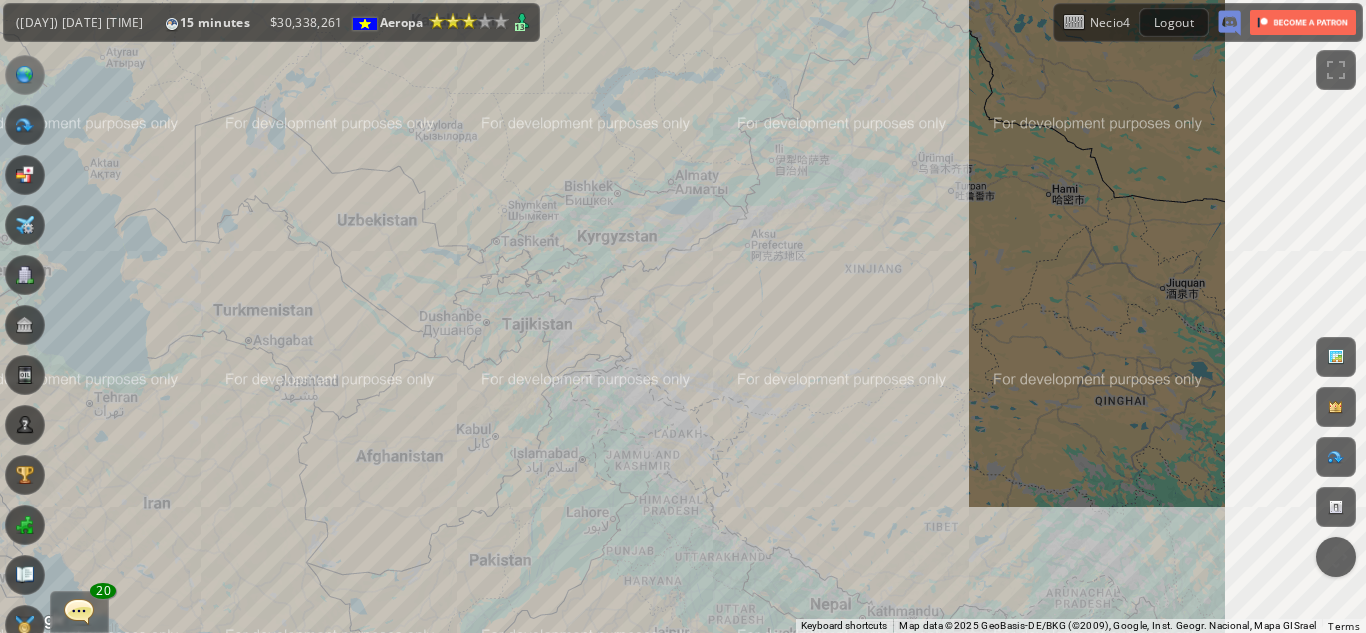drag, startPoint x: 897, startPoint y: 606, endPoint x: 597, endPoint y: 435, distance: 345.3129 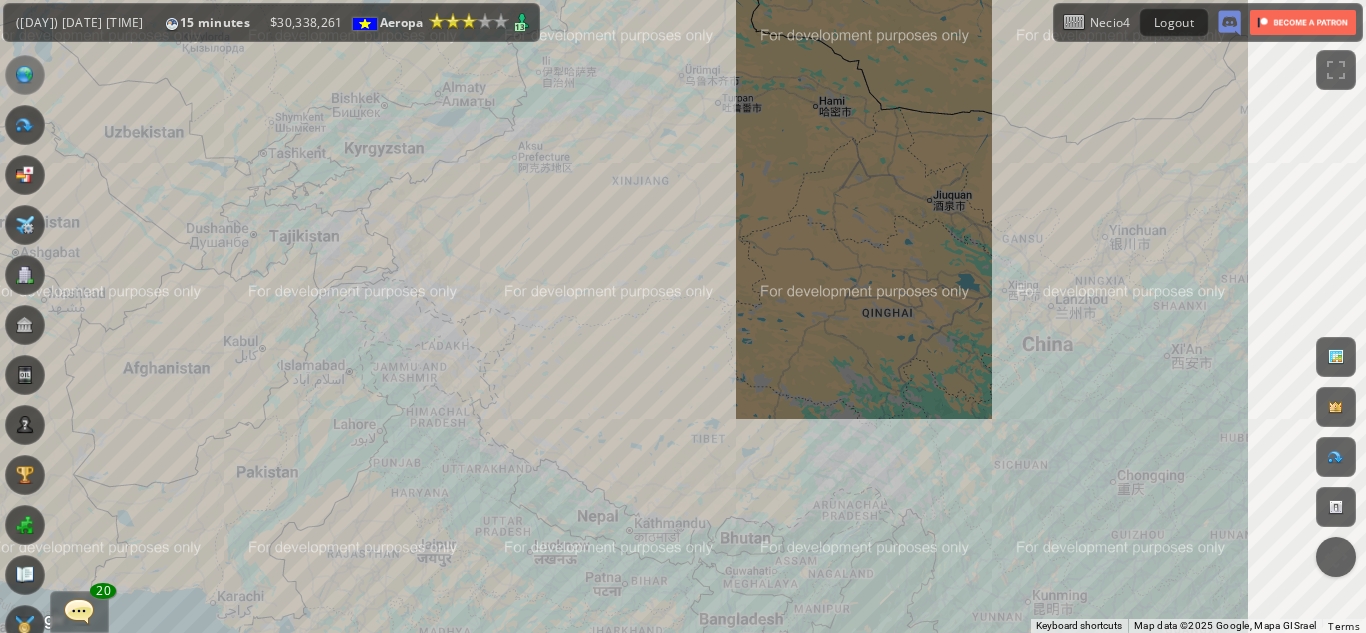 drag, startPoint x: 949, startPoint y: 494, endPoint x: 654, endPoint y: 385, distance: 314.49326 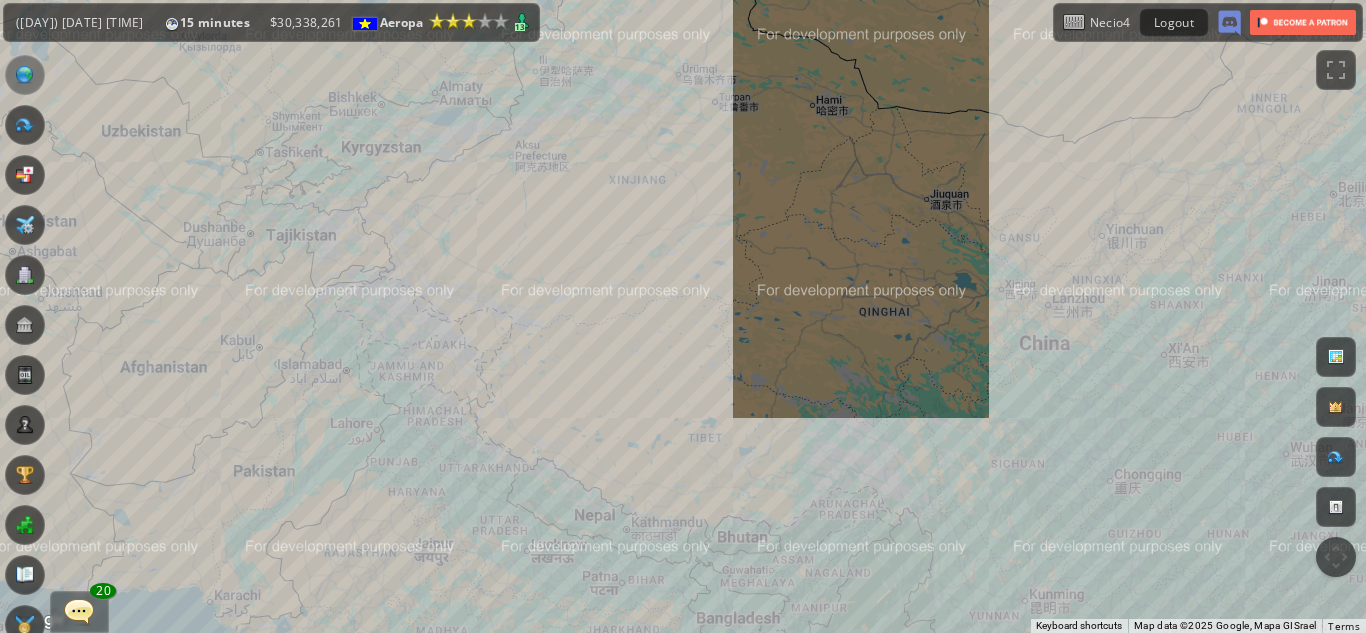 drag, startPoint x: 808, startPoint y: 377, endPoint x: 710, endPoint y: 443, distance: 118.15244 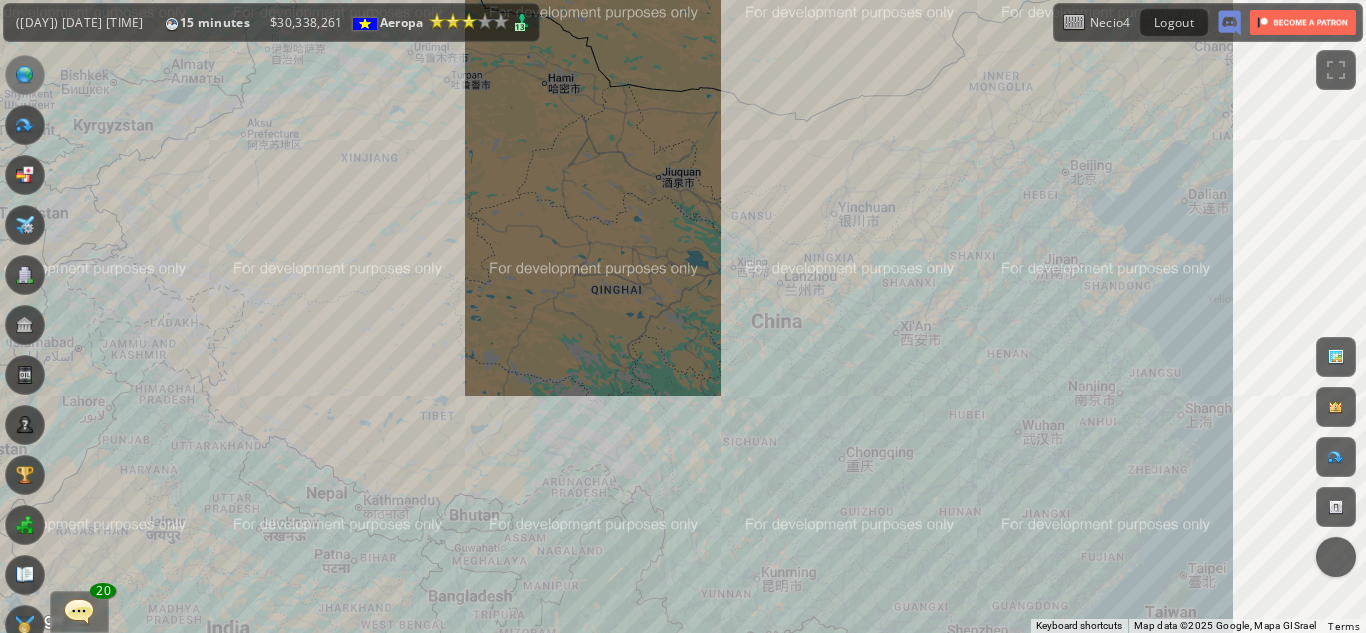 drag, startPoint x: 1202, startPoint y: 371, endPoint x: 954, endPoint y: 291, distance: 260.58395 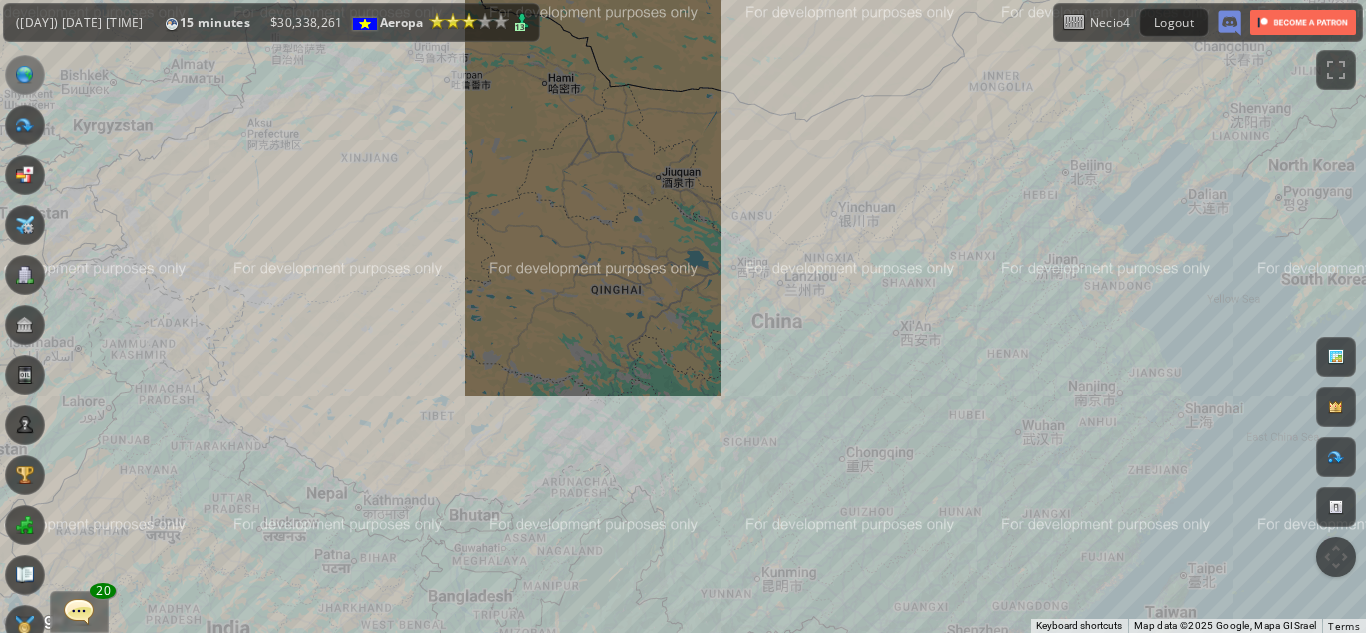 click on "To navigate, press the arrow keys." at bounding box center [683, 316] 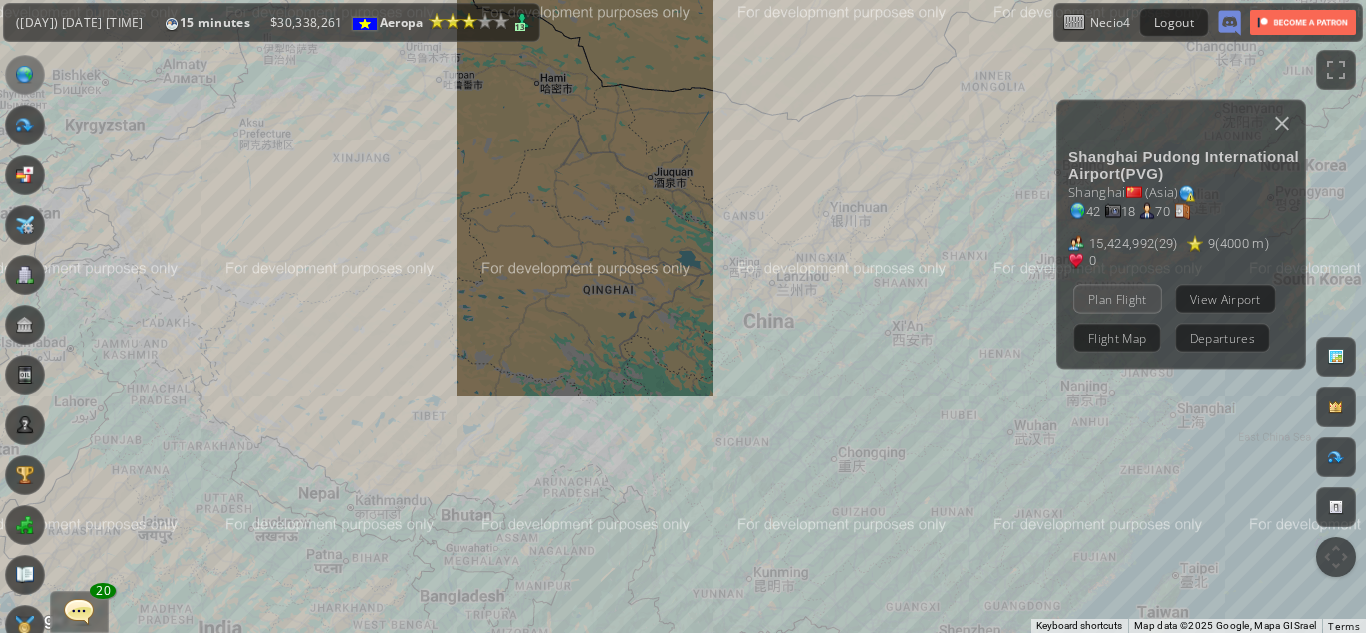 click on "Plan Flight" at bounding box center [1117, 298] 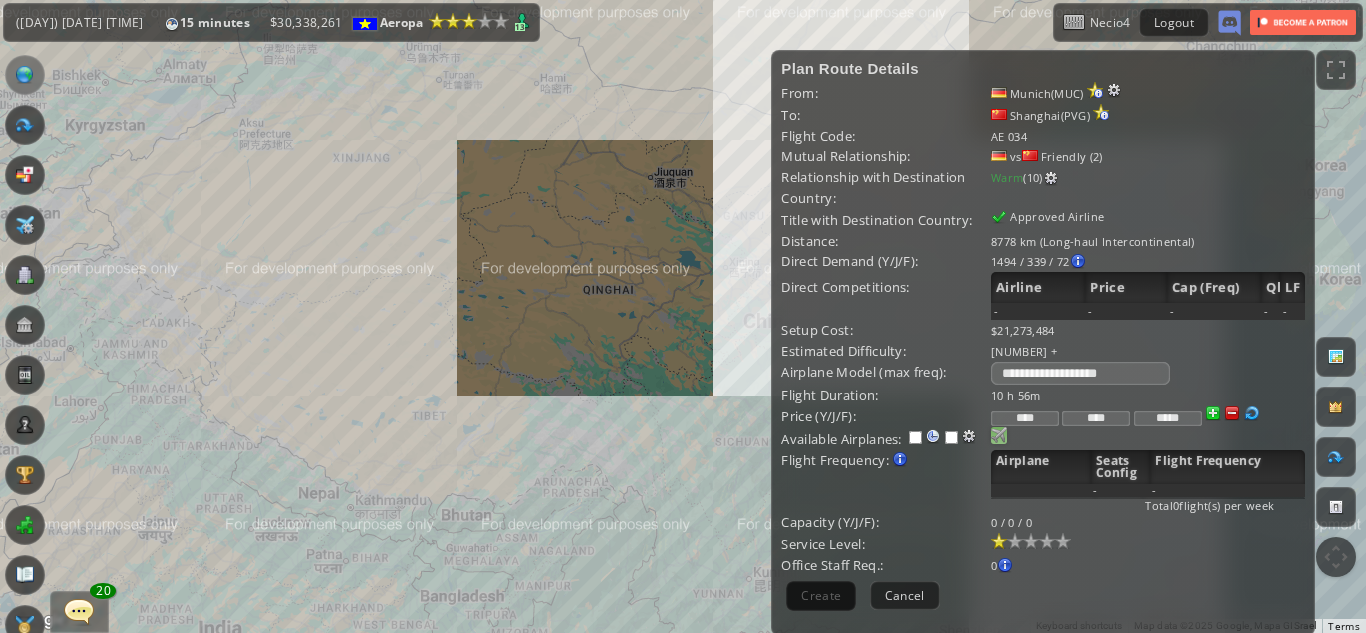 click at bounding box center (999, 435) 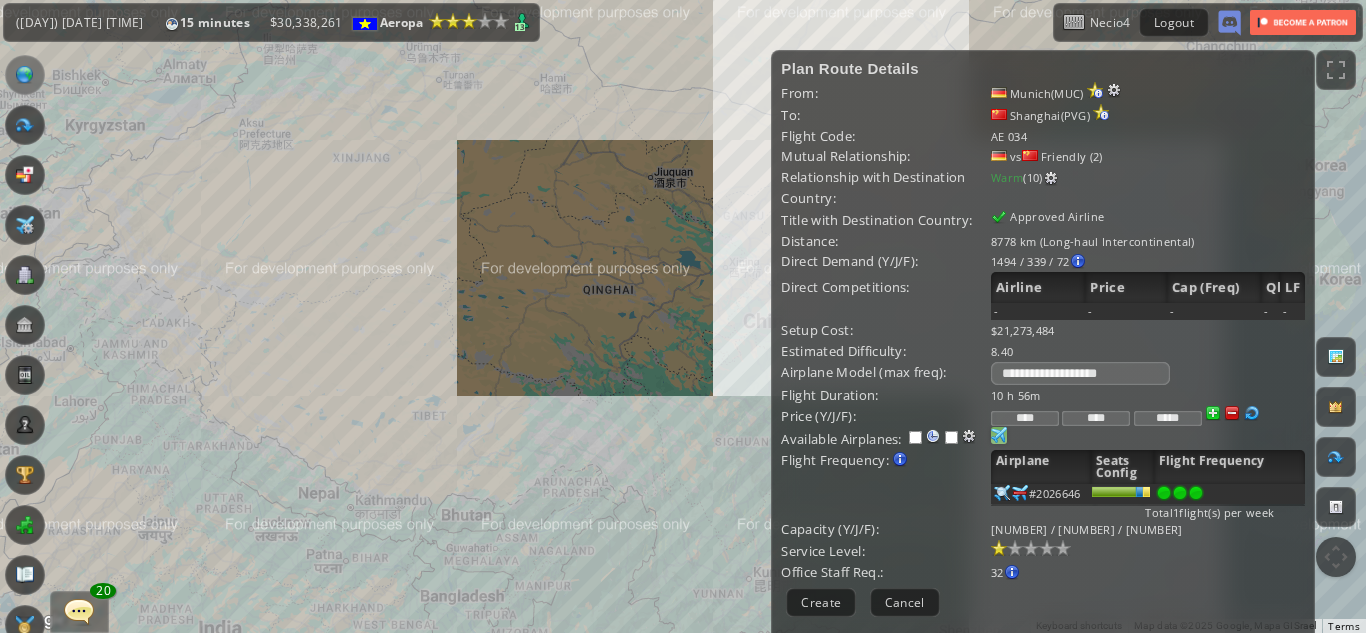 click at bounding box center (1196, 493) 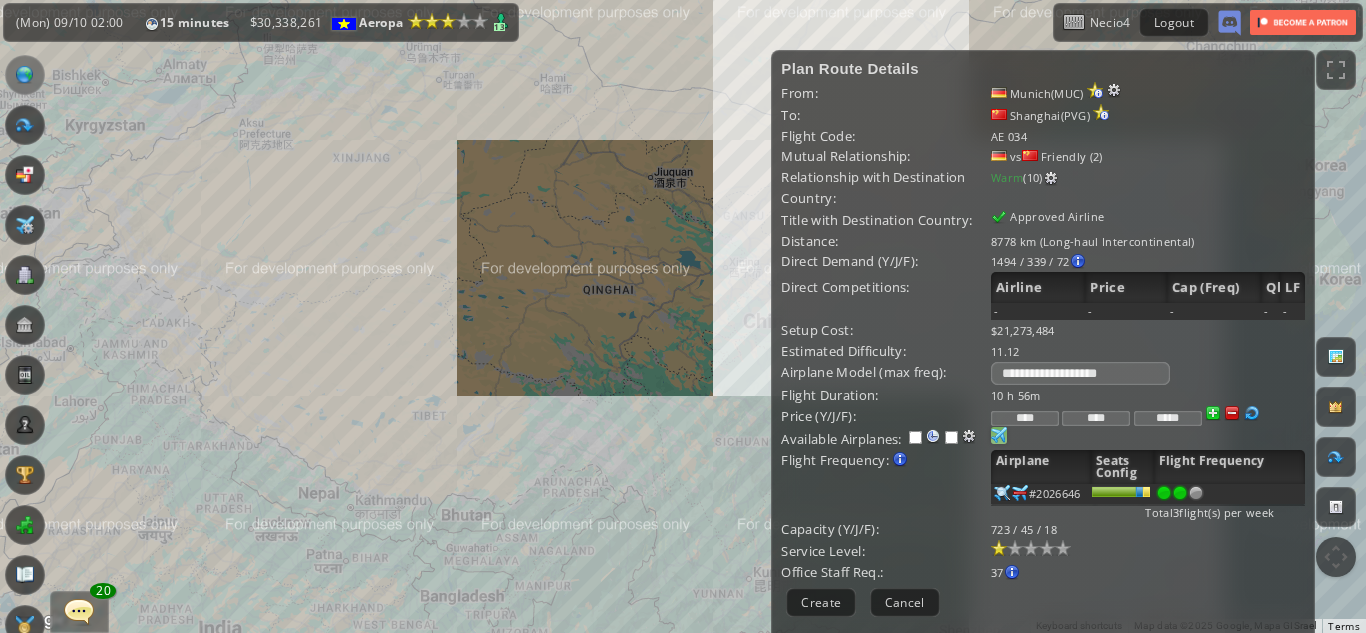 click at bounding box center [1180, 493] 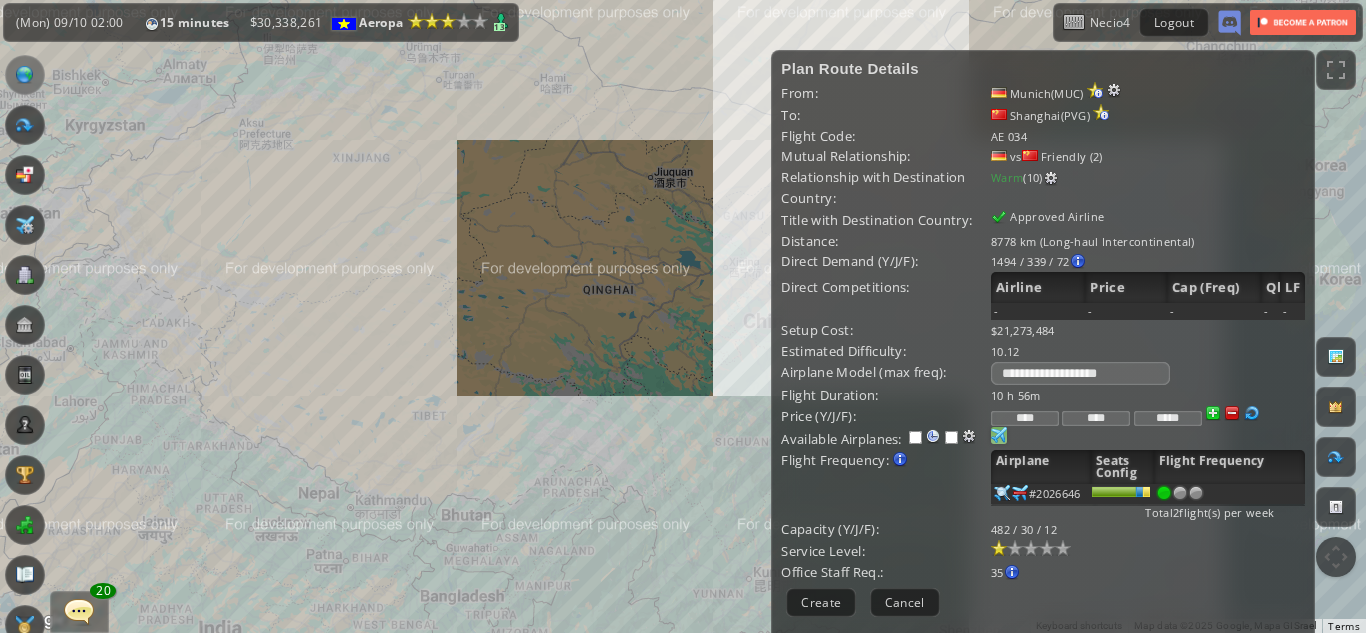 click at bounding box center [1164, 493] 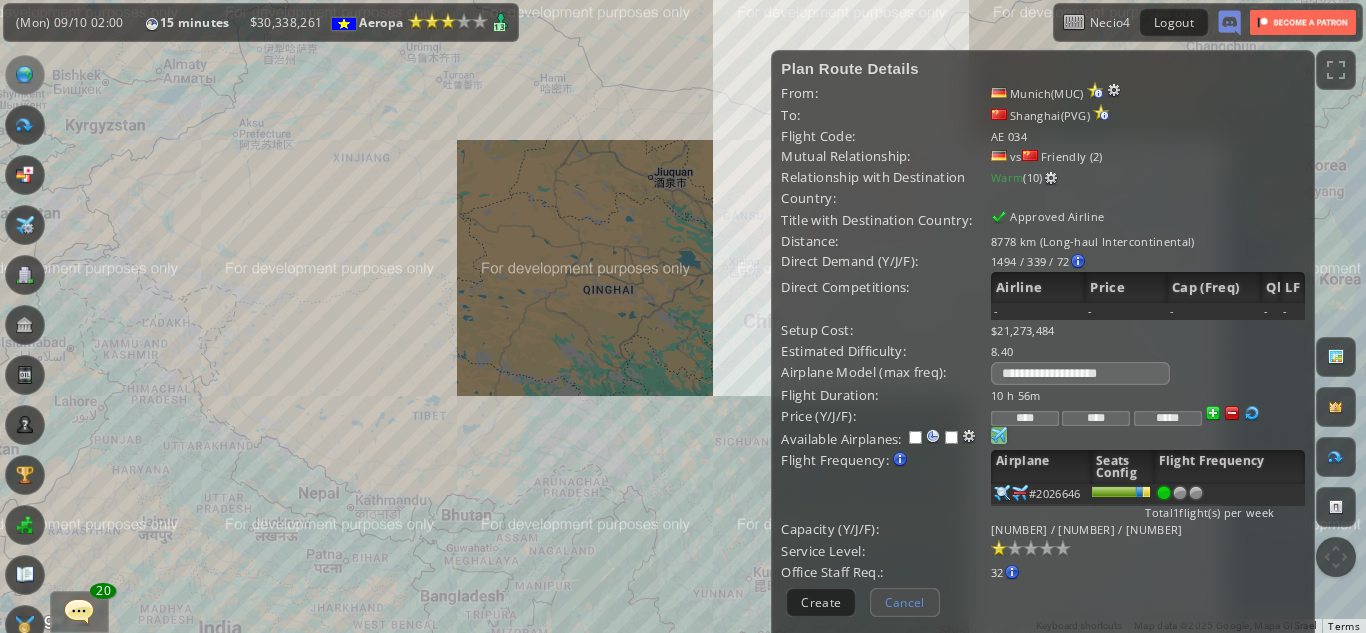 click on "Cancel" at bounding box center (905, 602) 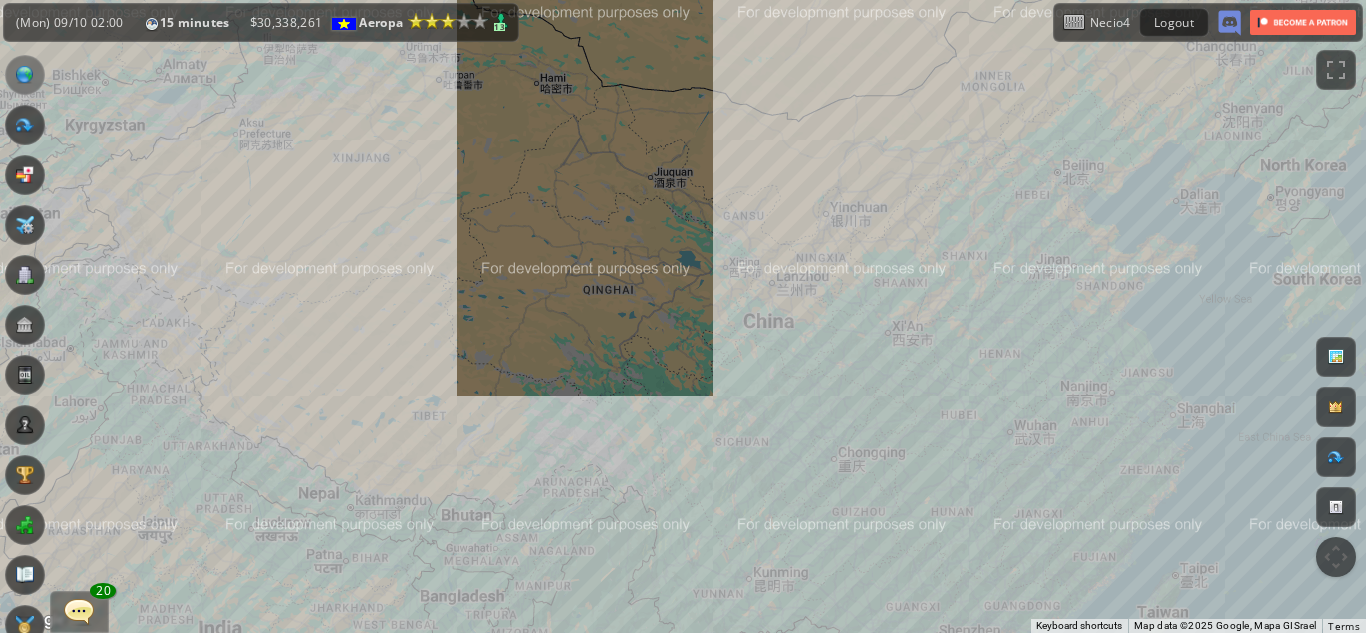drag, startPoint x: 891, startPoint y: 315, endPoint x: 592, endPoint y: 362, distance: 302.67145 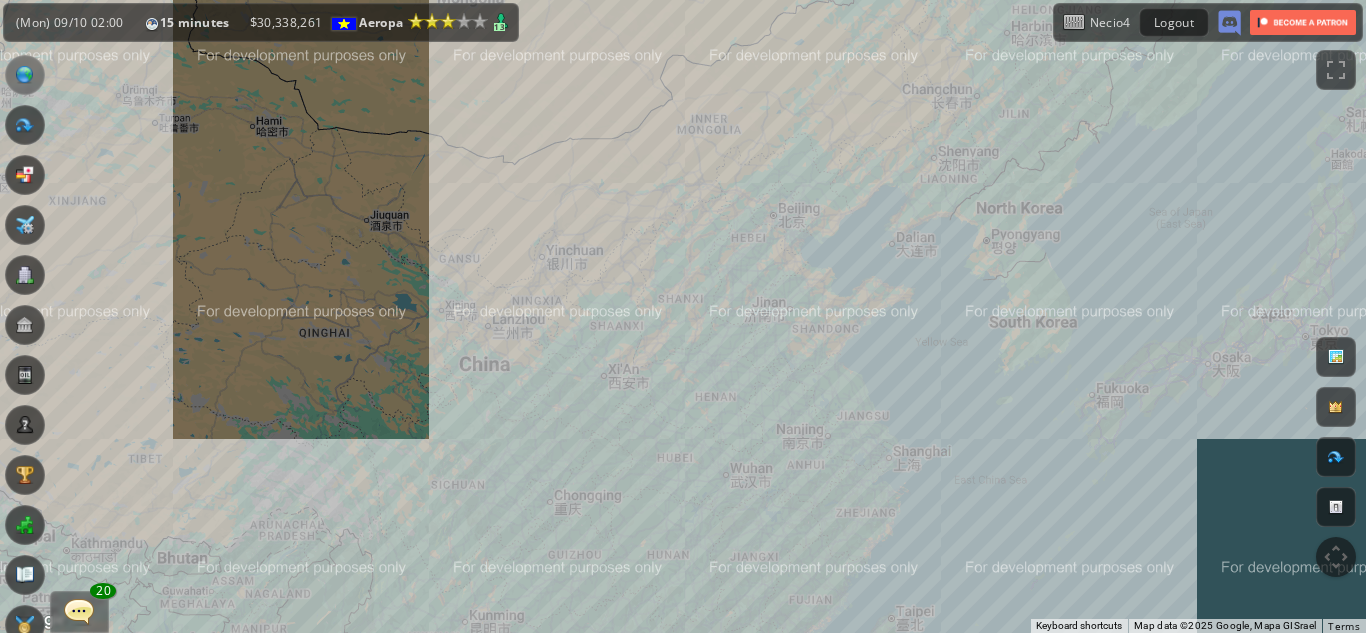 click on "To navigate, press the arrow keys." at bounding box center [683, 316] 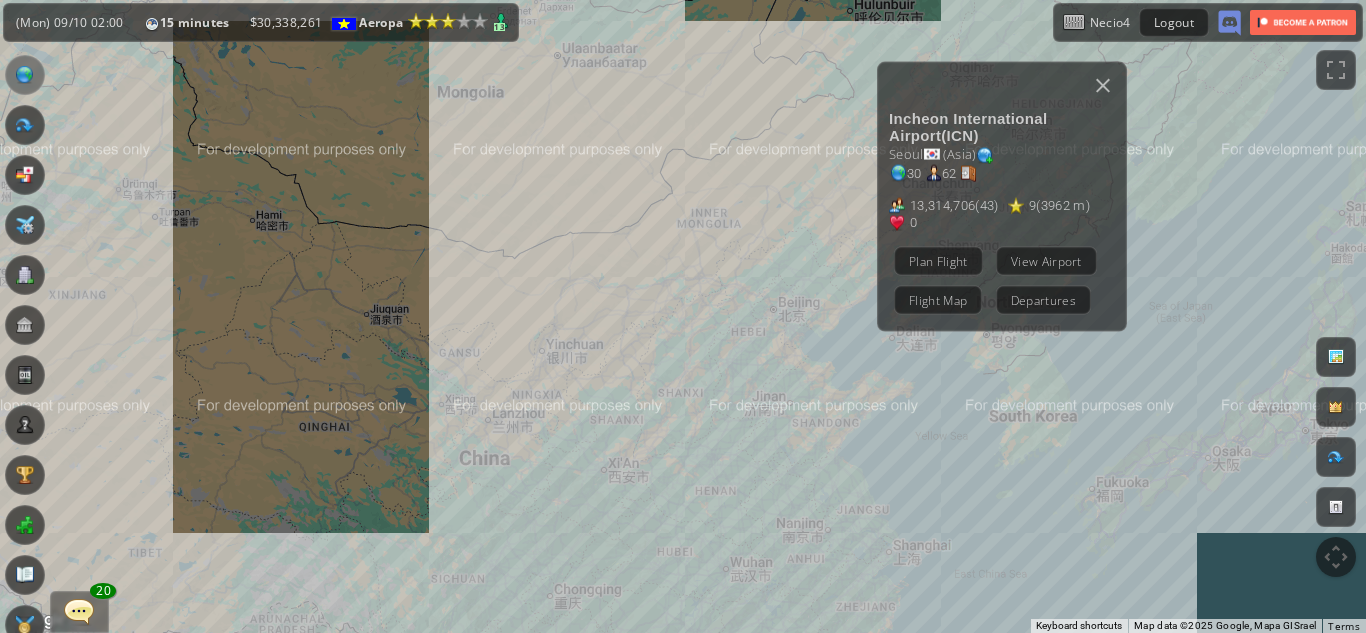 click on "Plan Flight
View Airport
Flight Map
Departures" at bounding box center [1008, 280] 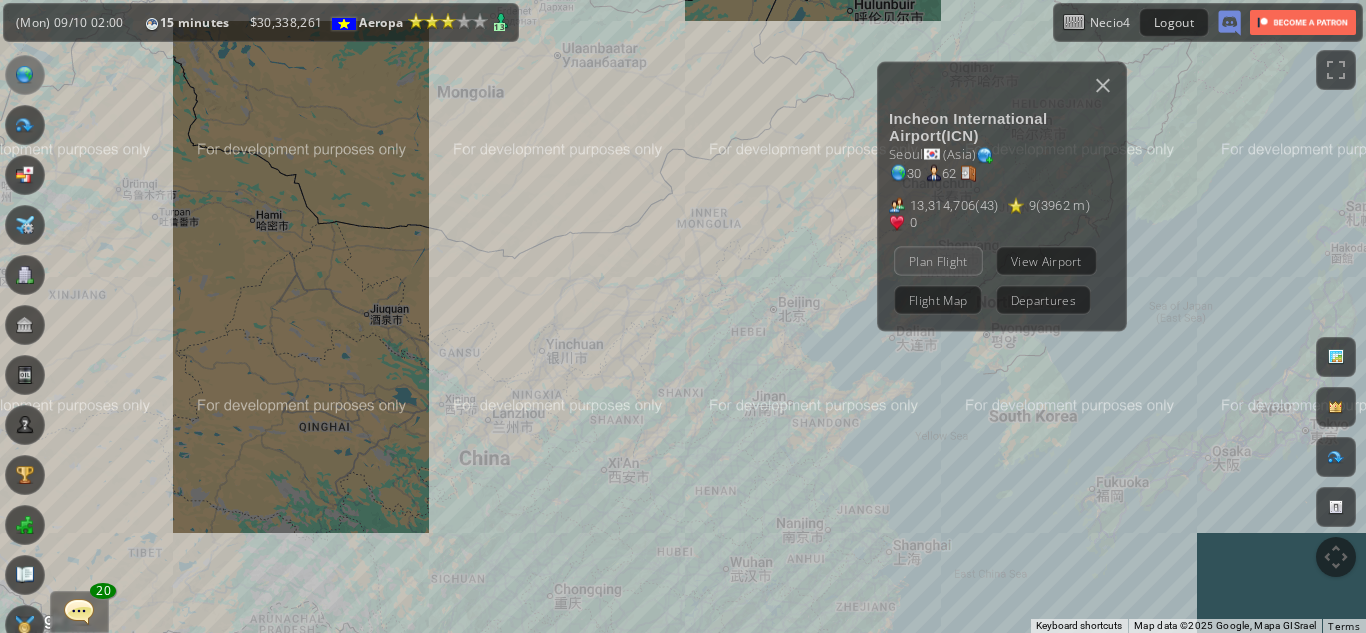 click on "Plan Flight" at bounding box center [938, 260] 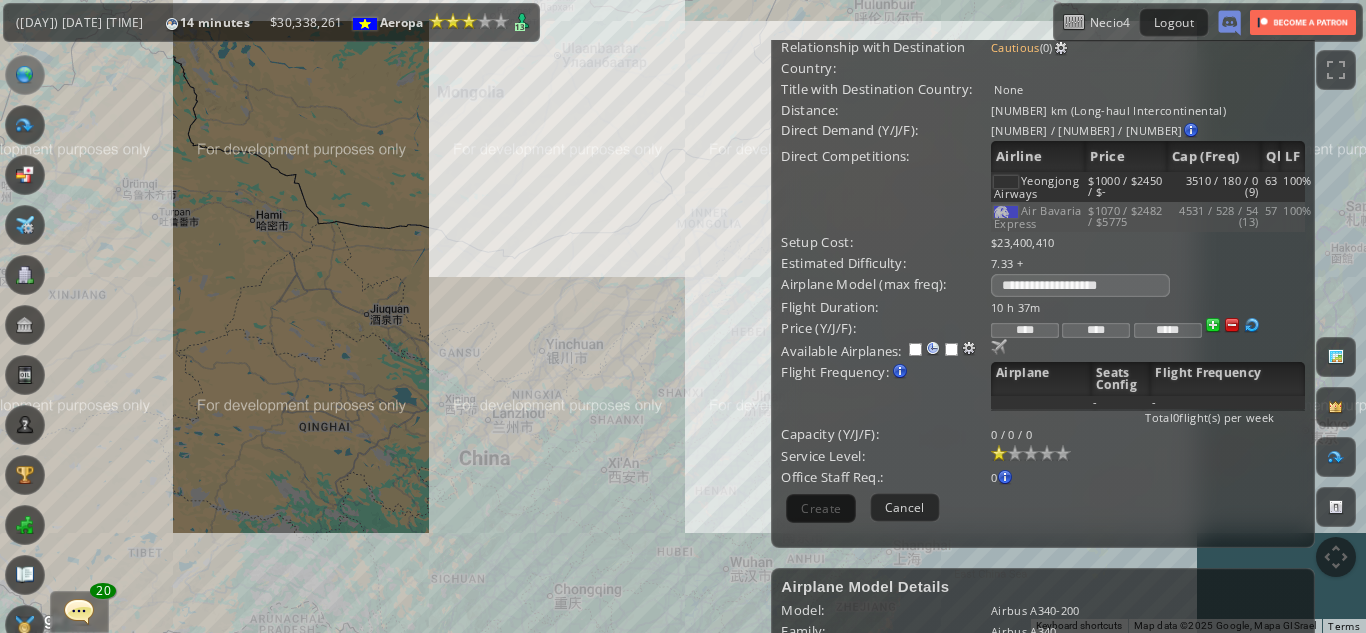 scroll, scrollTop: 133, scrollLeft: 0, axis: vertical 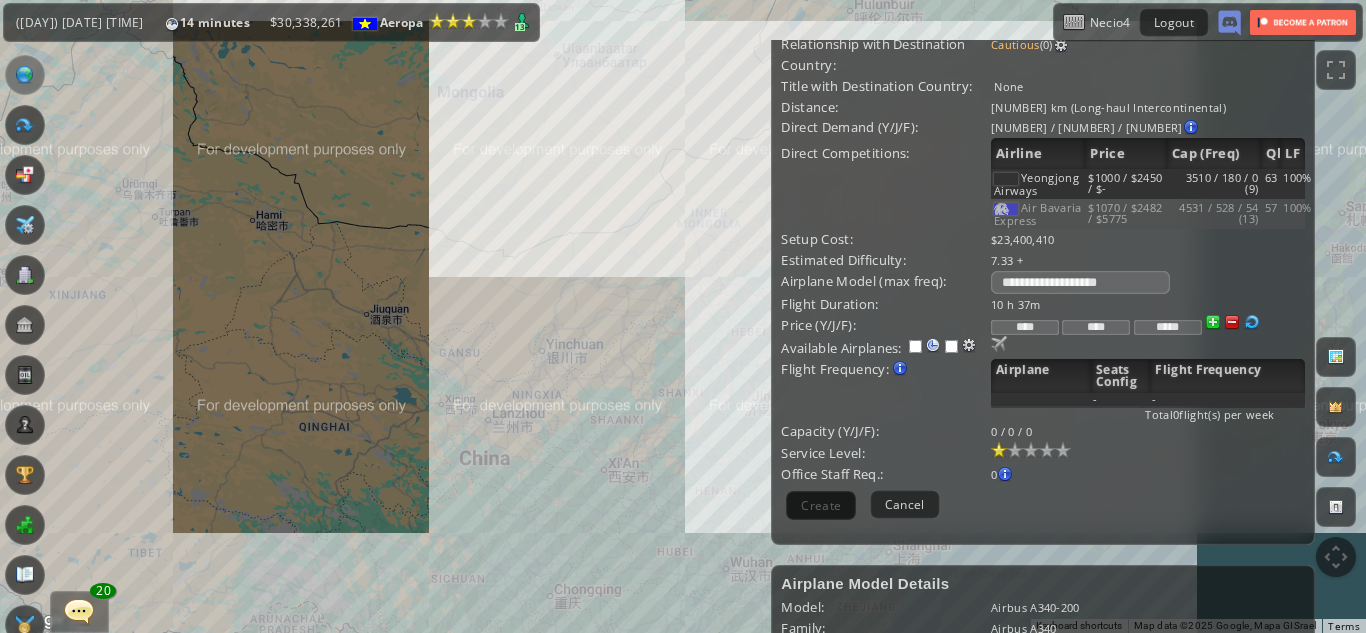 click on "**********" at bounding box center (1043, 226) 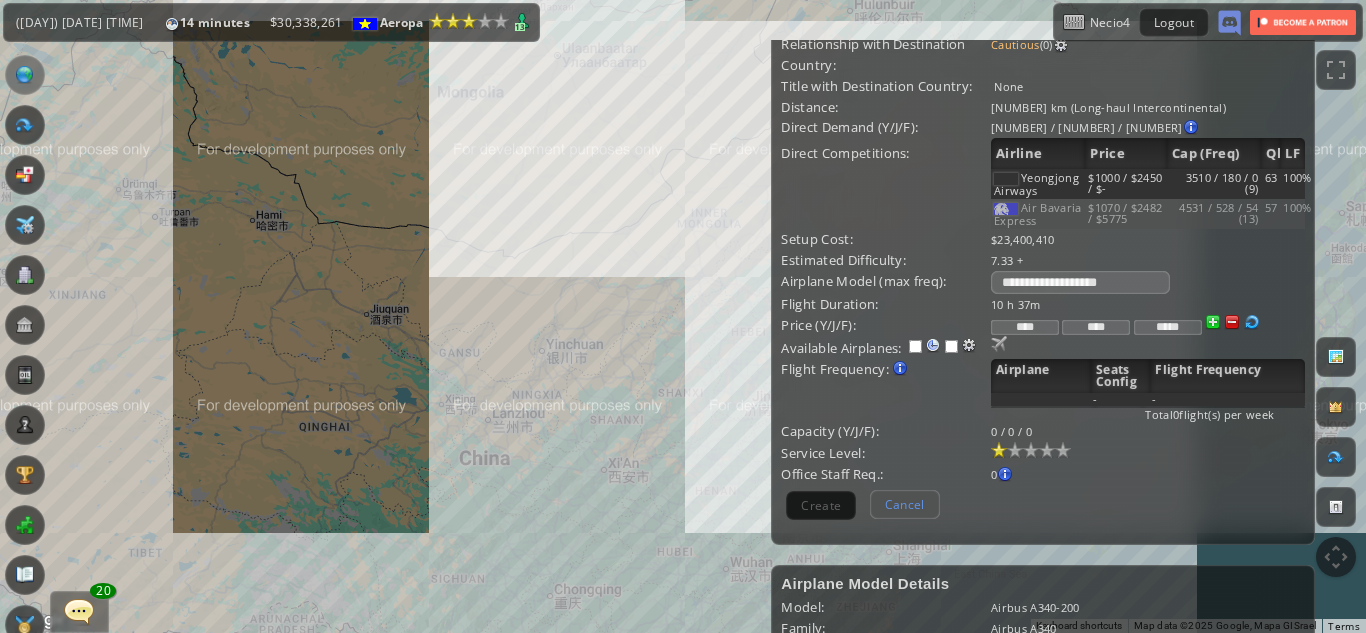 click on "Cancel" at bounding box center [905, 504] 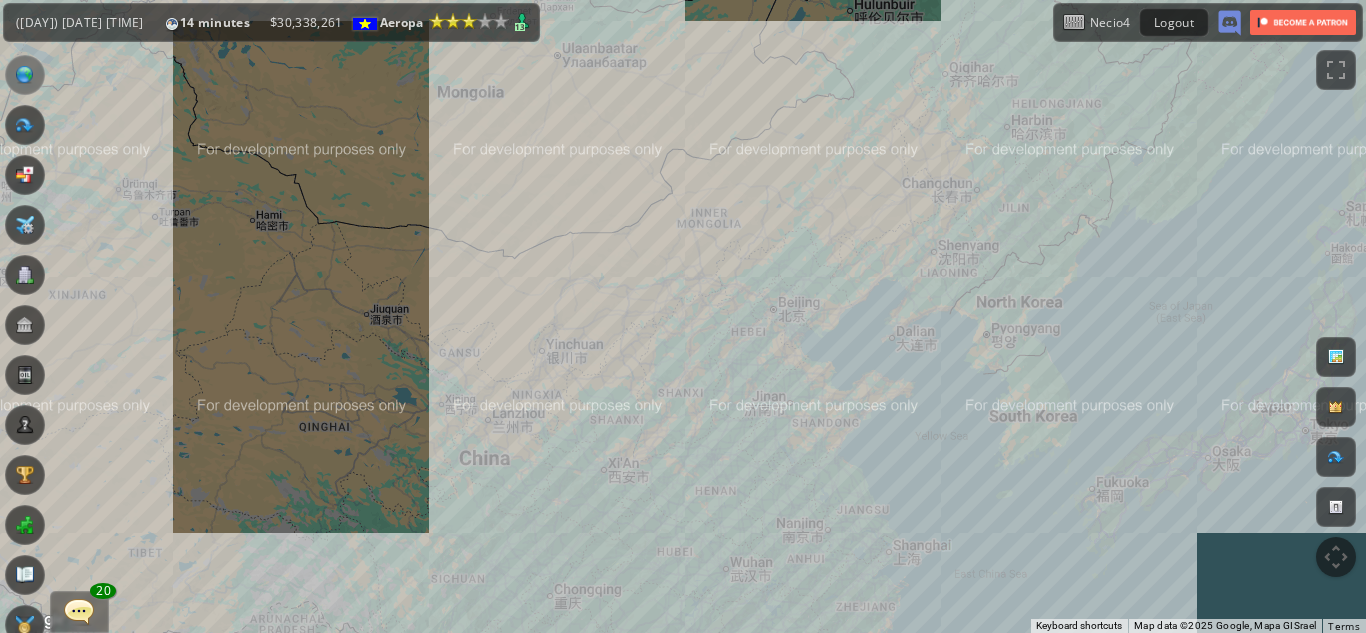 scroll, scrollTop: 0, scrollLeft: 0, axis: both 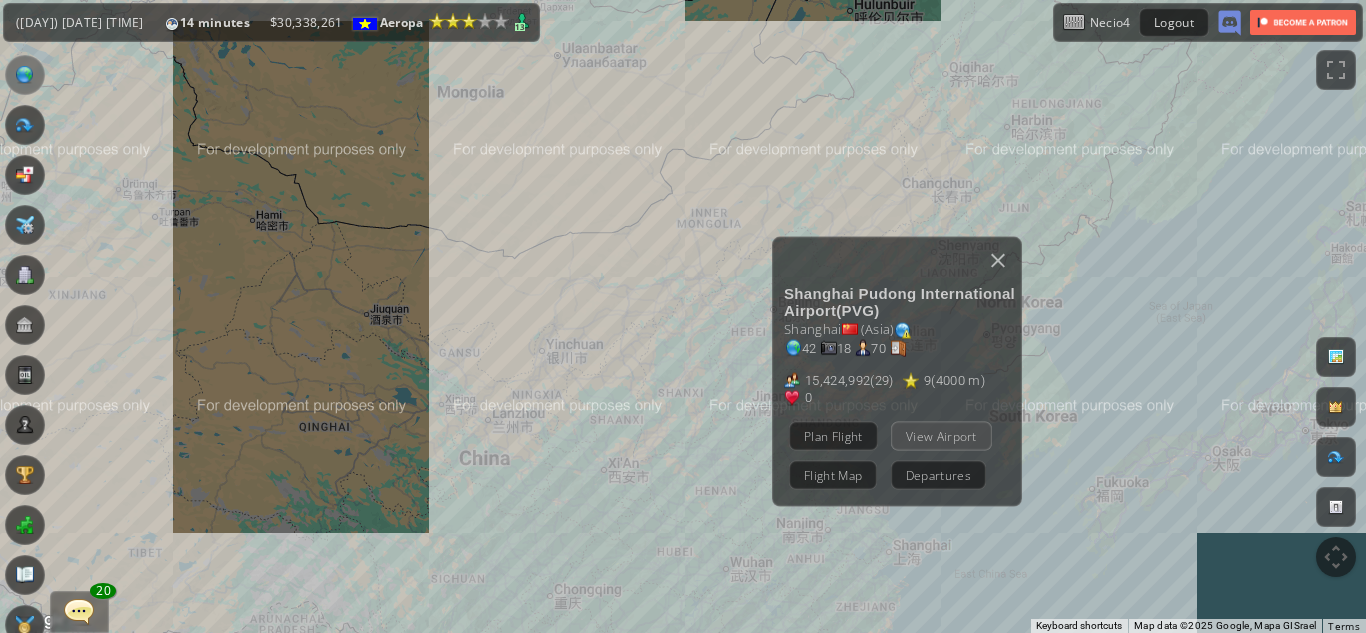 click on "View Airport" at bounding box center [941, 435] 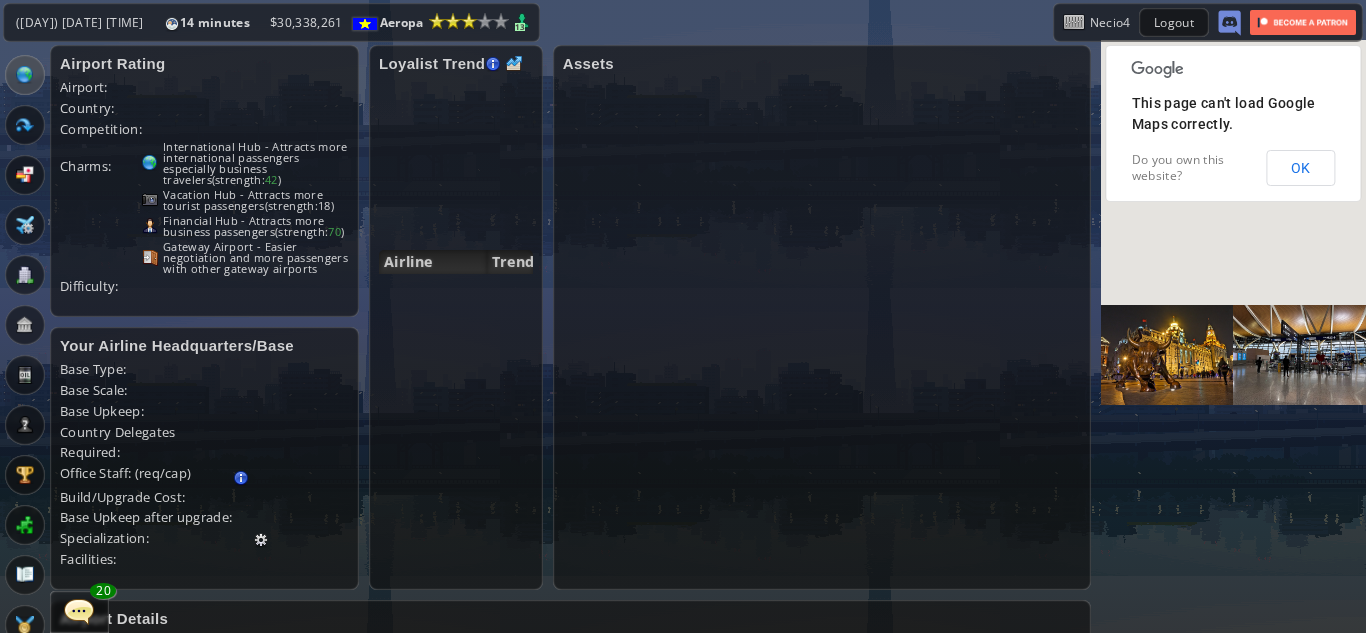 click at bounding box center [25, 275] 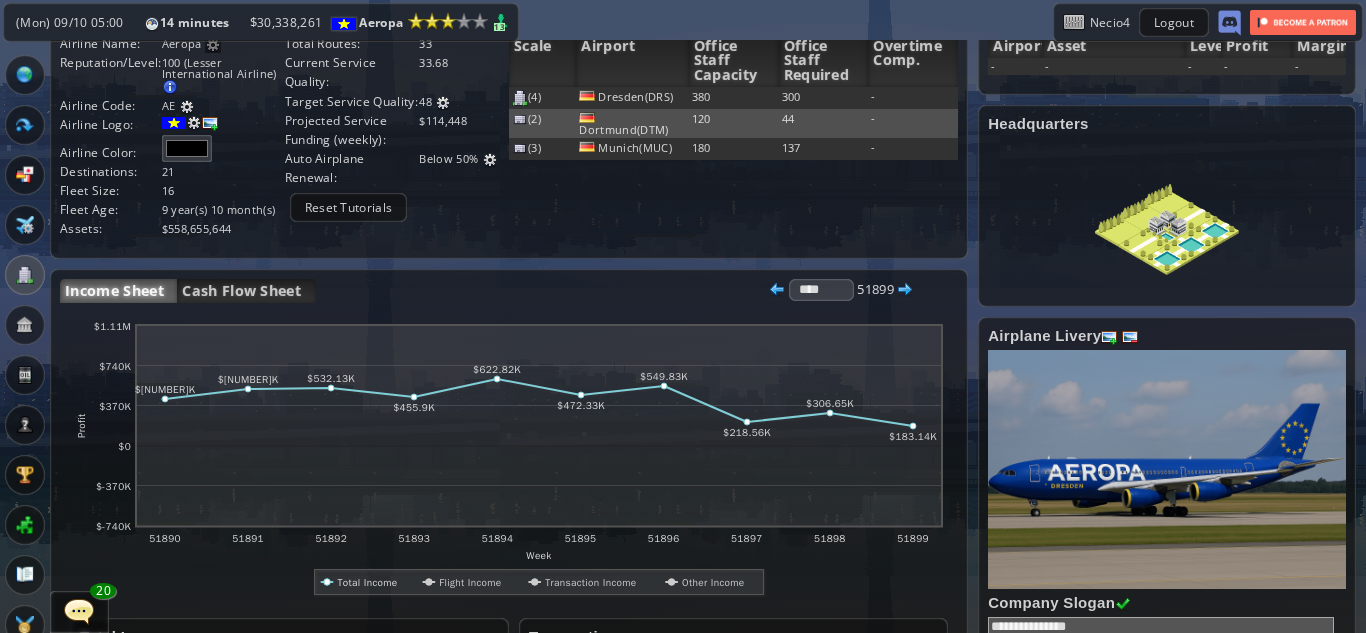 scroll, scrollTop: 0, scrollLeft: 0, axis: both 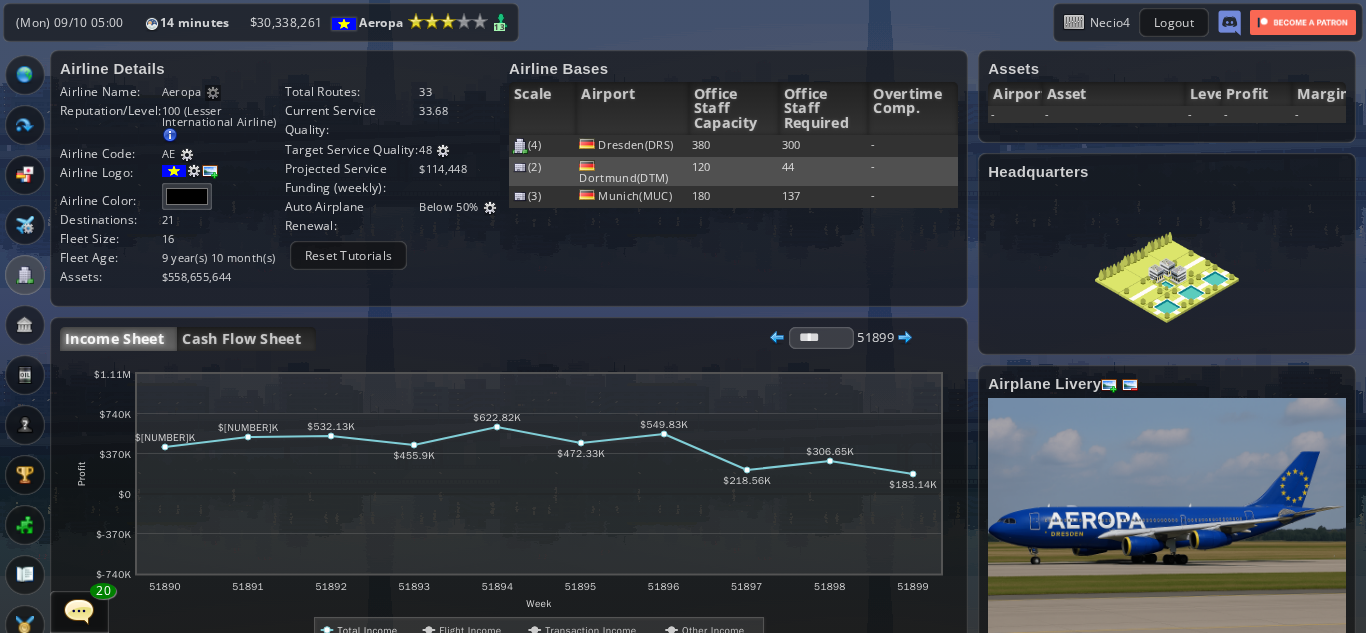 click on "Airline Details
Airline Name:
[AIRLINE_NAME]
Airline rename is only available to Patreon members
Reputation/Level:
[NUMBER] ([DESCRIPTION]) Target Reputation: [NUMBER].00 AirportLoyalist Ranking : [NUMBER].00 Alliance Bonus : [NUMBER].00 Passengers carried : [NUMBER].00 Current reputation adjusts slowly towards the target reputation Next Grade: [NUMBER]
Airline Code: [CODE] ** [NUMBER]" at bounding box center [284, 173] 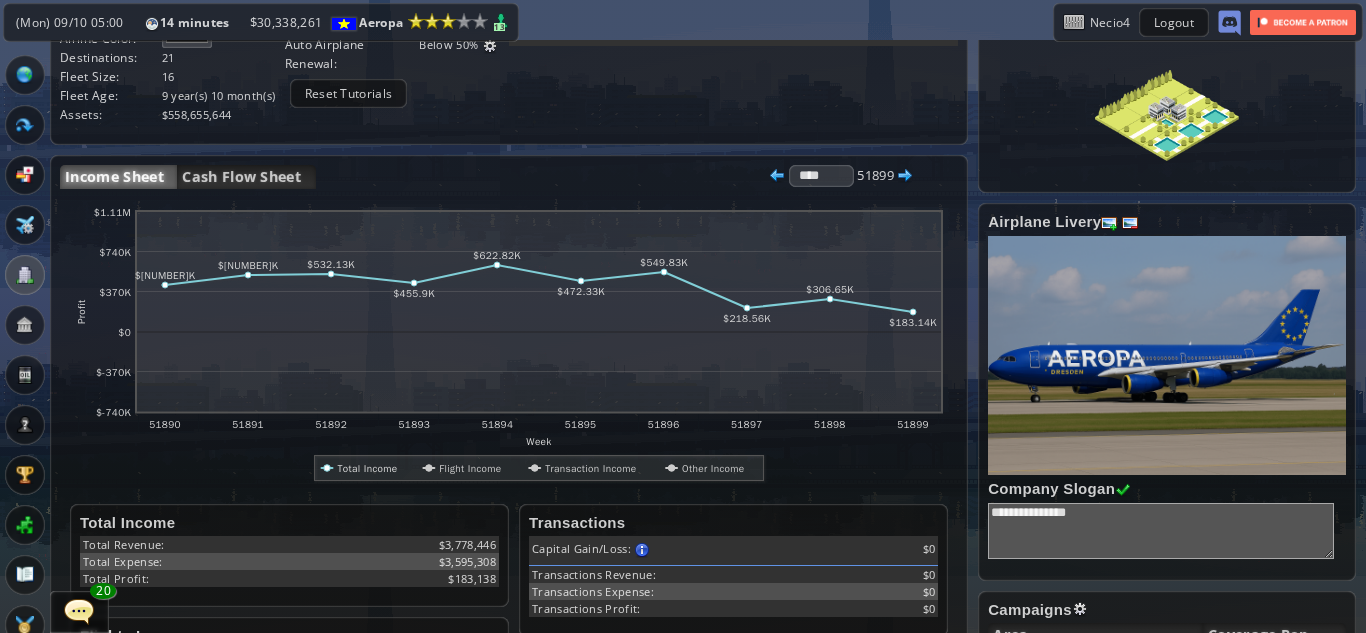 click at bounding box center [539, 312] 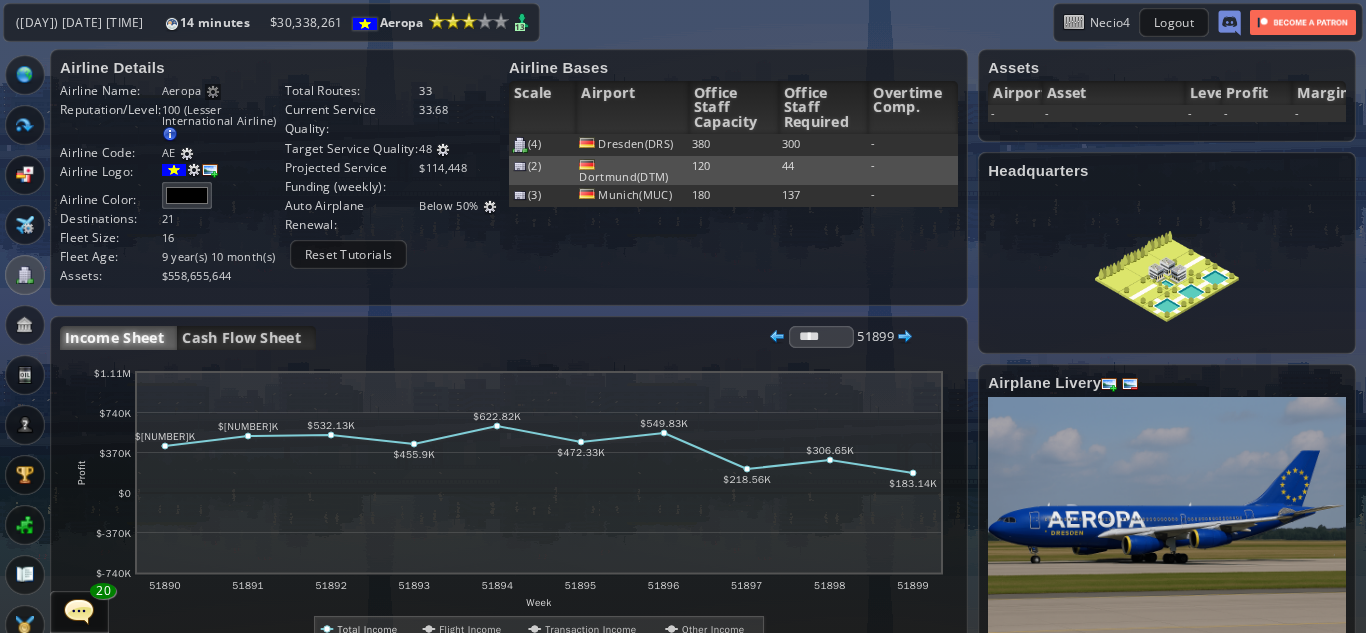 scroll, scrollTop: 72, scrollLeft: 0, axis: vertical 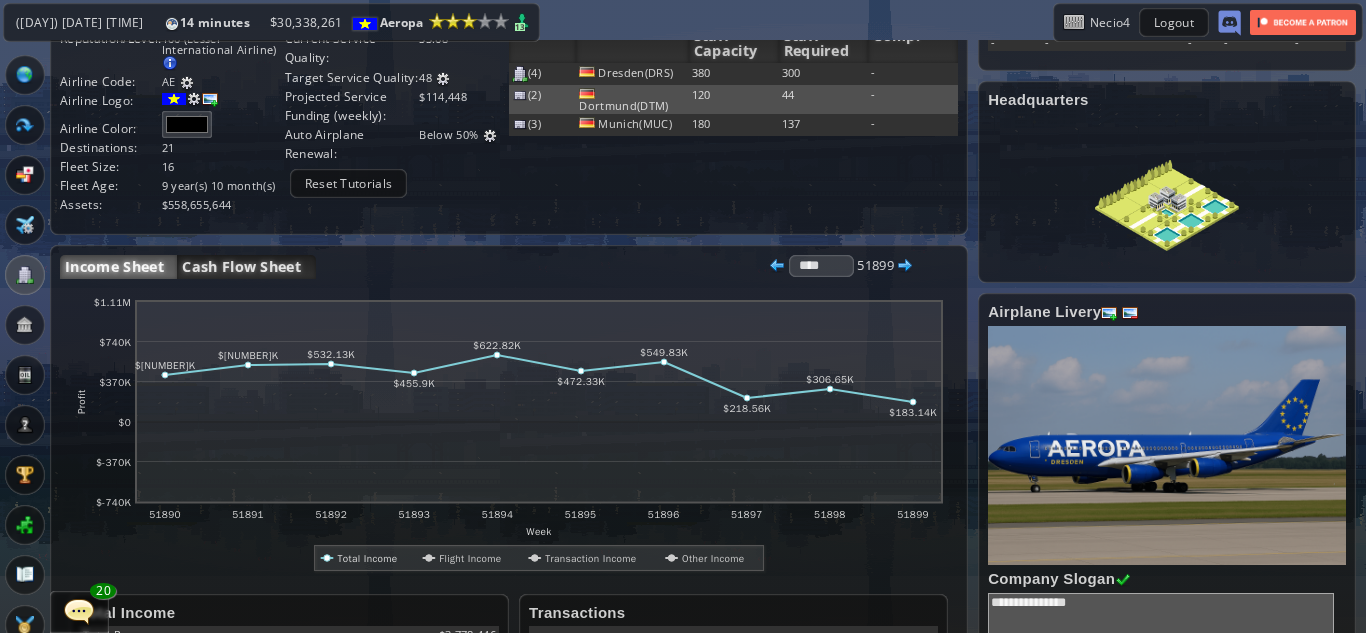 click on "Cash Flow Sheet" at bounding box center [246, 267] 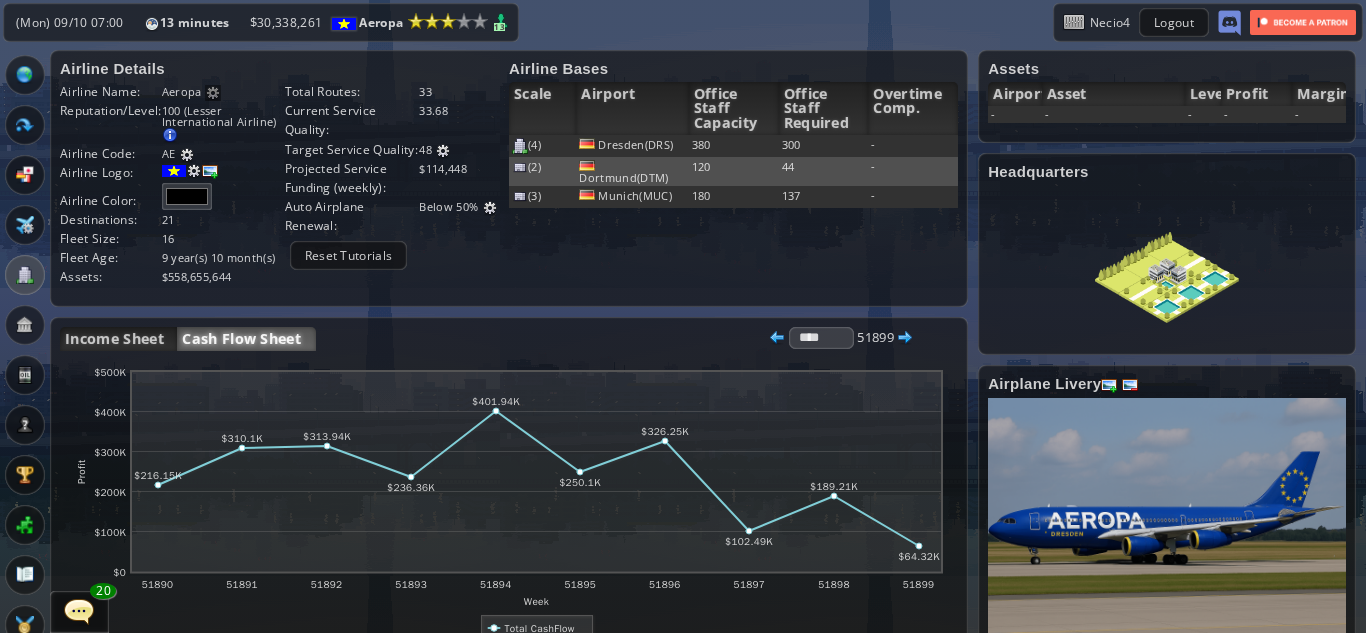 scroll, scrollTop: 0, scrollLeft: 1, axis: horizontal 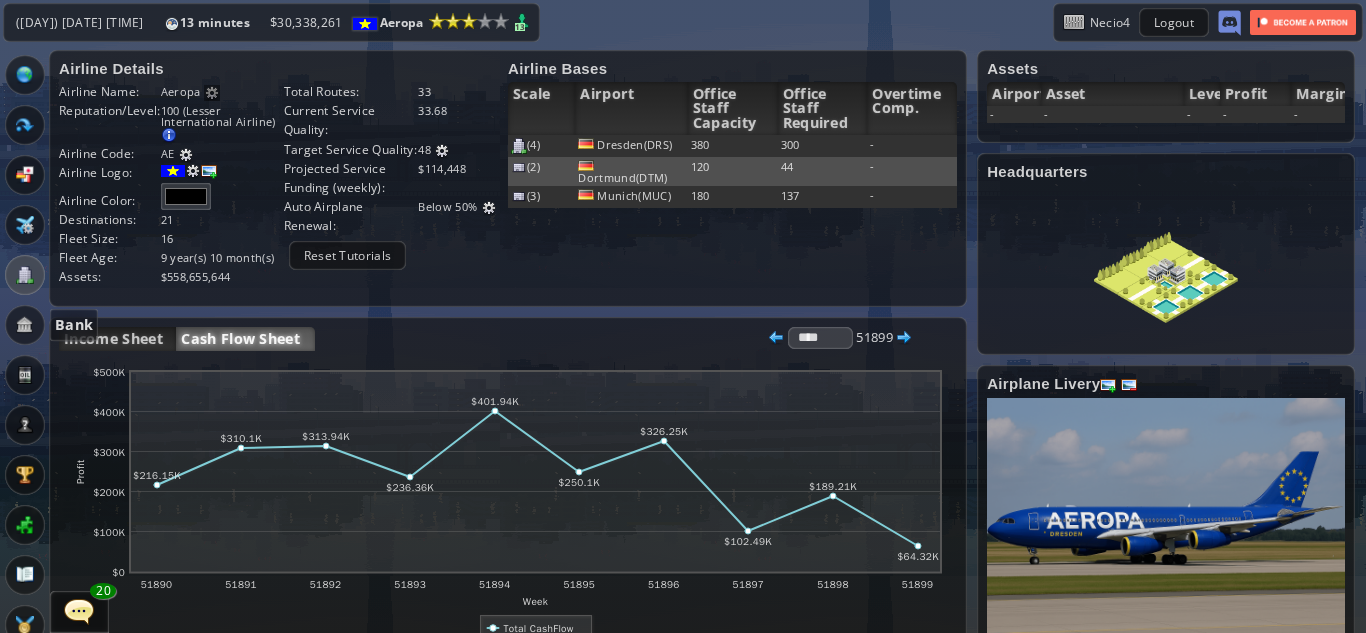 click at bounding box center (25, 325) 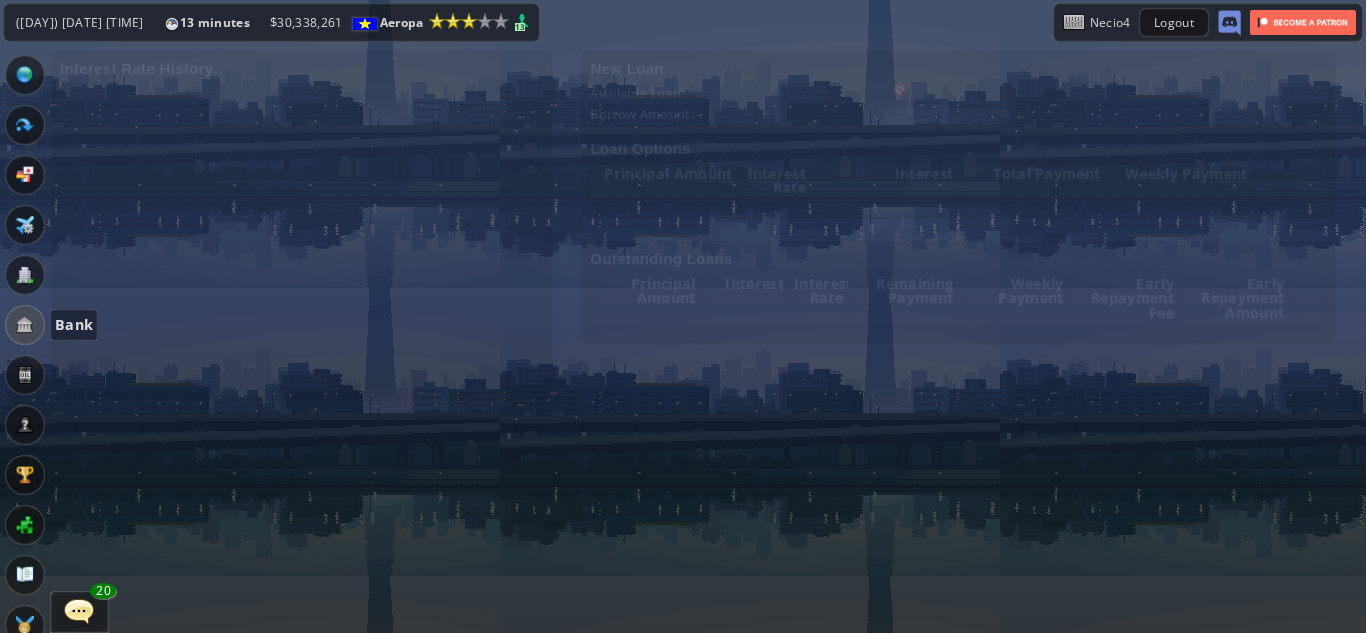 scroll, scrollTop: 0, scrollLeft: 0, axis: both 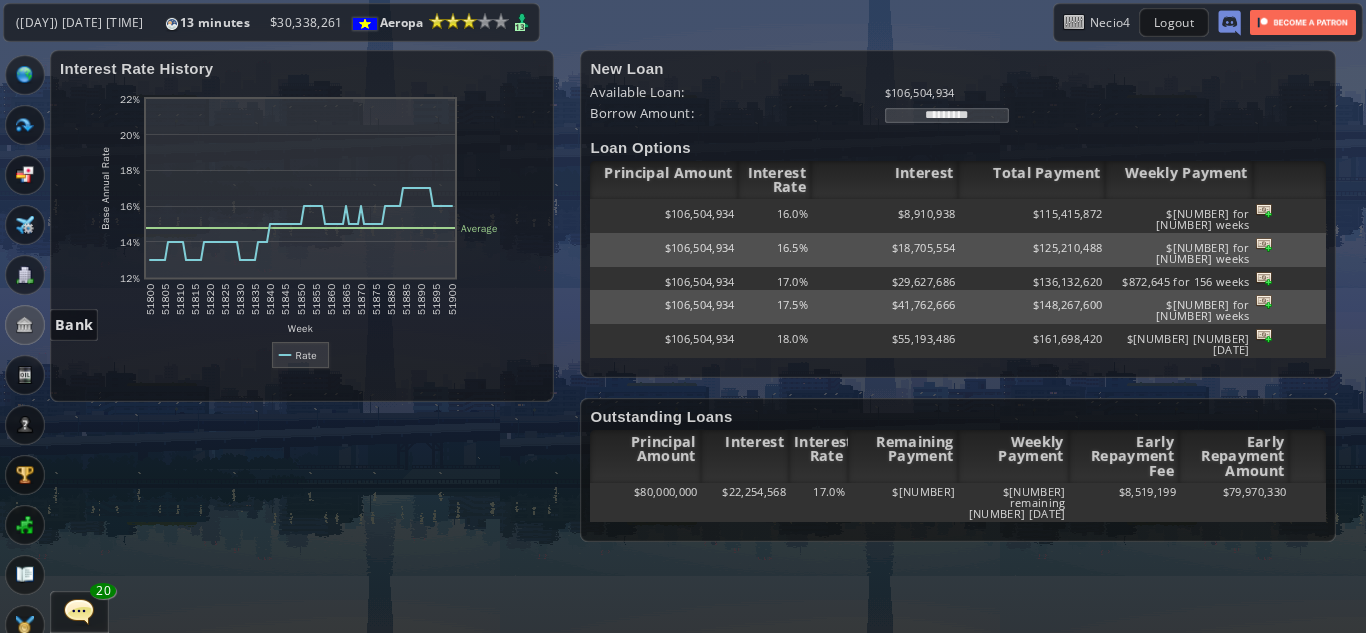 click at bounding box center [25, 325] 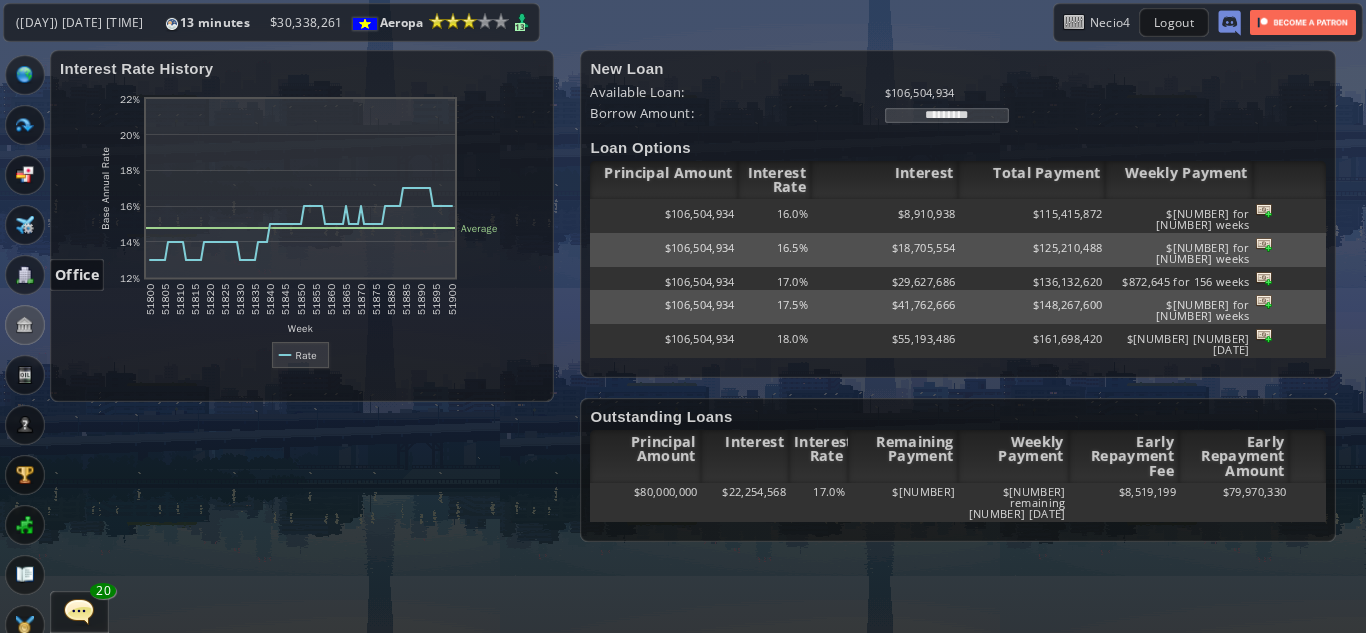 click at bounding box center (25, 275) 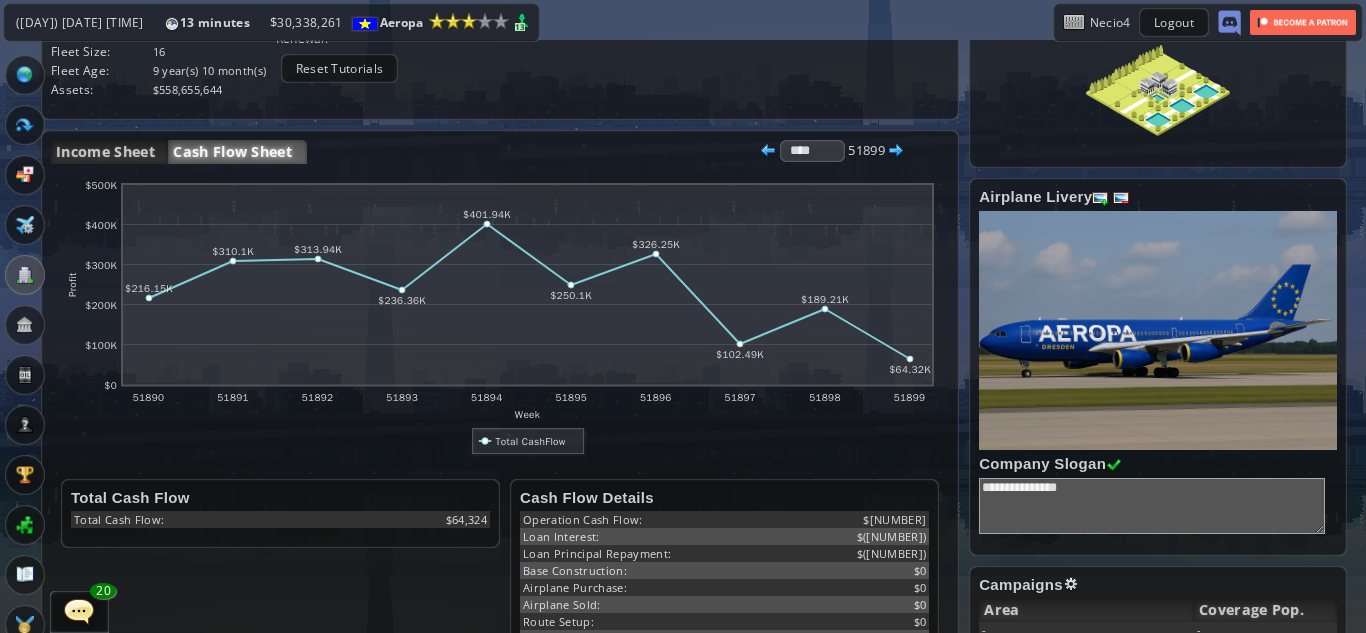 scroll, scrollTop: 183, scrollLeft: 9, axis: both 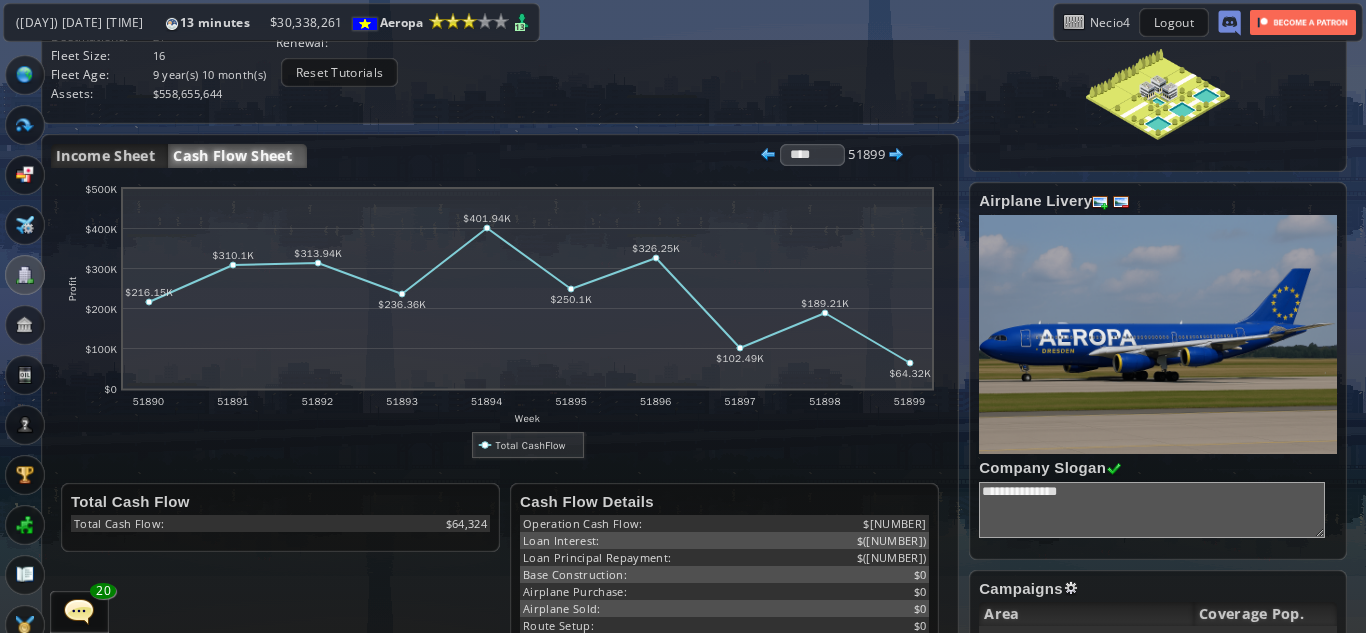 click at bounding box center [1071, 588] 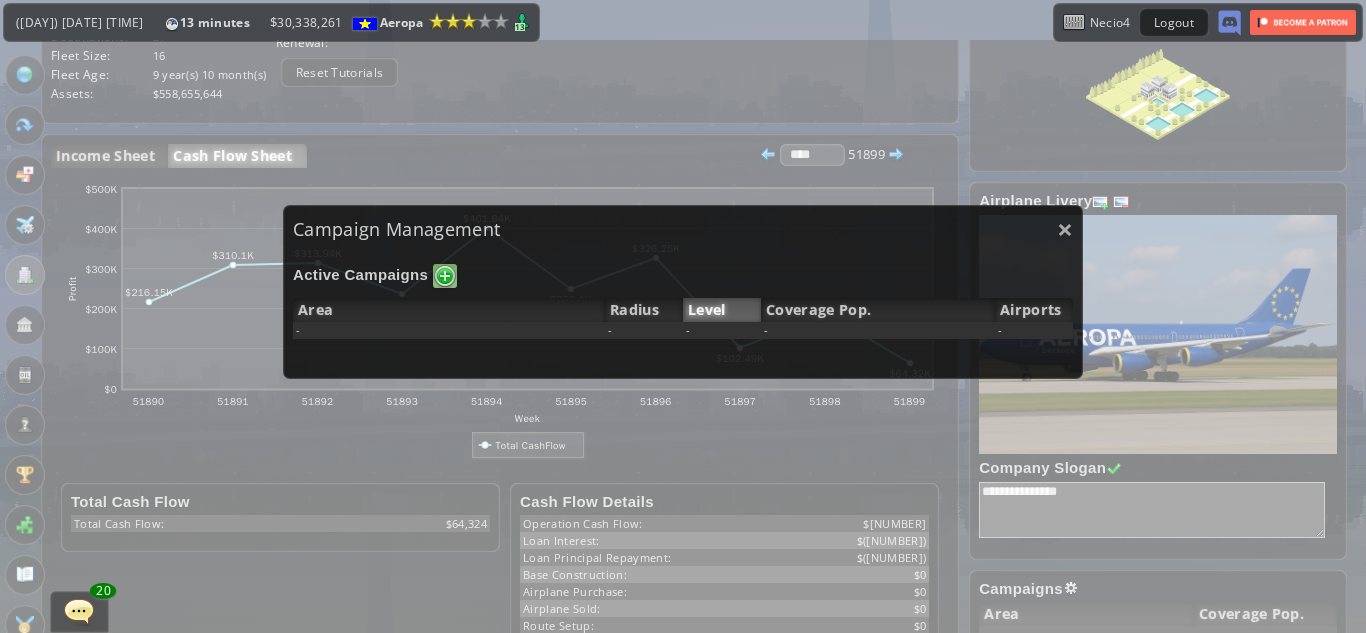 click at bounding box center (445, 276) 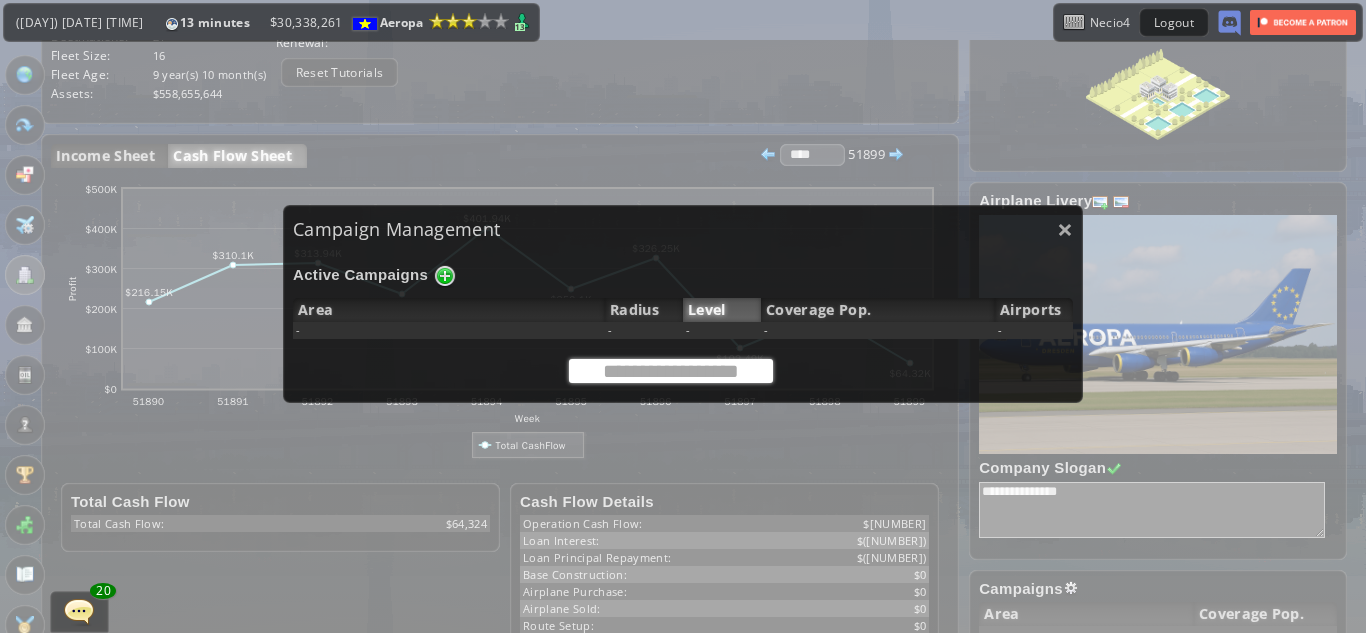 click at bounding box center (671, 371) 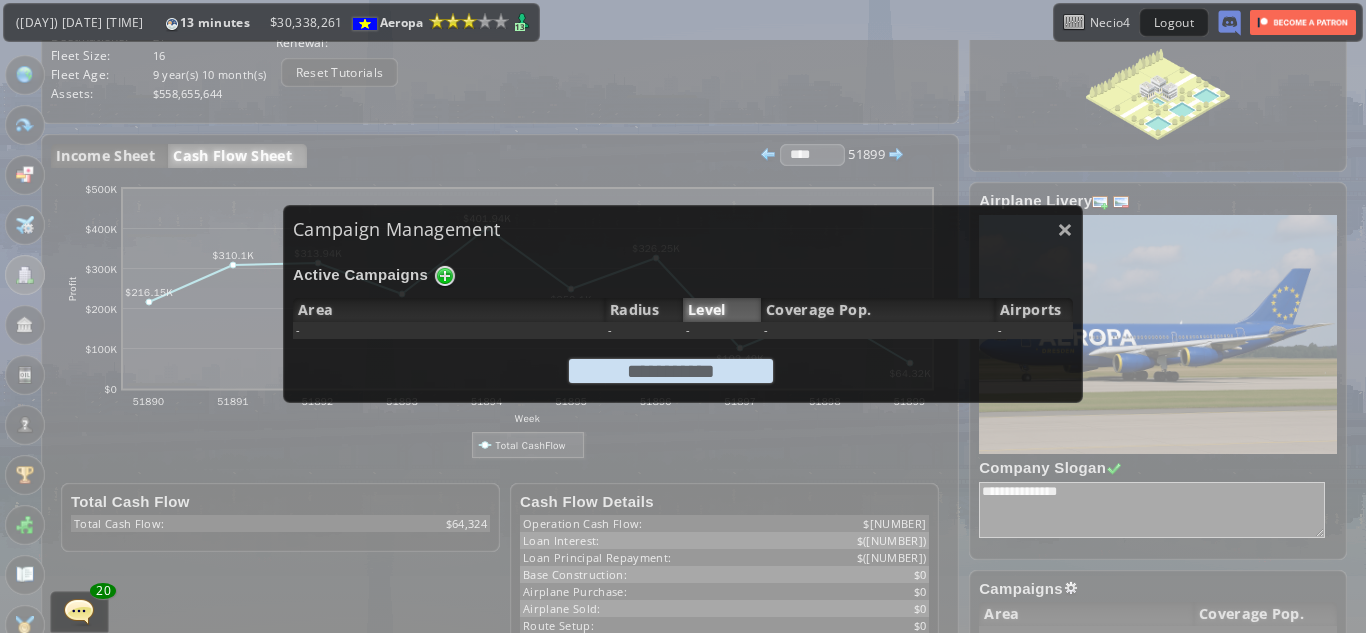 click on "**********" at bounding box center (683, 316) 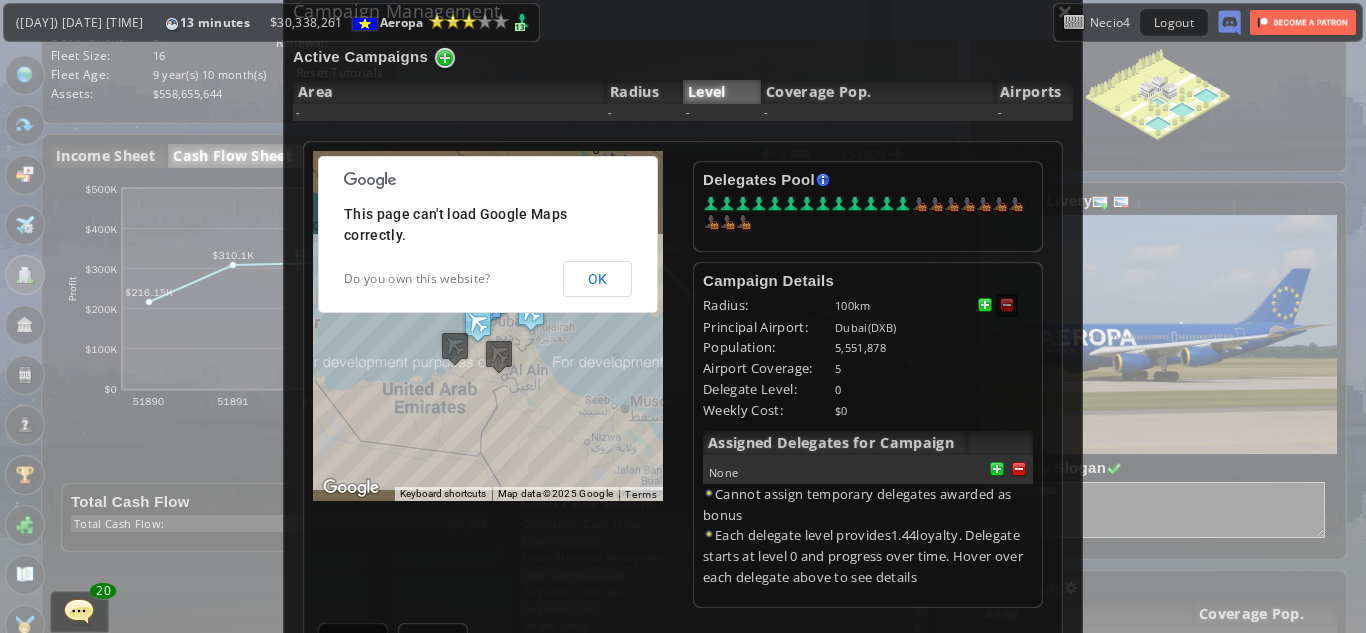 scroll, scrollTop: 246, scrollLeft: 0, axis: vertical 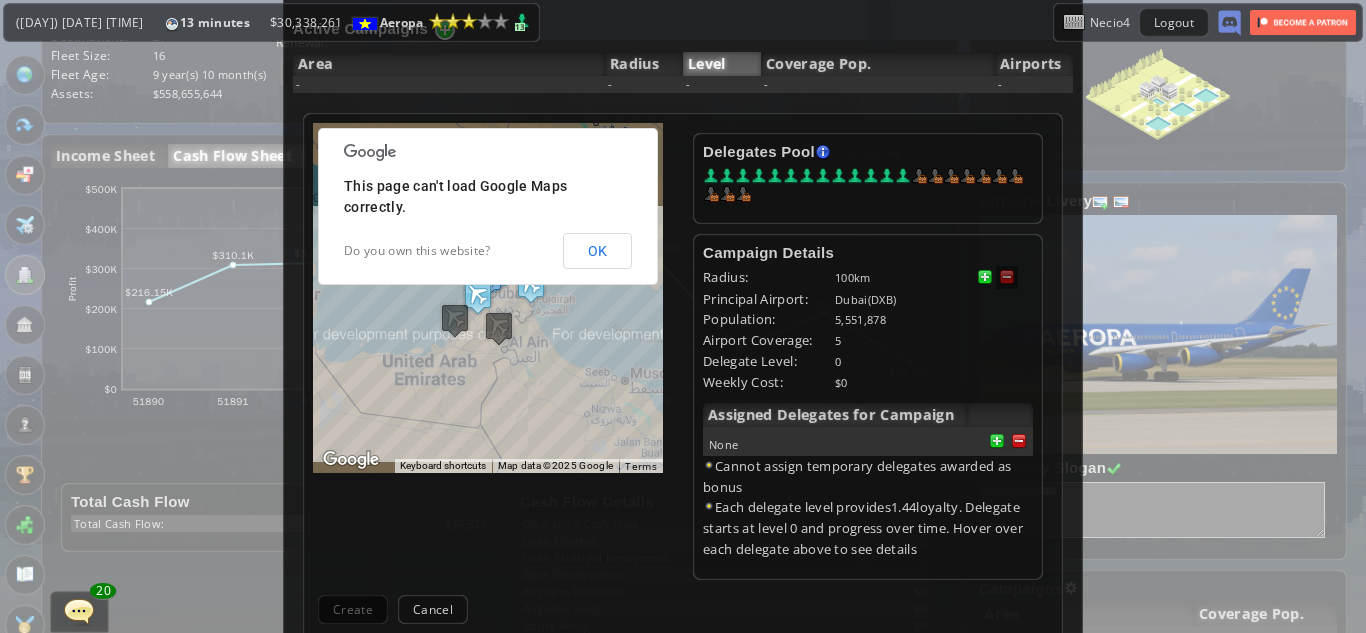 click at bounding box center [488, 123] 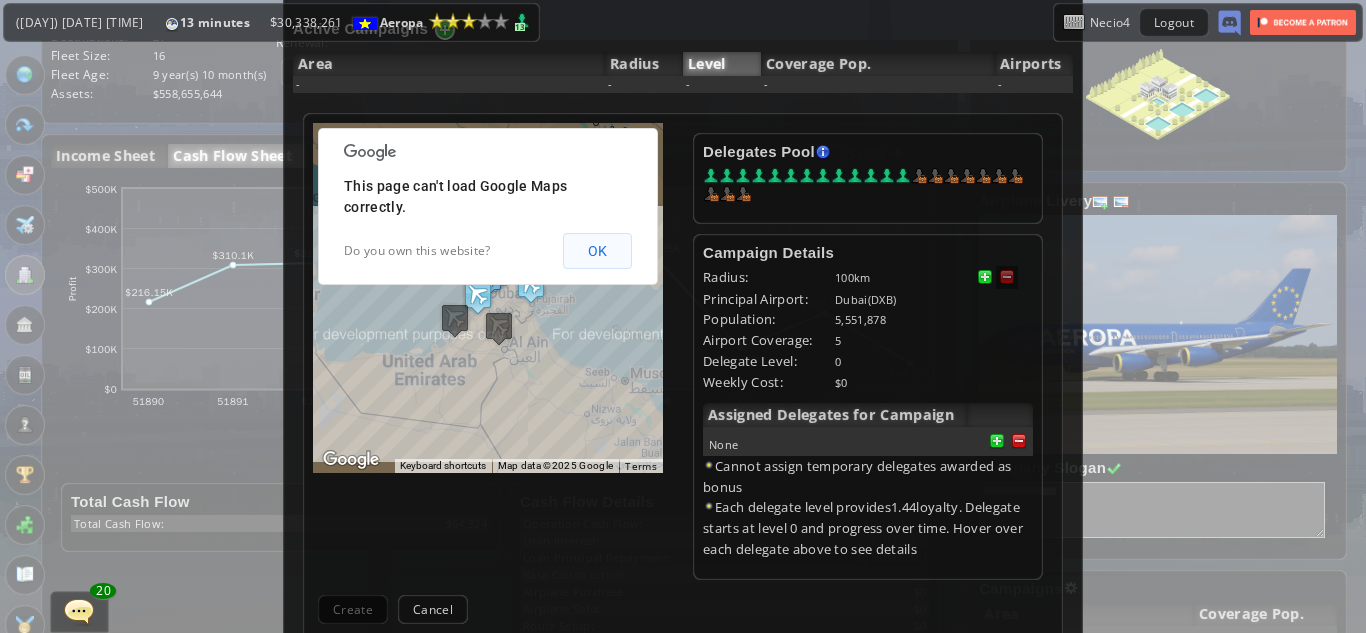 click on "OK" at bounding box center [597, 251] 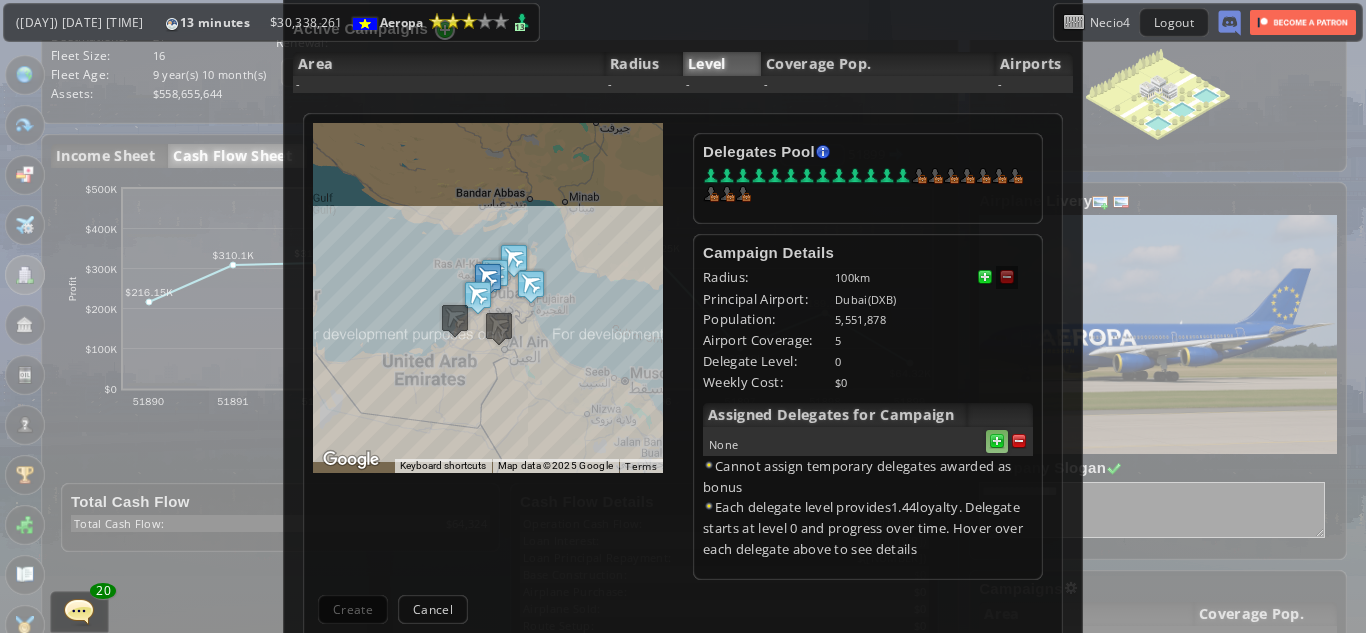 click at bounding box center (1019, 441) 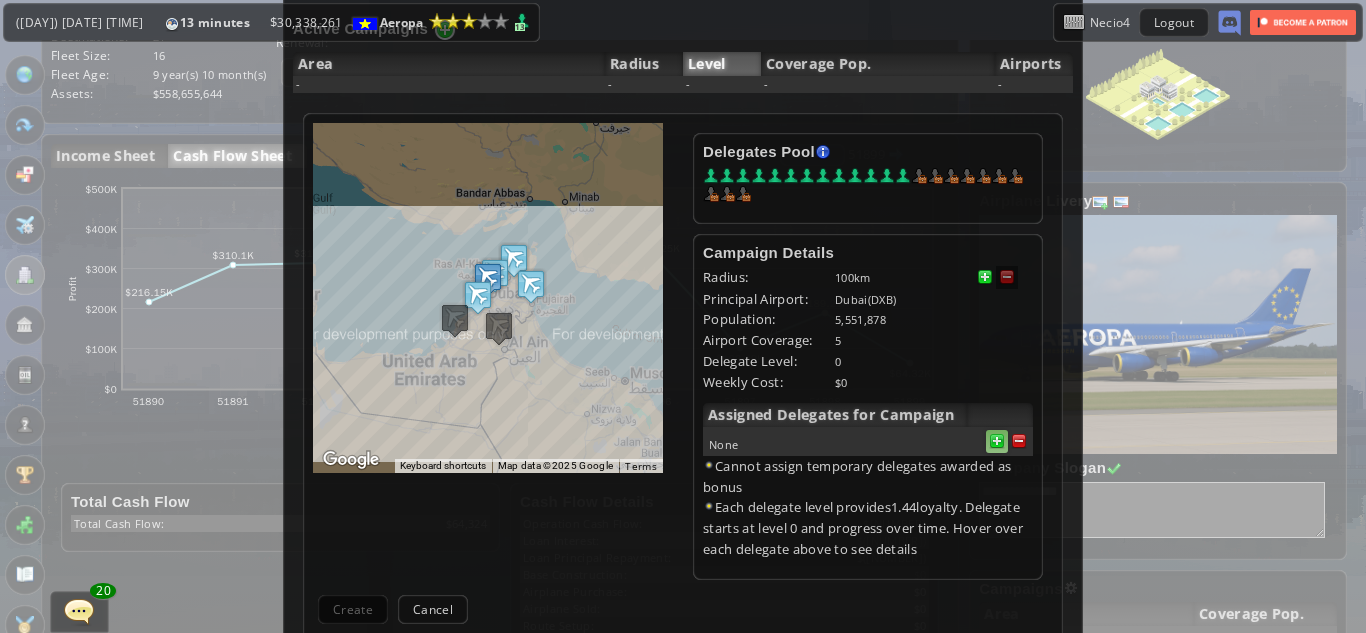 click at bounding box center (1019, 441) 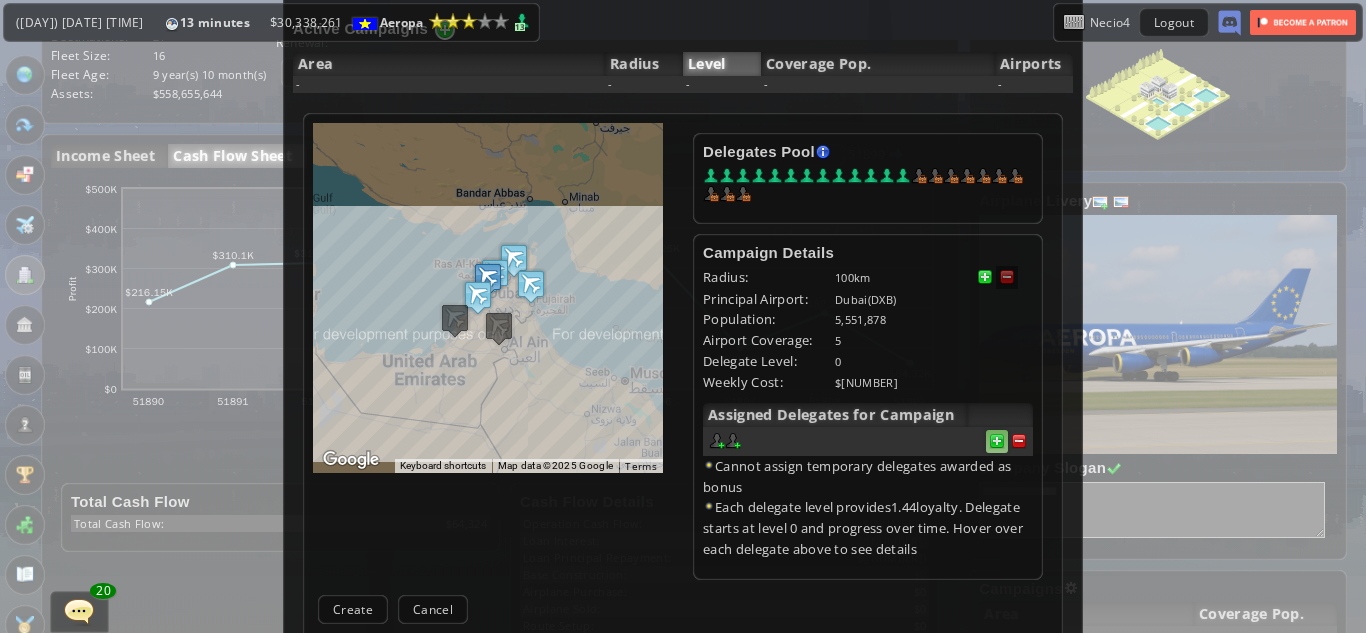 click at bounding box center [1019, 441] 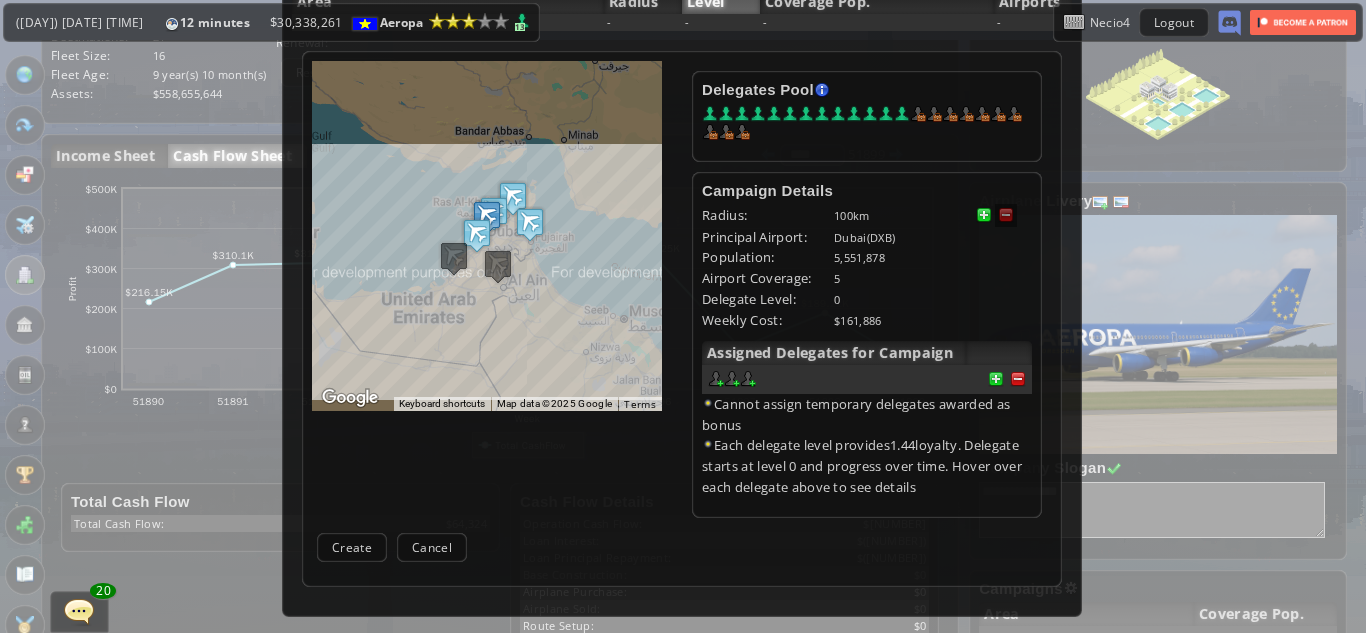 scroll, scrollTop: 301, scrollLeft: 1, axis: both 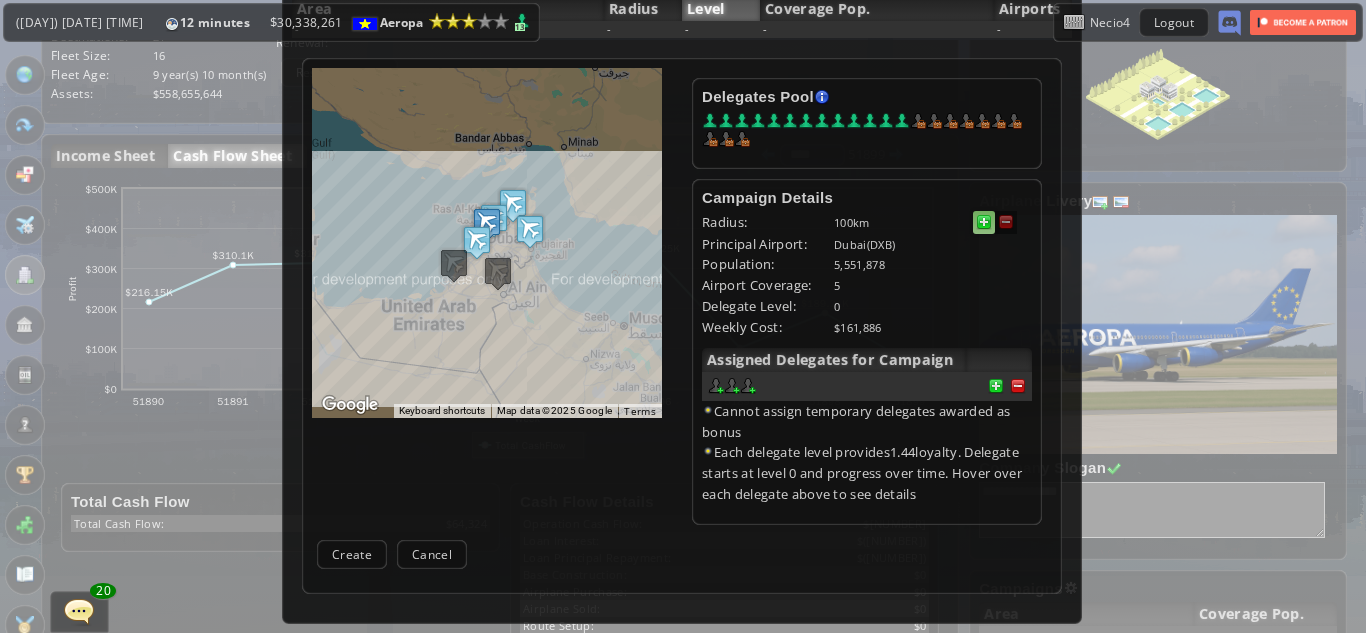 click at bounding box center (984, 222) 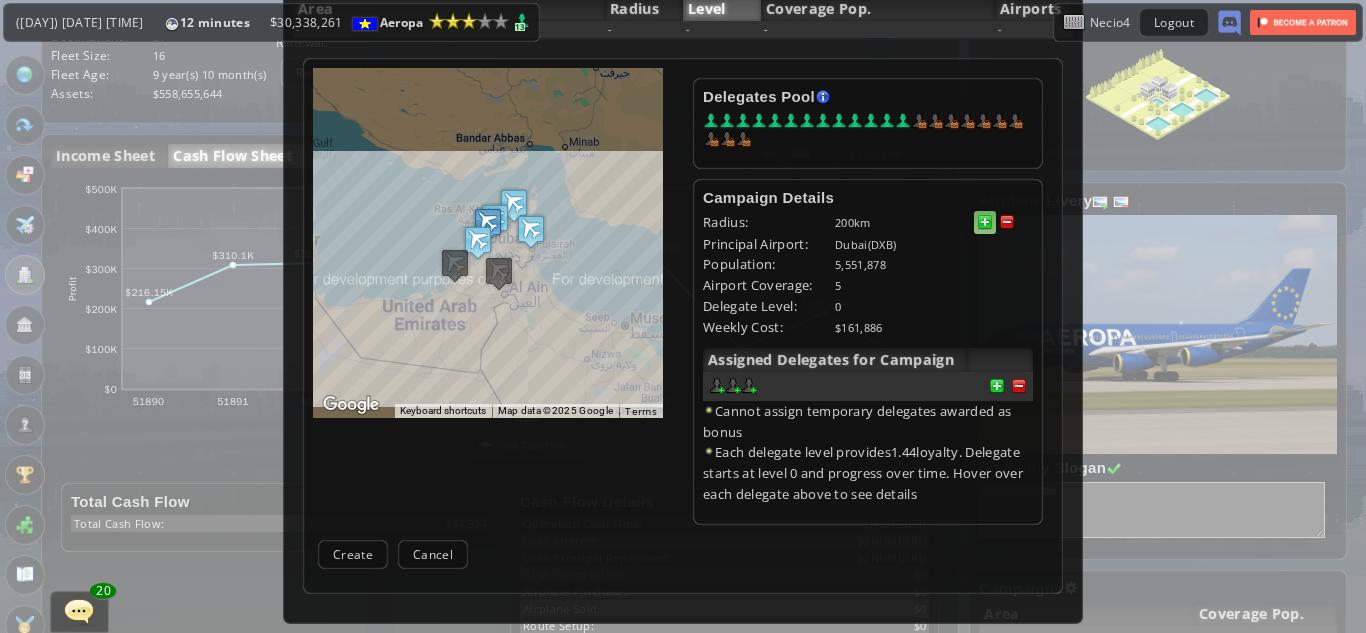 scroll, scrollTop: 301, scrollLeft: 0, axis: vertical 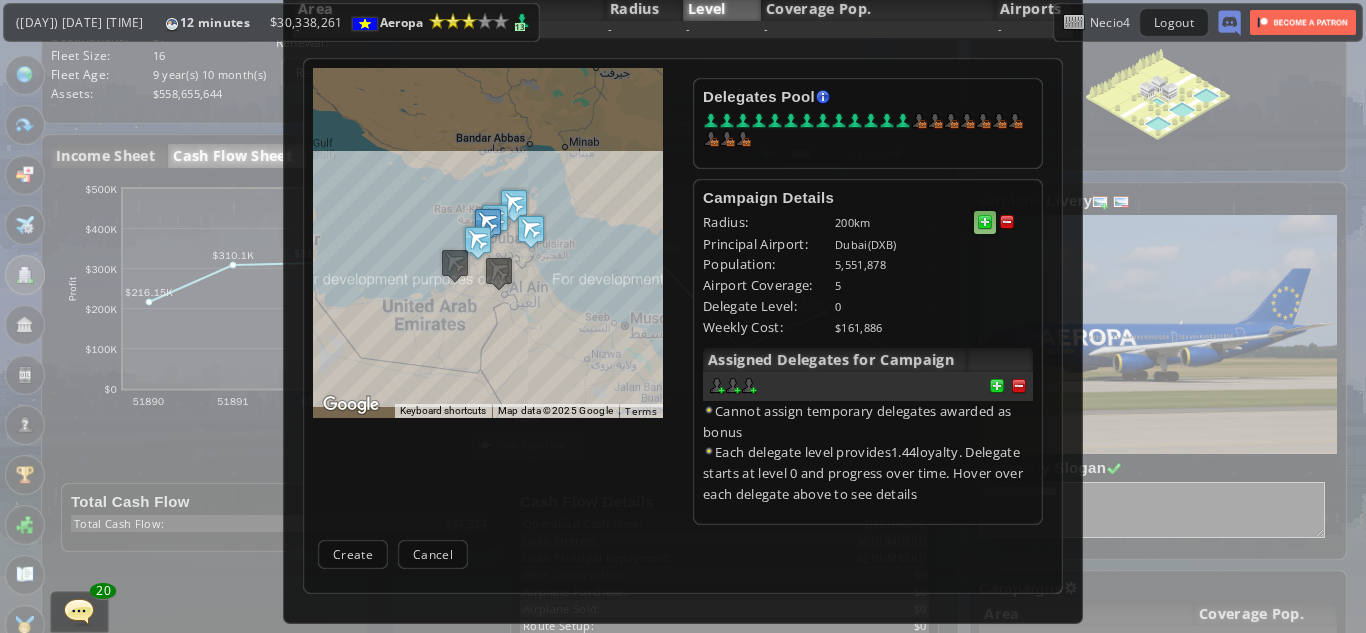 click at bounding box center [985, 222] 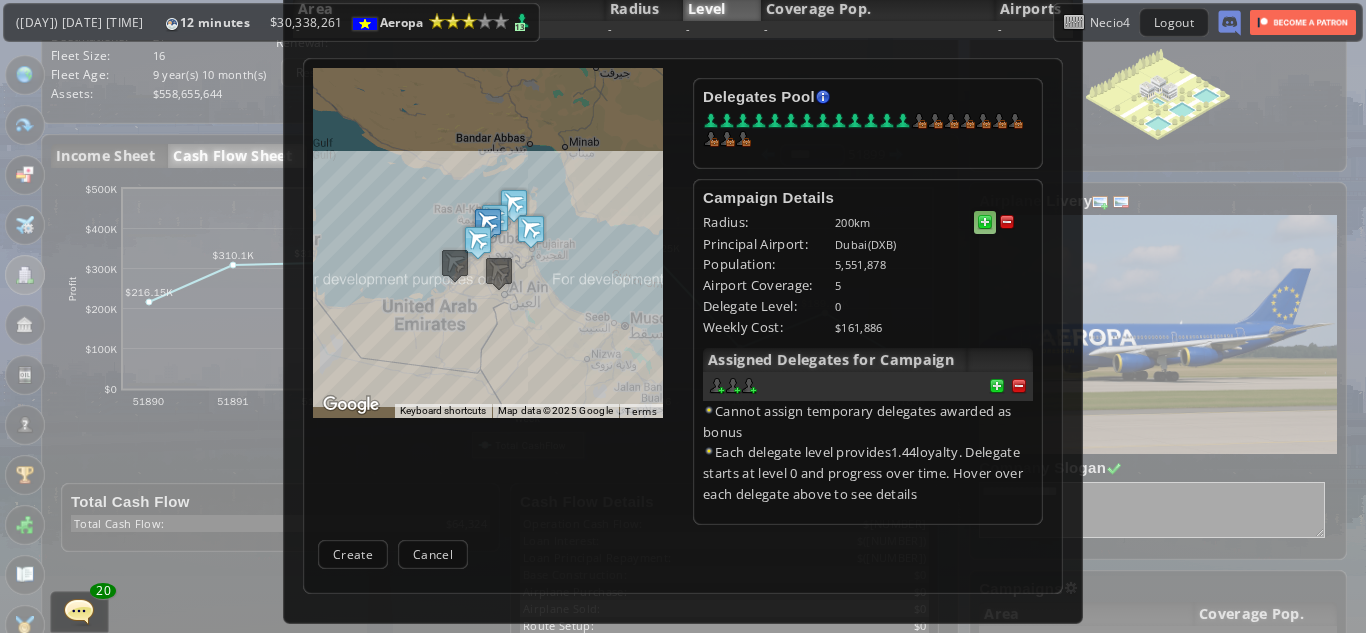 click at bounding box center (985, 222) 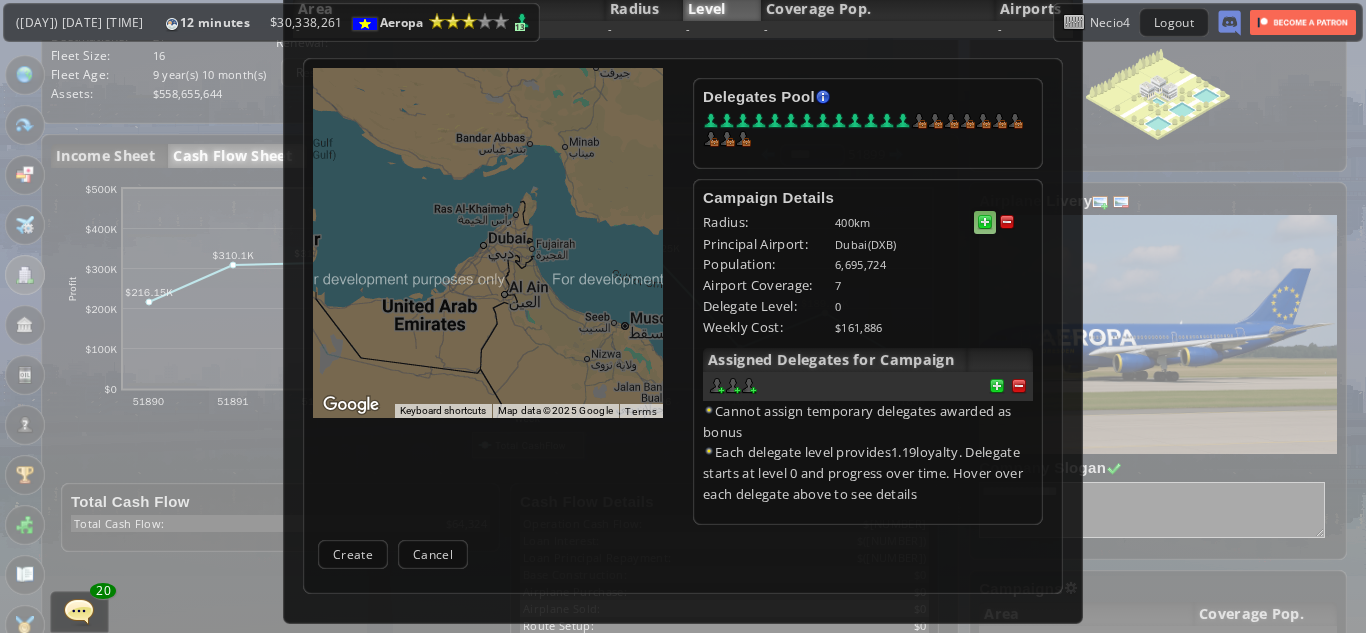 click at bounding box center [985, 222] 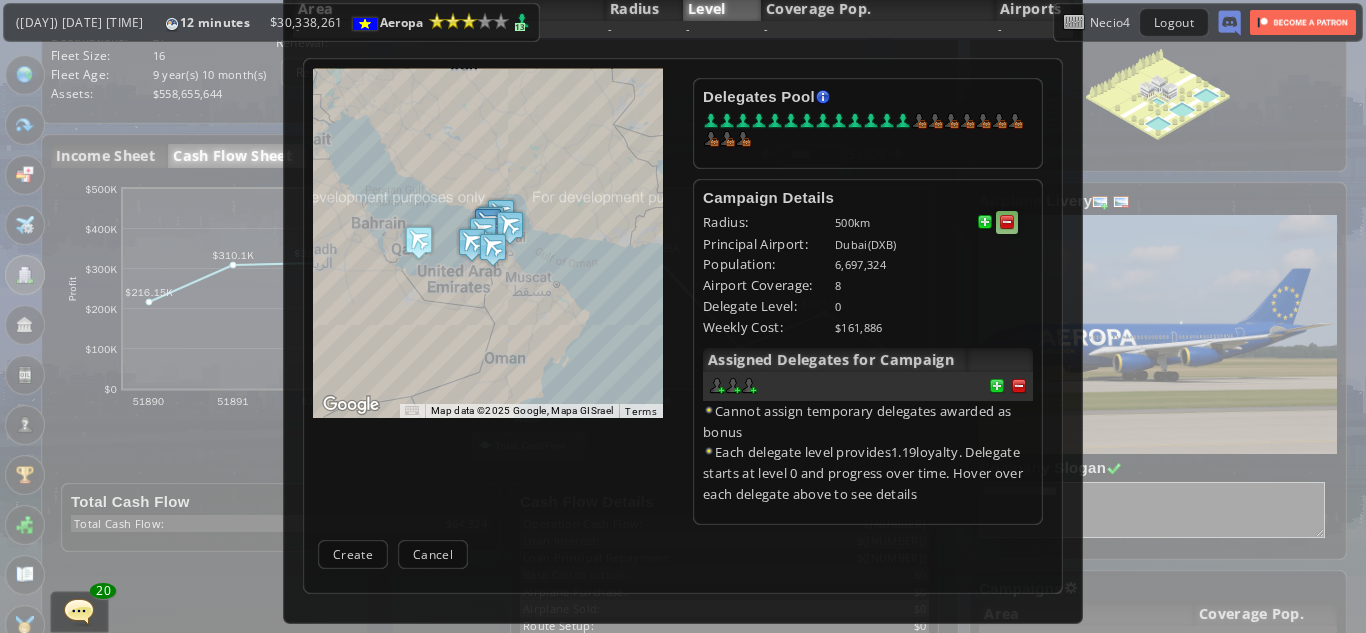click at bounding box center (1007, 222) 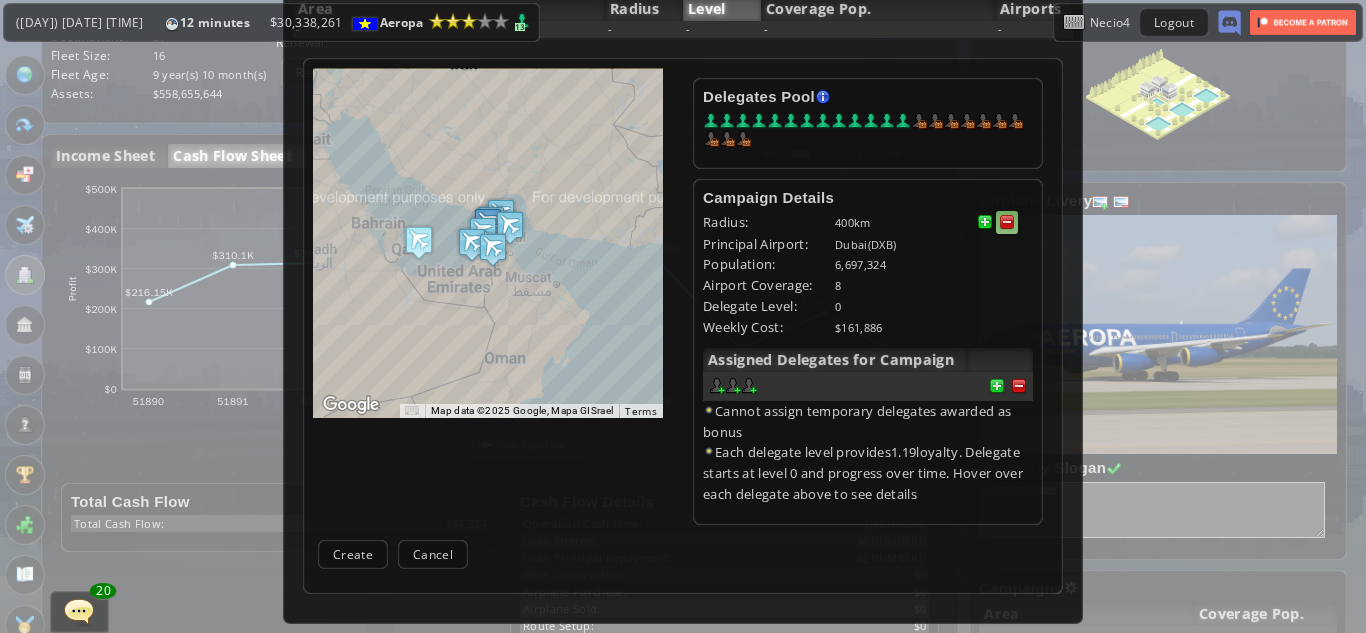 click at bounding box center (1007, 222) 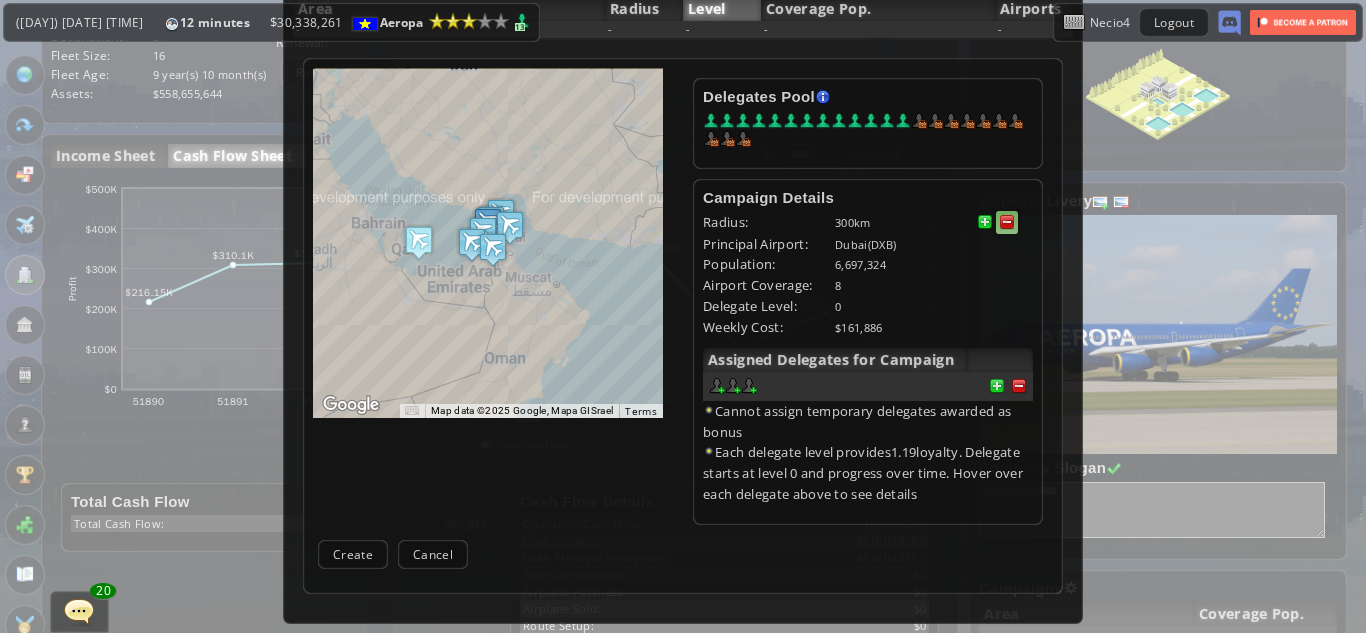 click at bounding box center [1007, 222] 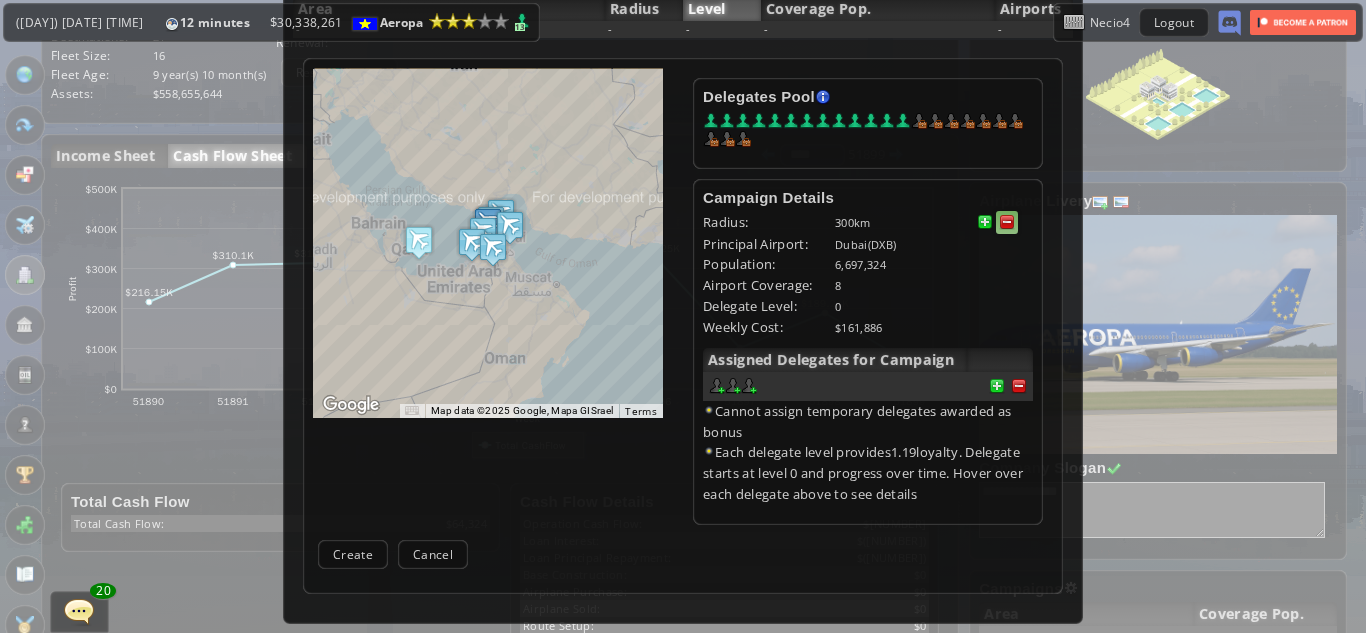 click at bounding box center [1007, 222] 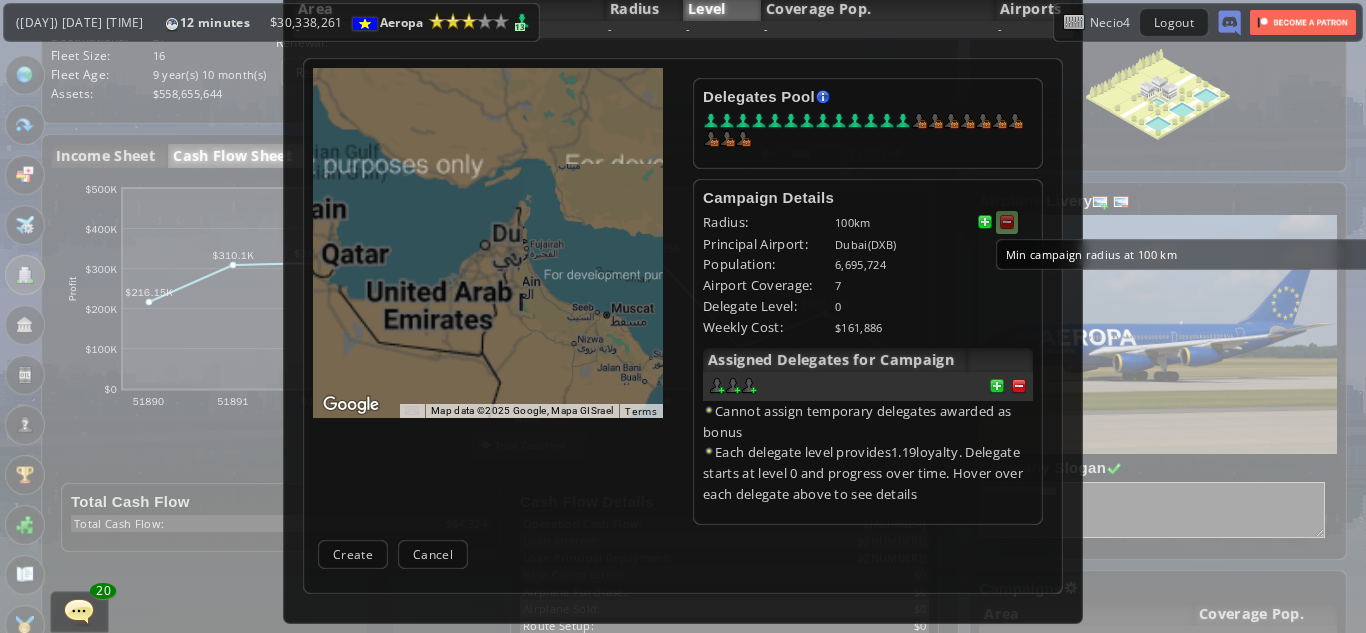click on "Min campaign radius at 100 km" at bounding box center [1007, 222] 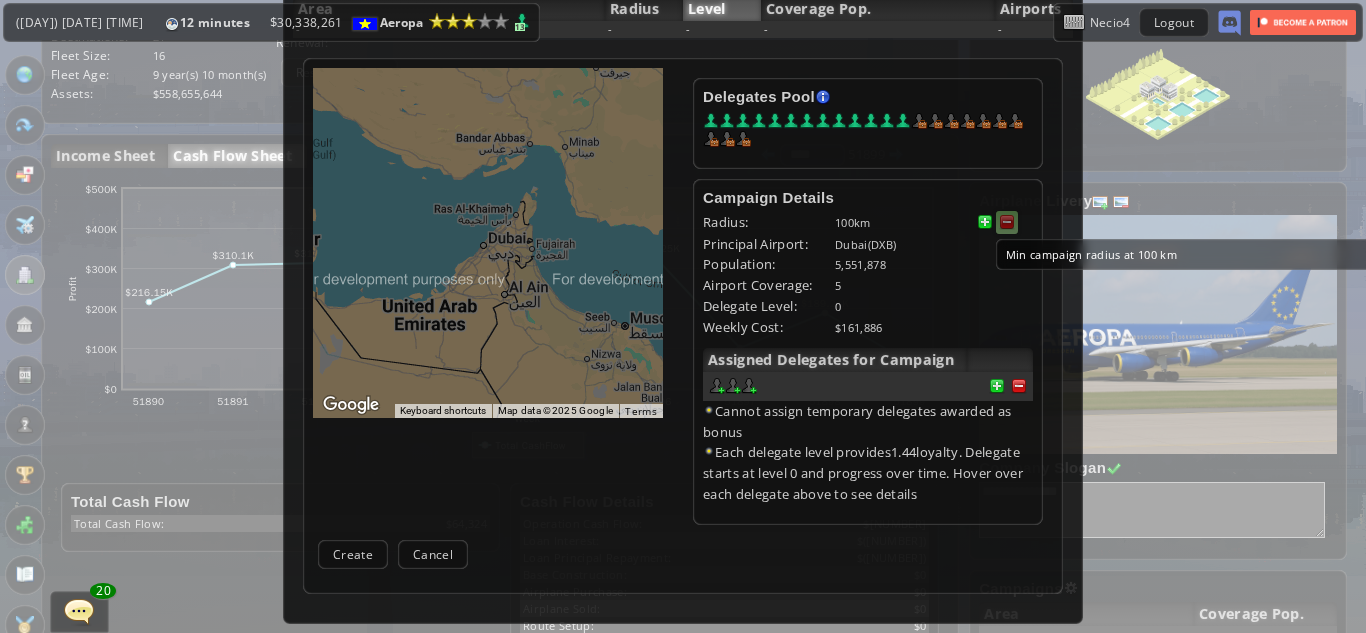 click on "Min campaign radius at 100 km" at bounding box center [1007, 222] 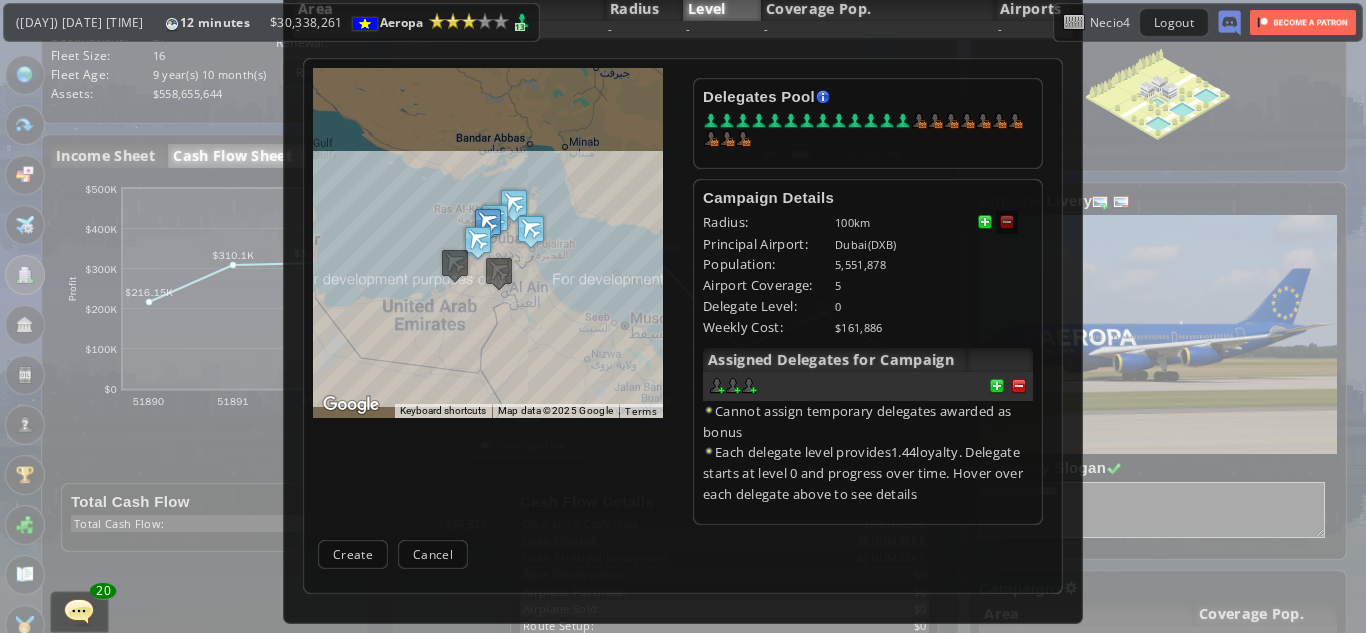click on "5,551,878" at bounding box center (934, 264) 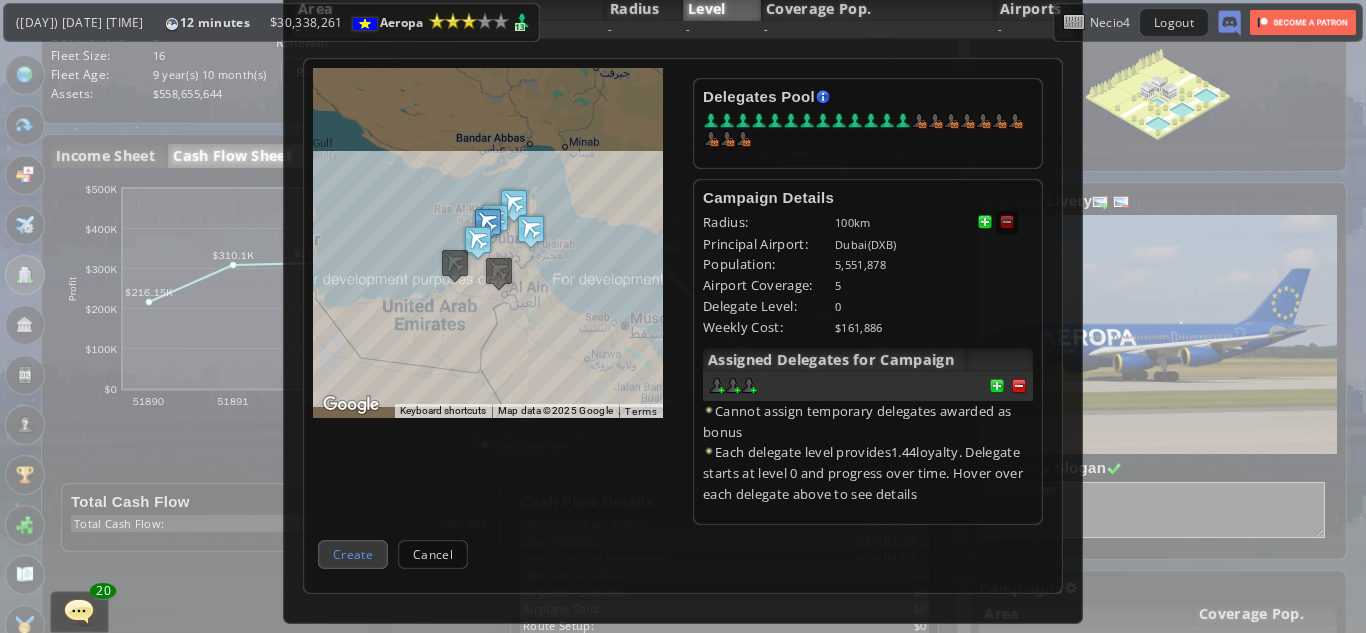 click on "Create" at bounding box center (353, 554) 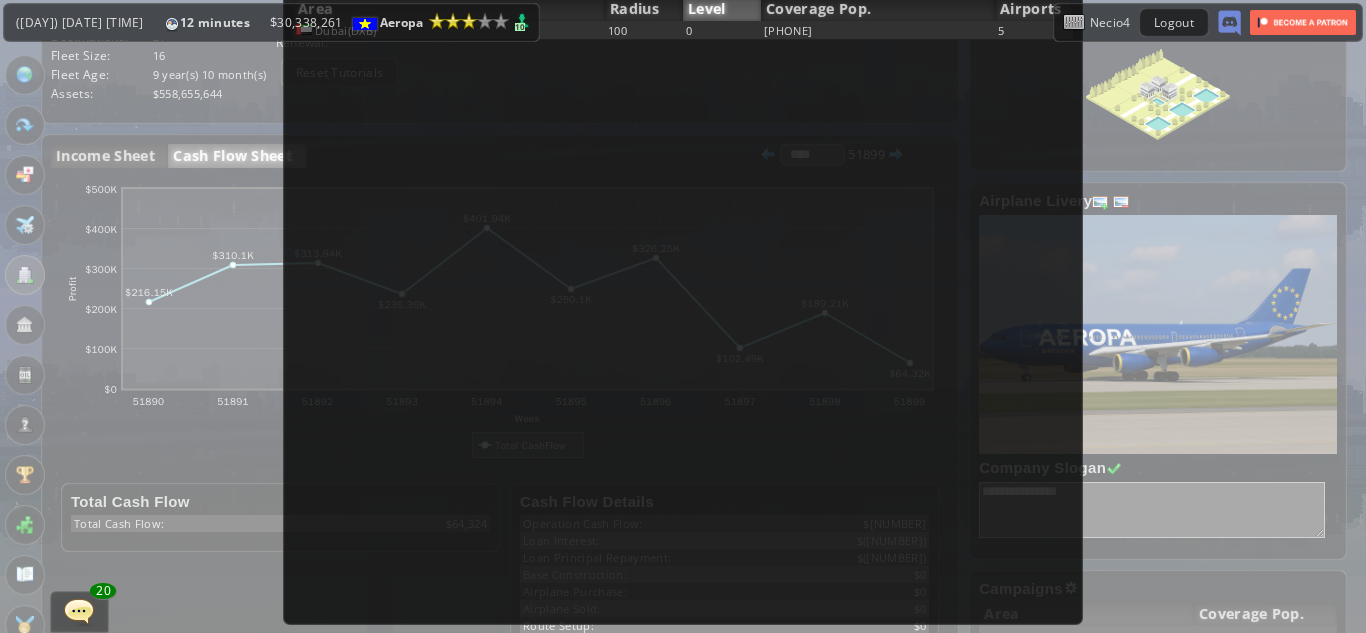 scroll, scrollTop: 0, scrollLeft: 0, axis: both 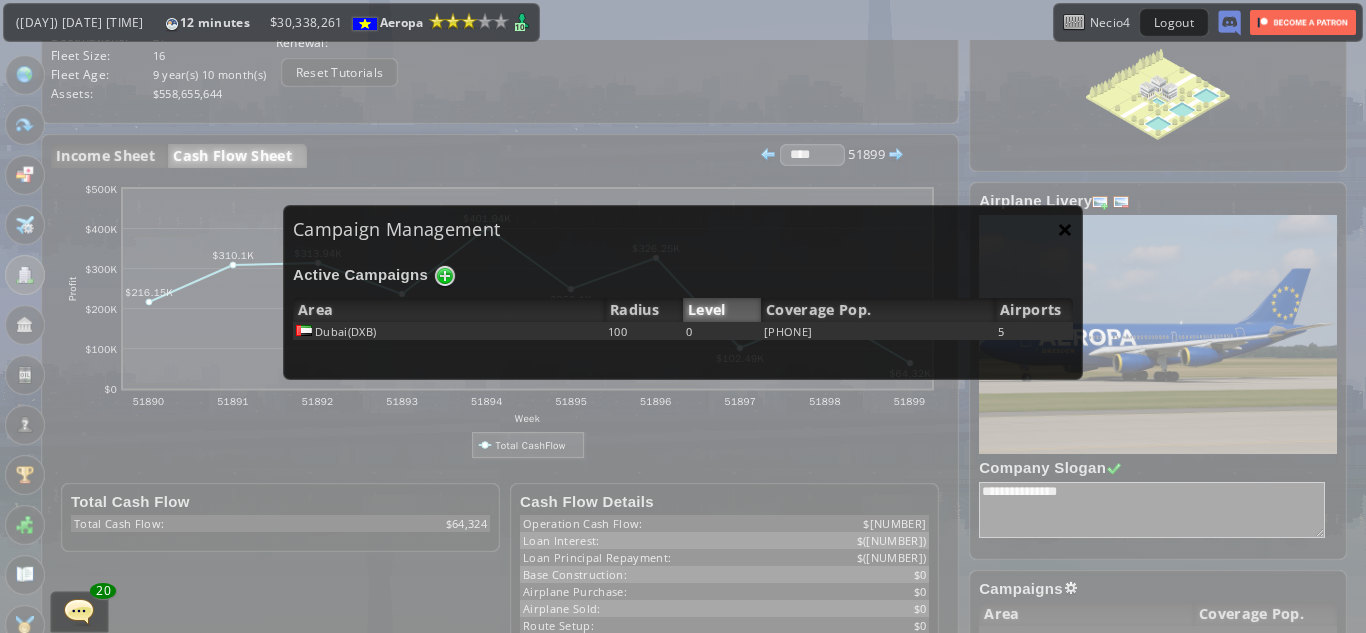 click on "×" at bounding box center (1065, 229) 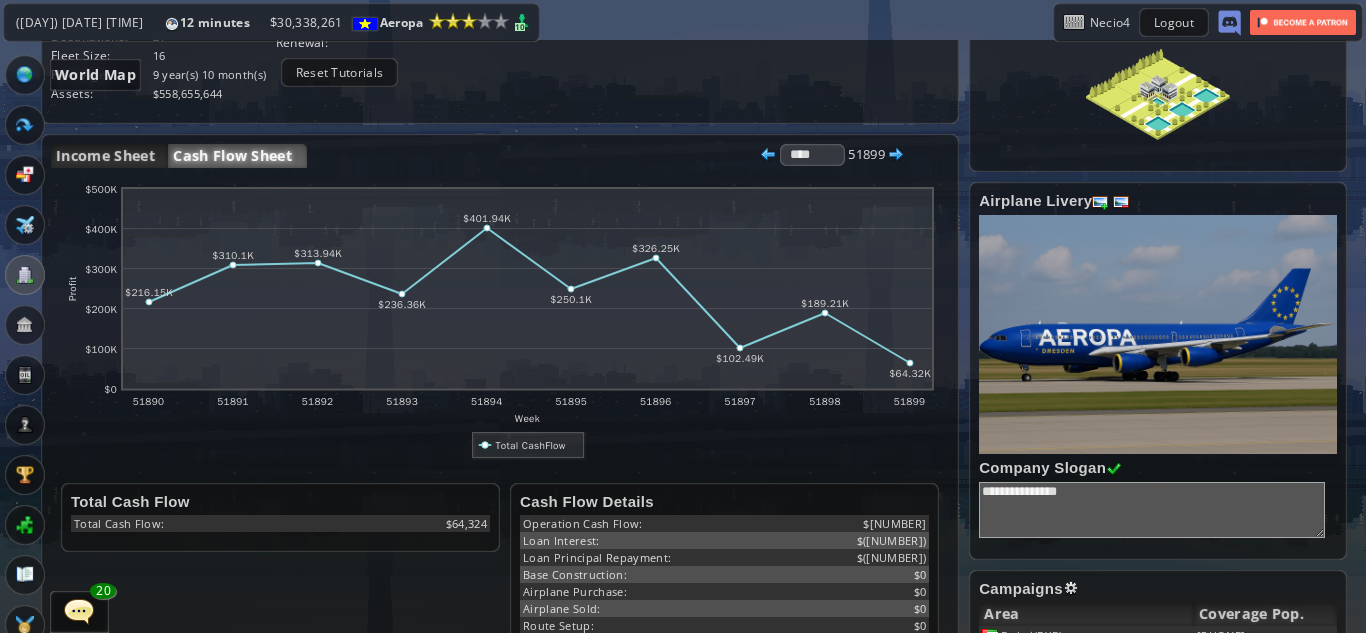 click at bounding box center (25, 75) 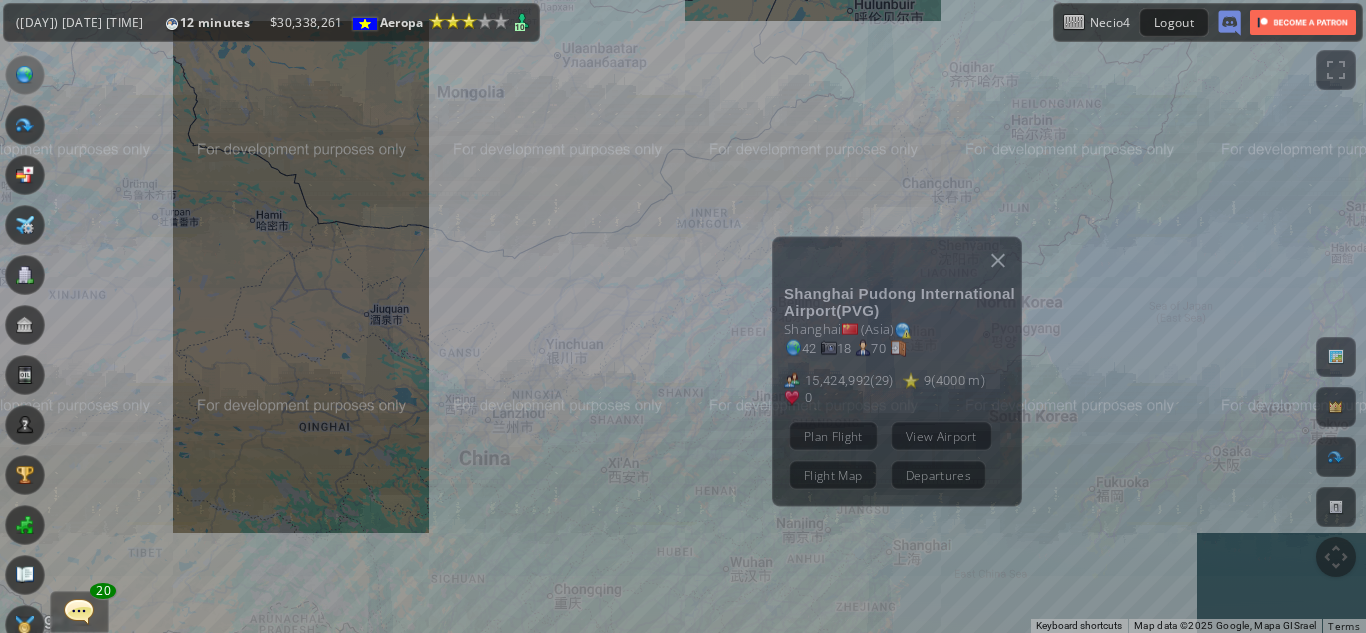 scroll, scrollTop: 0, scrollLeft: 0, axis: both 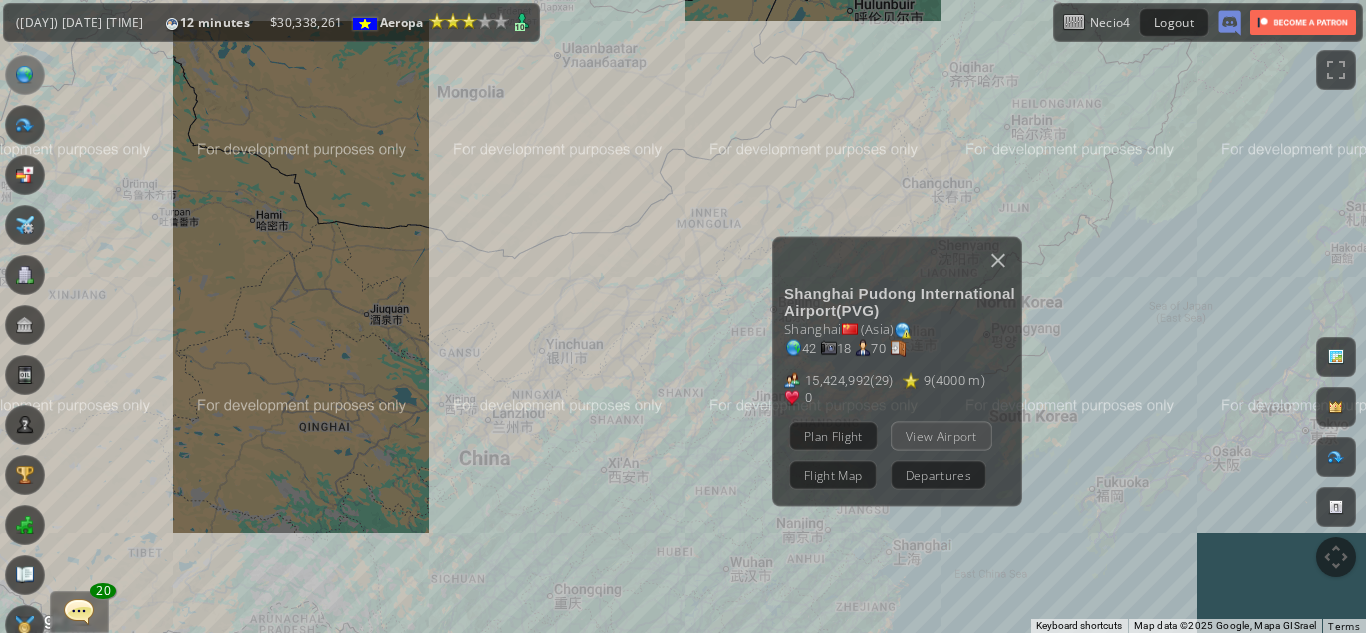 click on "View Airport" at bounding box center [941, 435] 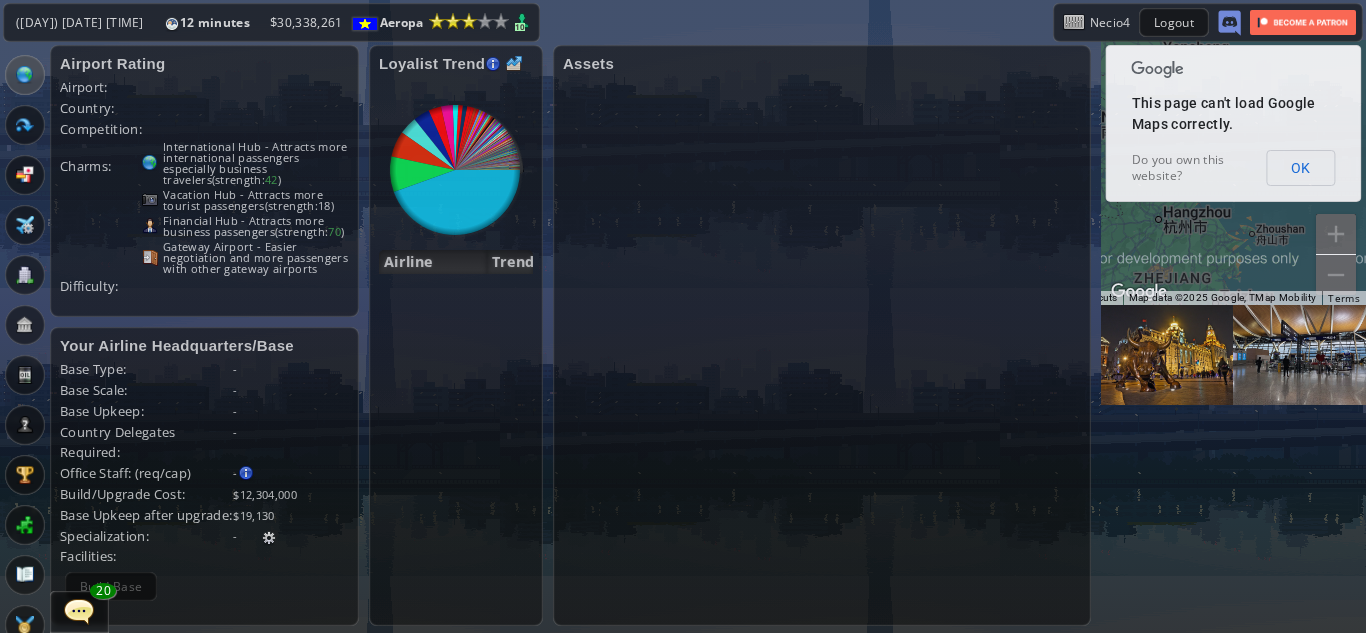 click at bounding box center (25, 275) 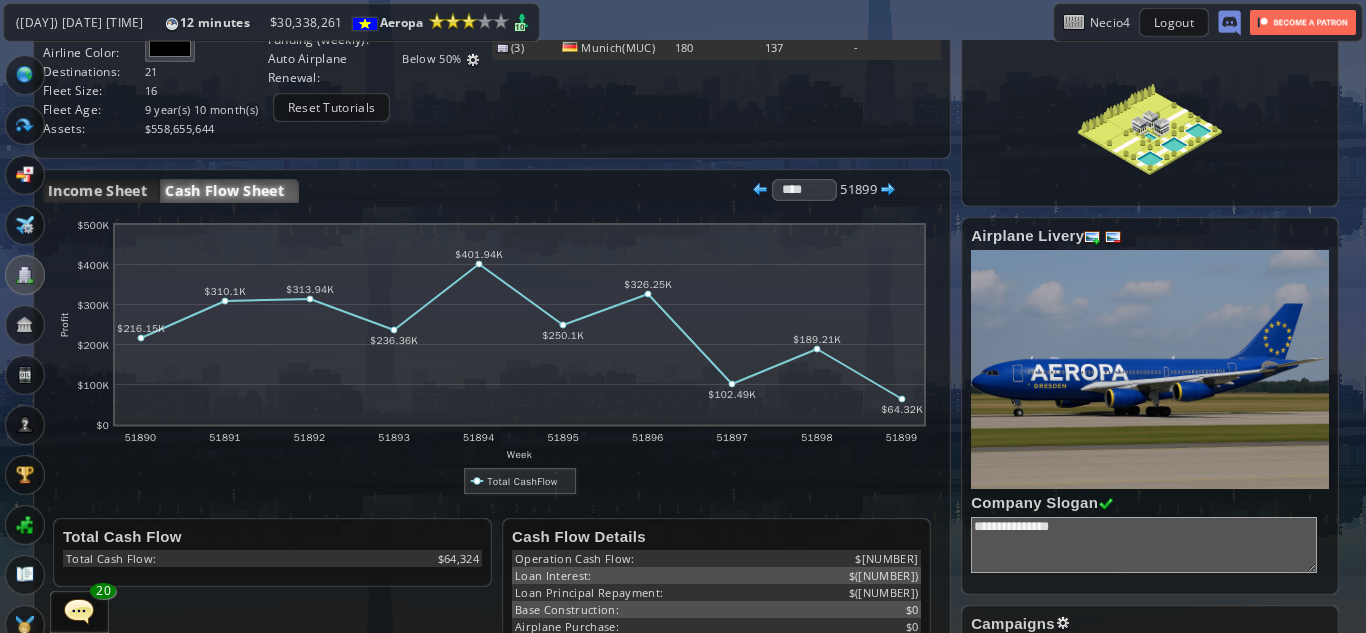 scroll, scrollTop: 129, scrollLeft: 17, axis: both 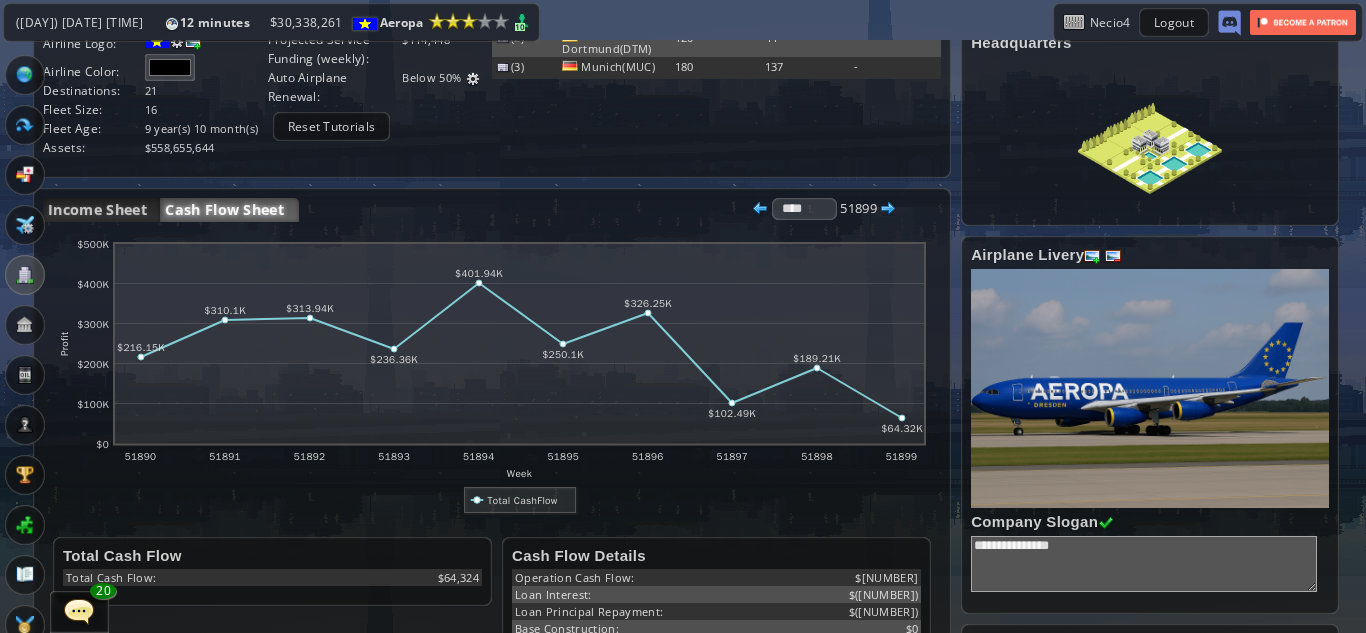 click at bounding box center [1063, 642] 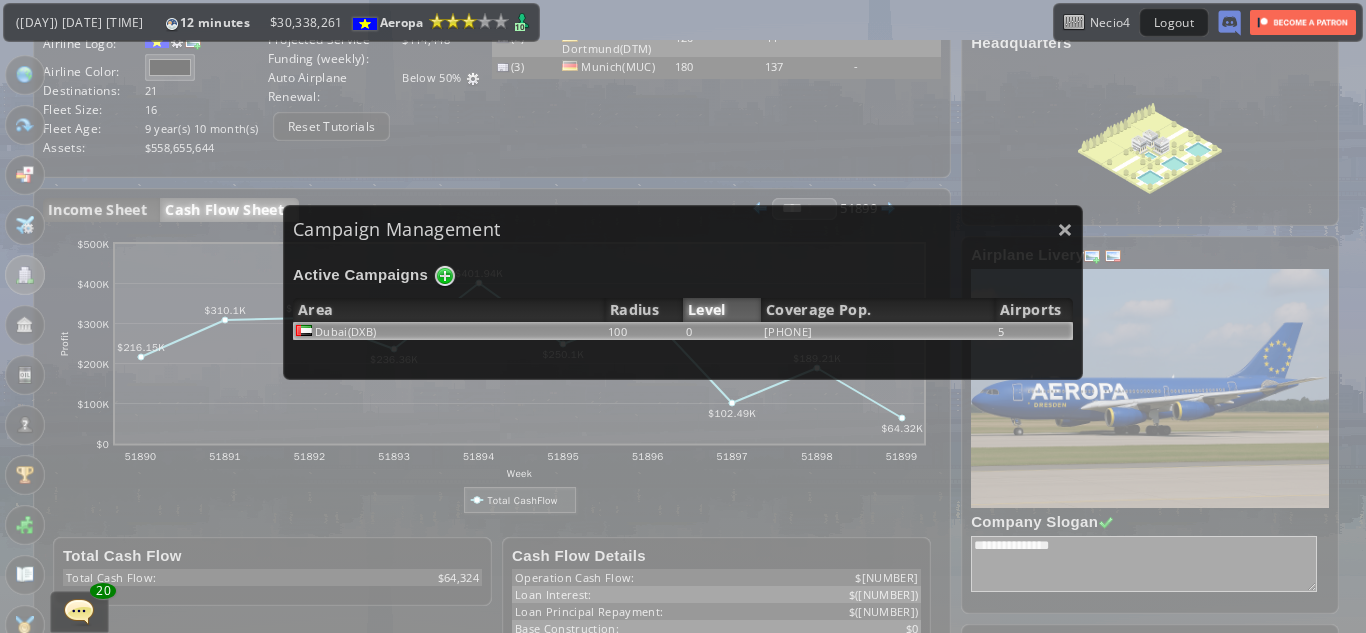 click on "100" at bounding box center [644, 331] 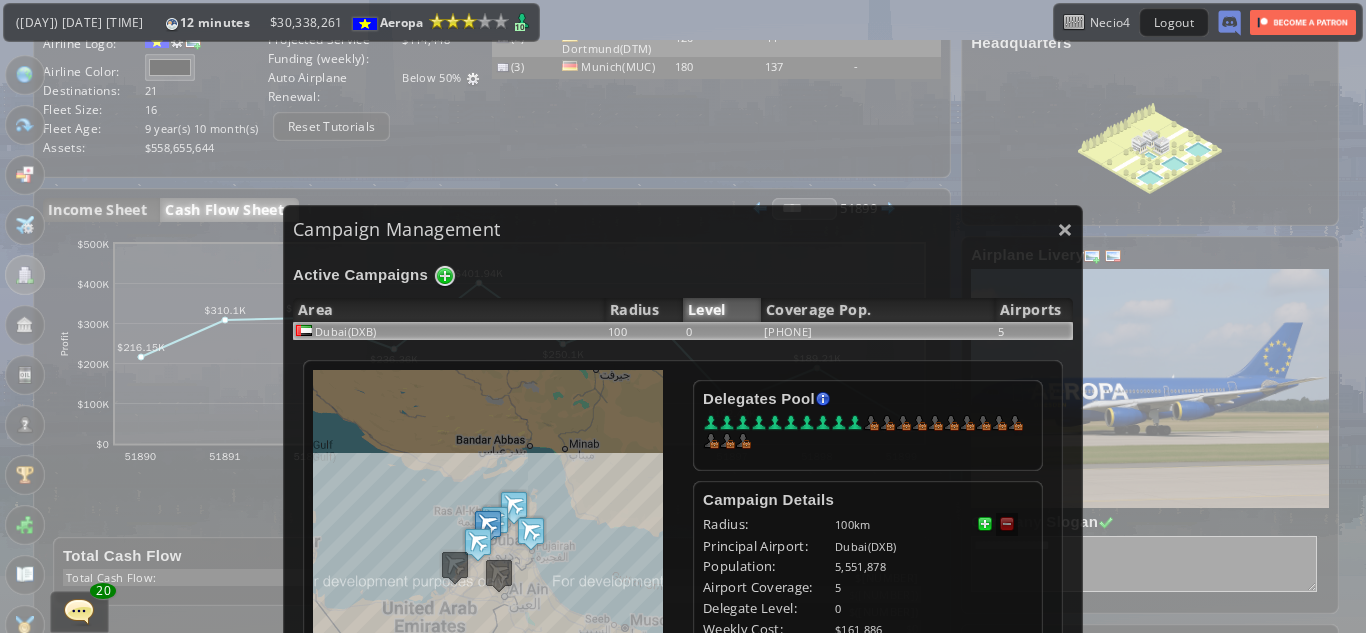 scroll, scrollTop: 499, scrollLeft: 0, axis: vertical 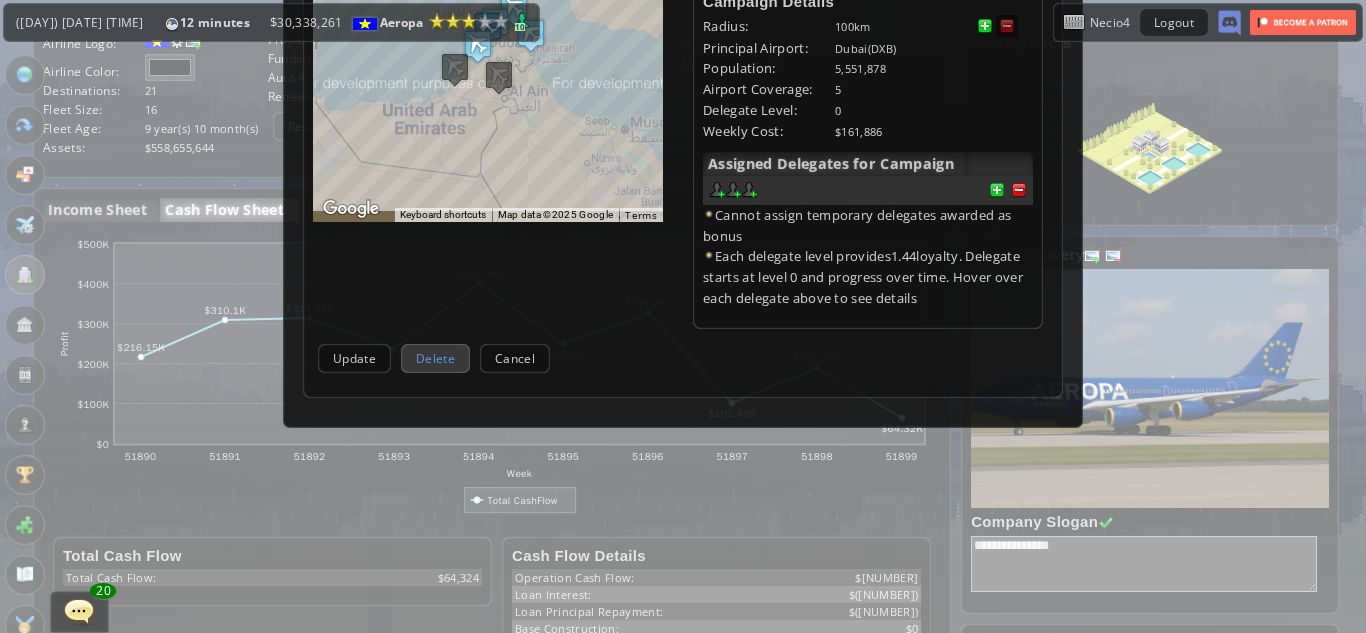 click on "Delete" at bounding box center (435, 358) 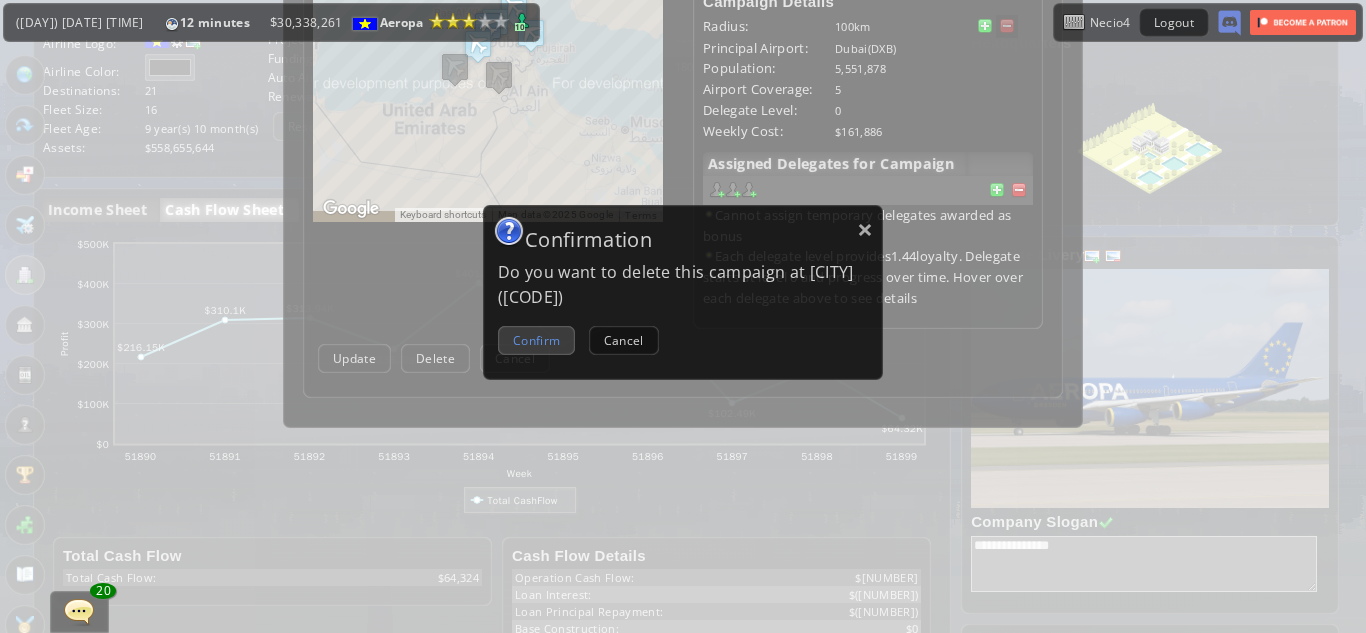 click on "Confirm" at bounding box center [536, 340] 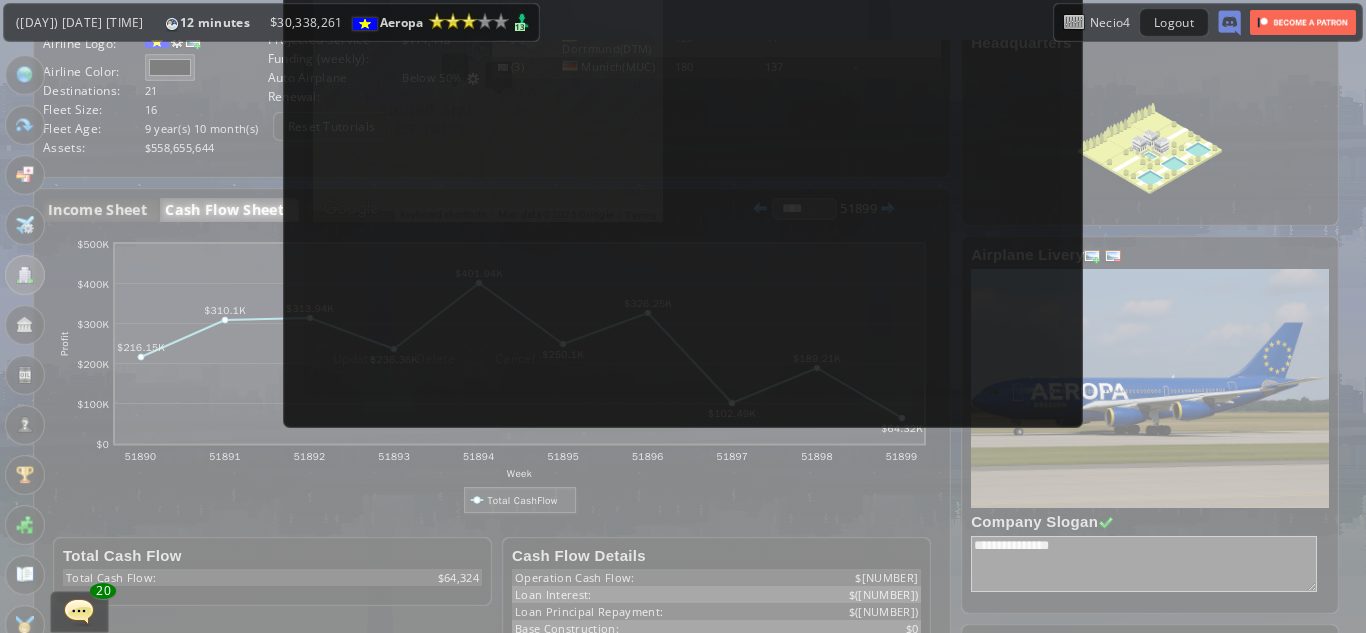 scroll, scrollTop: 0, scrollLeft: 0, axis: both 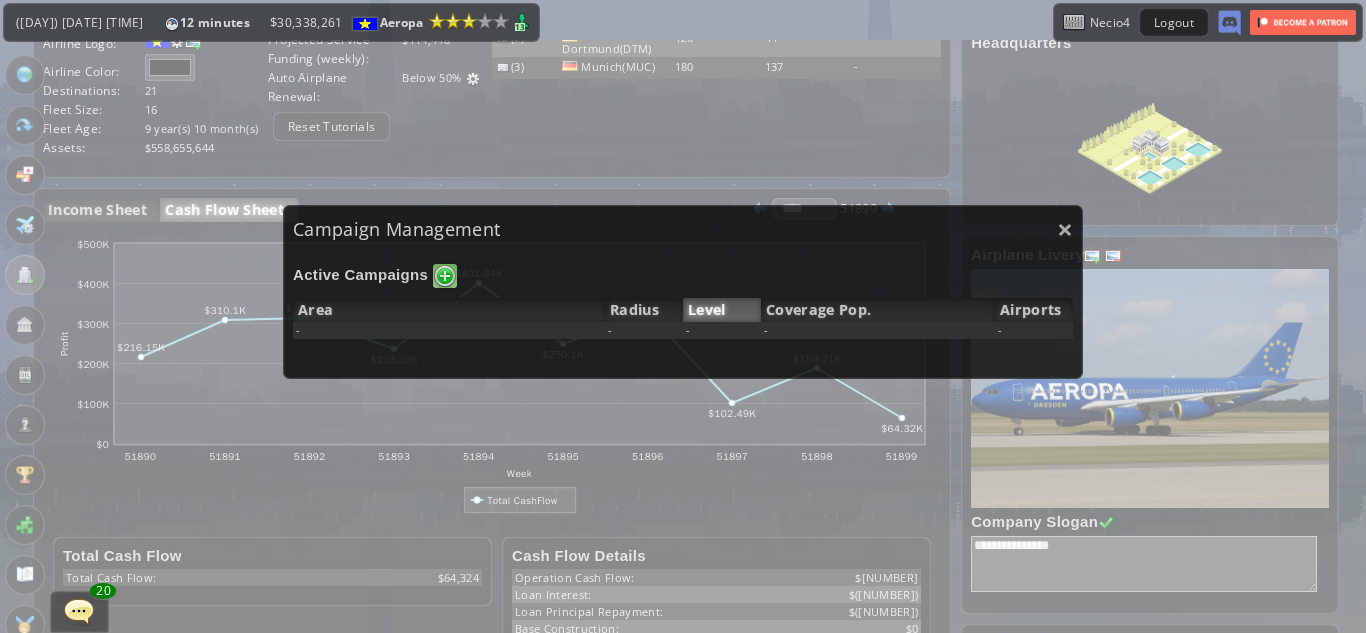click at bounding box center (445, 276) 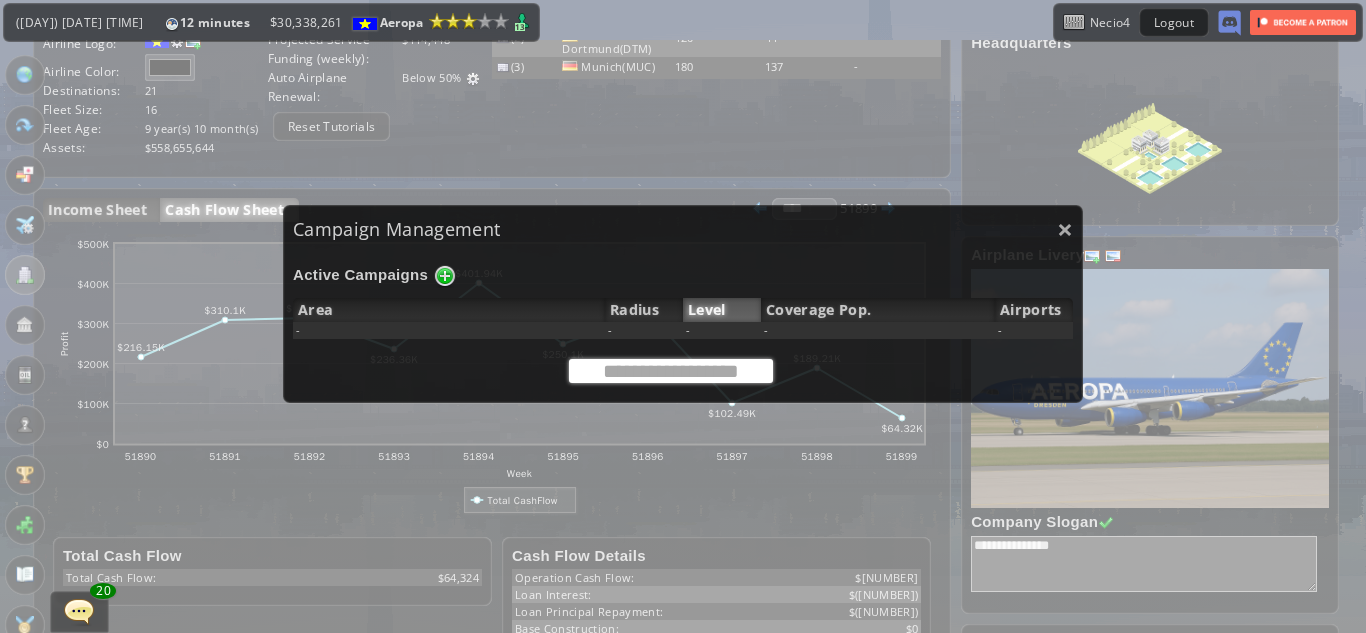 click at bounding box center (671, 371) 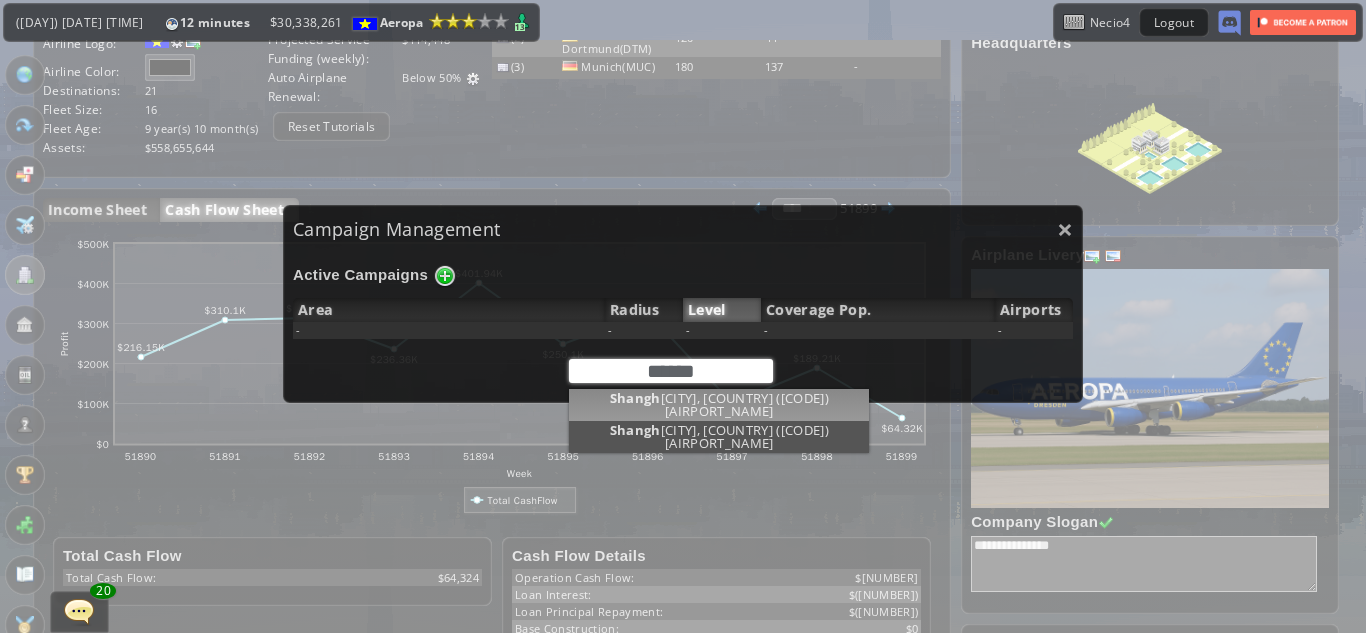 type on "**********" 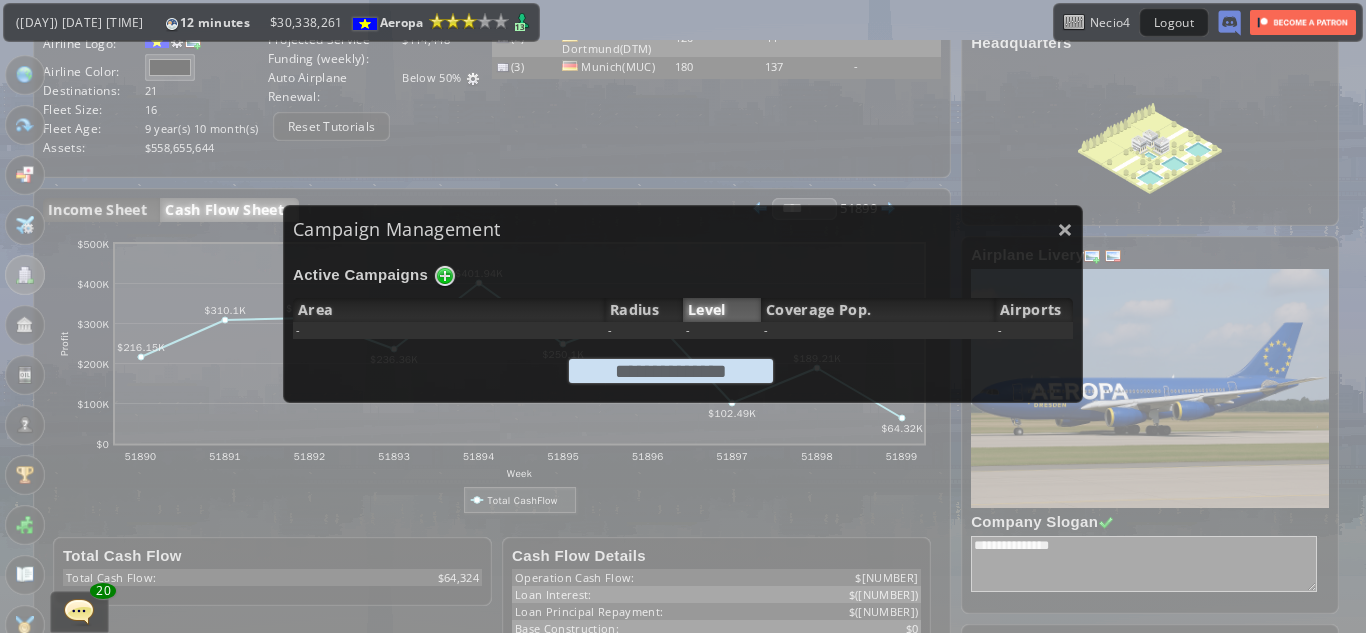 click on "**********" at bounding box center [683, 316] 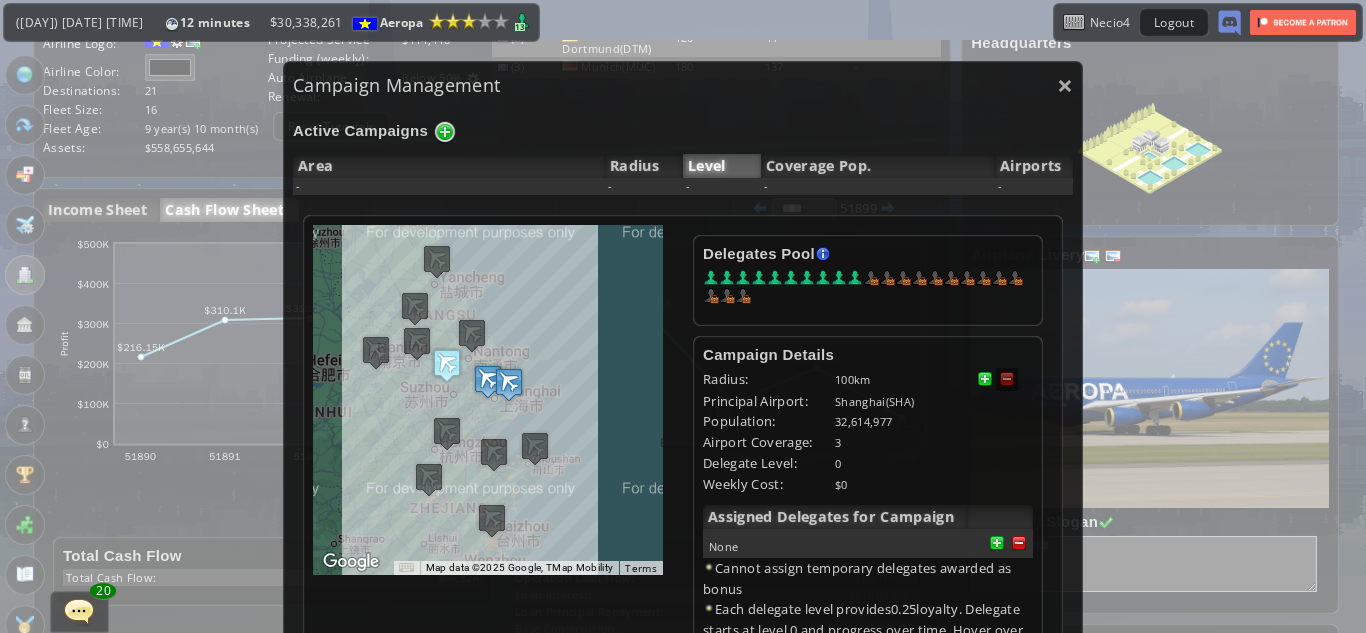scroll, scrollTop: 219, scrollLeft: 0, axis: vertical 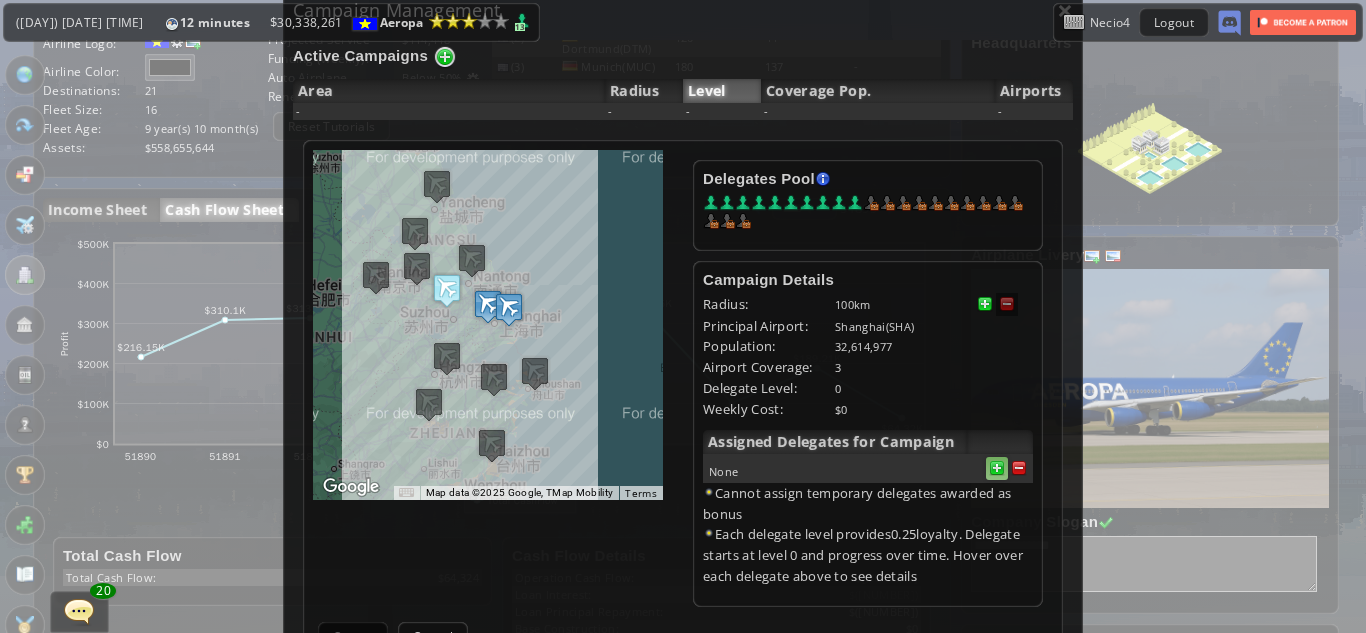 click at bounding box center [1019, 468] 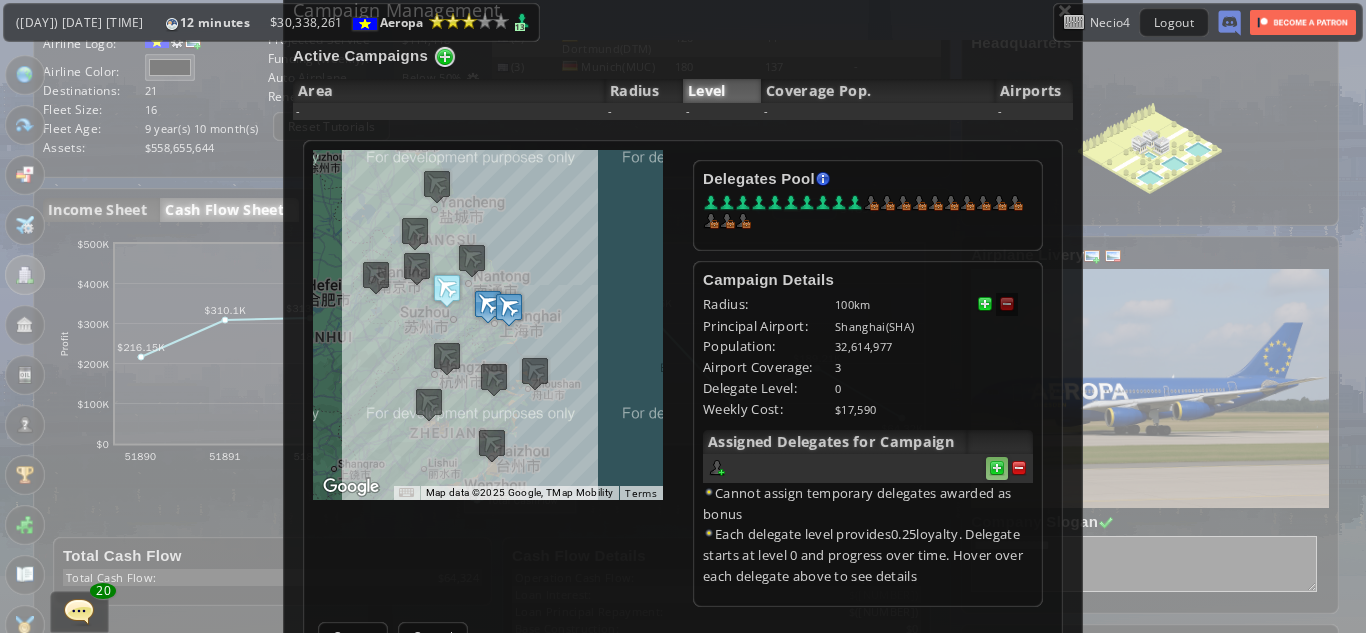 click at bounding box center (1019, 468) 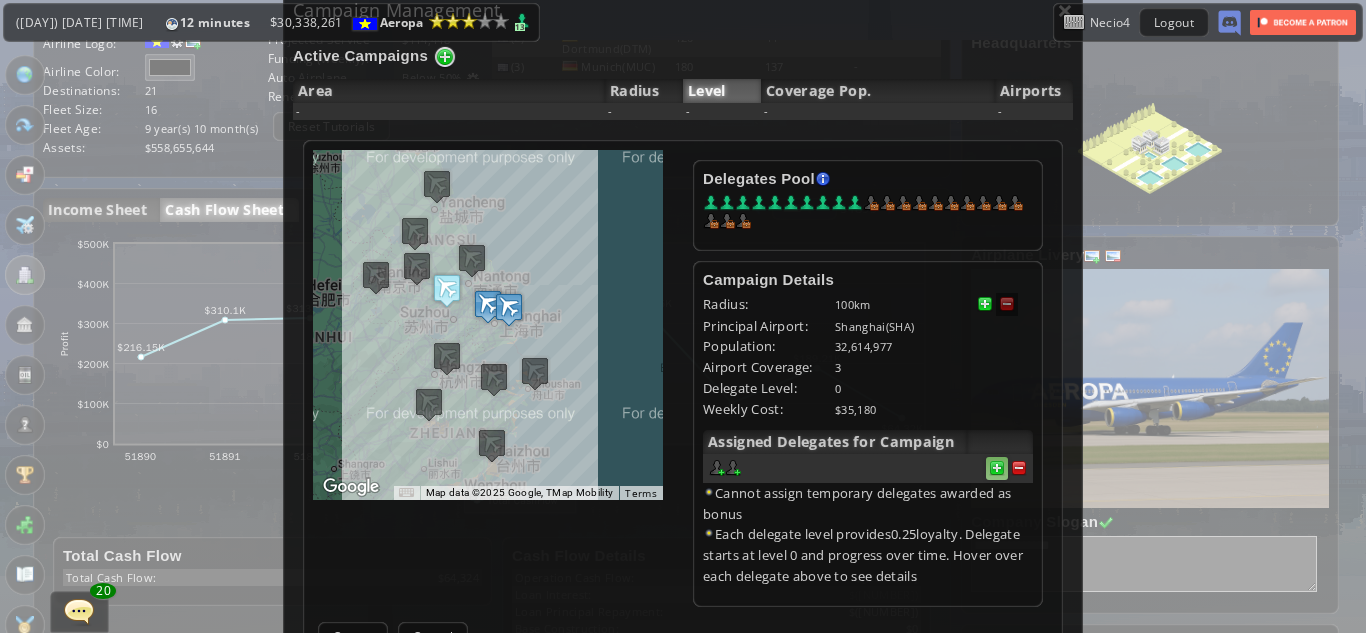 click at bounding box center (1019, 468) 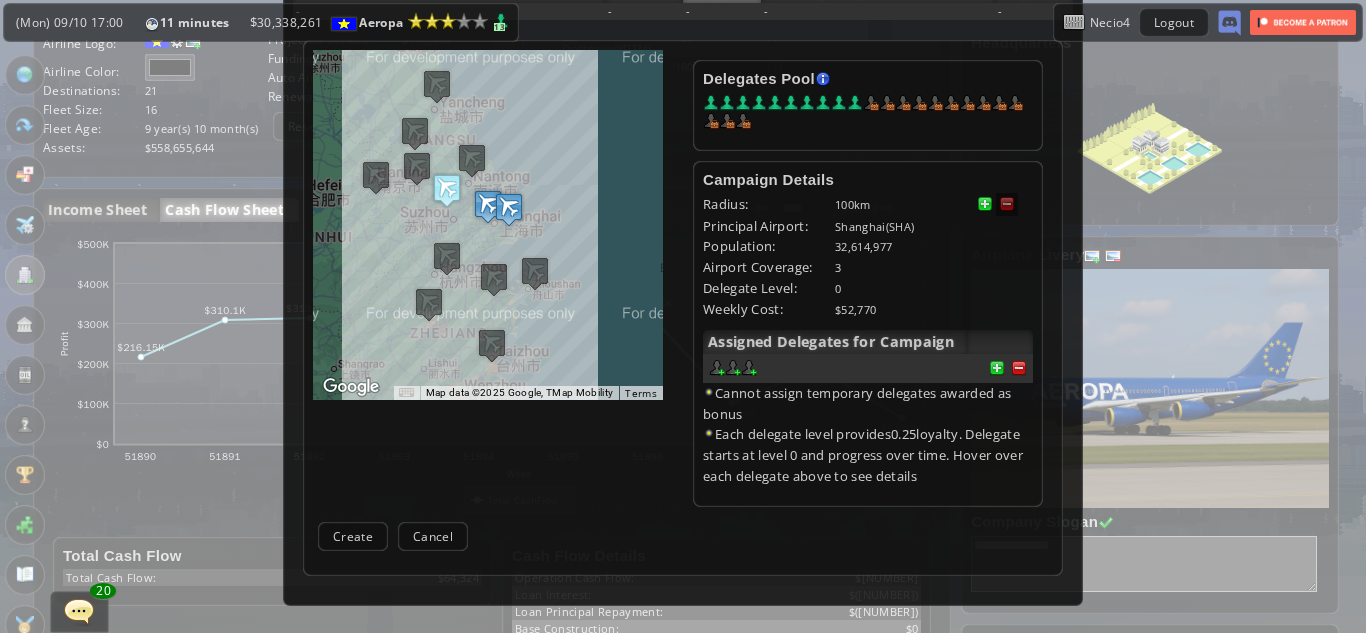 scroll, scrollTop: 350, scrollLeft: 0, axis: vertical 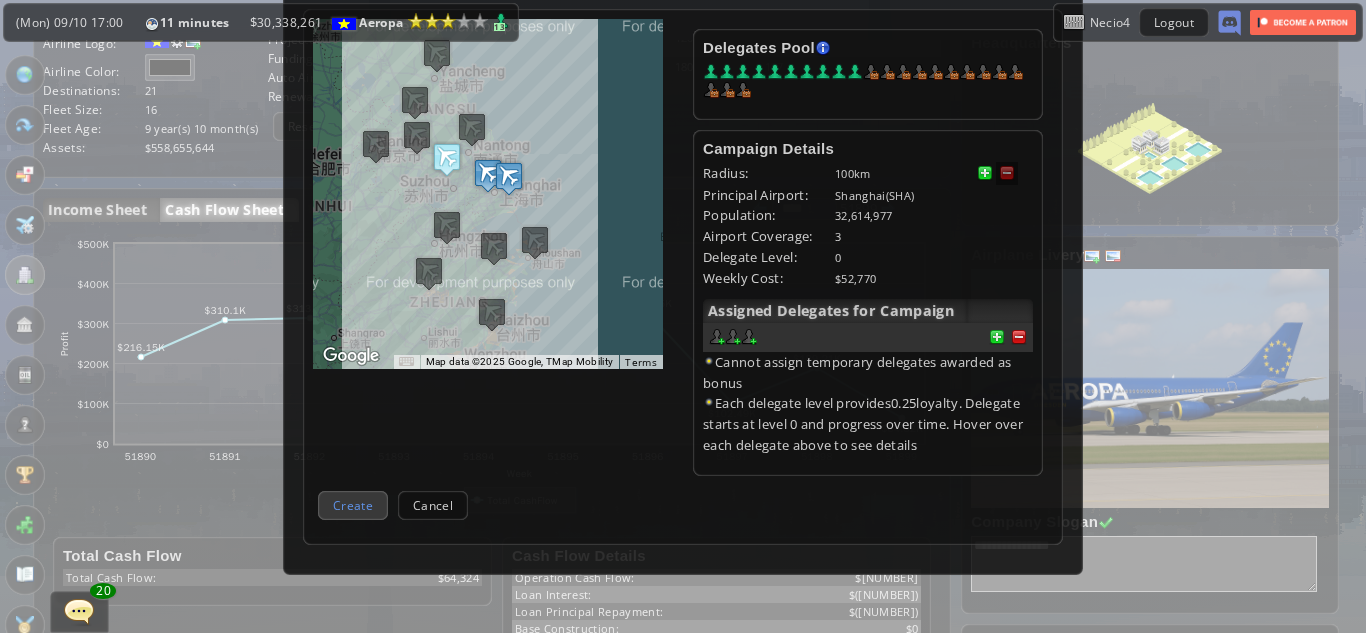click on "Create" at bounding box center (353, 505) 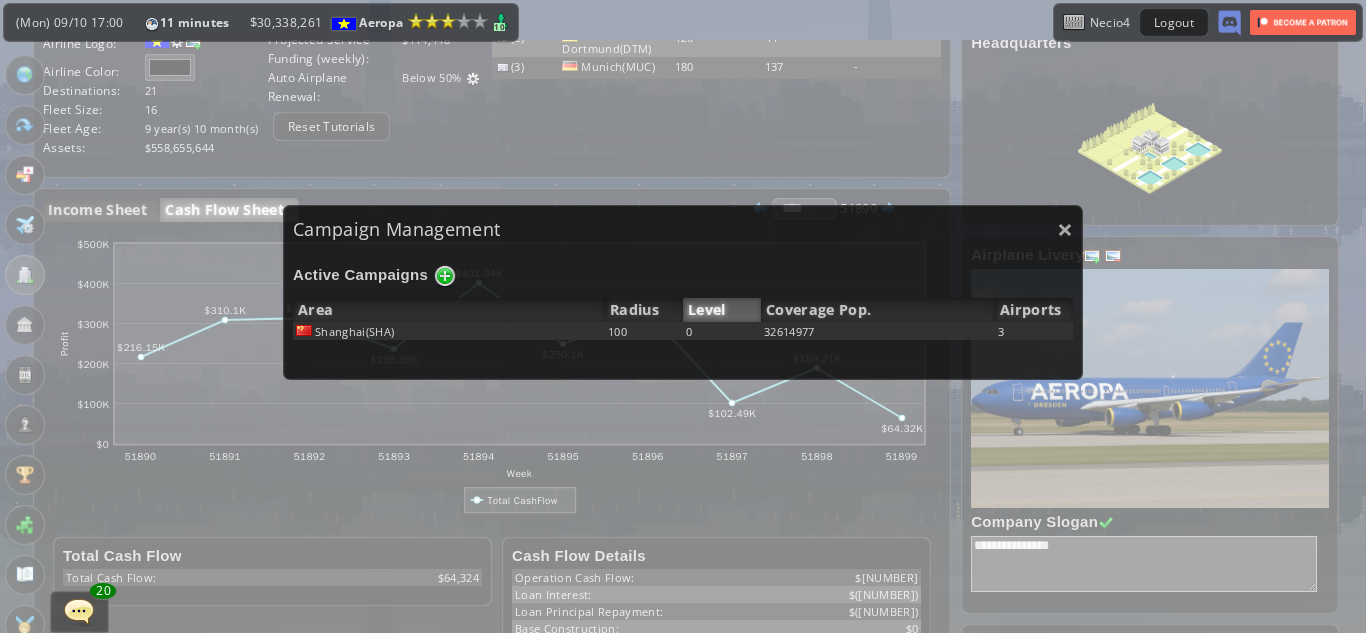 scroll, scrollTop: 0, scrollLeft: 0, axis: both 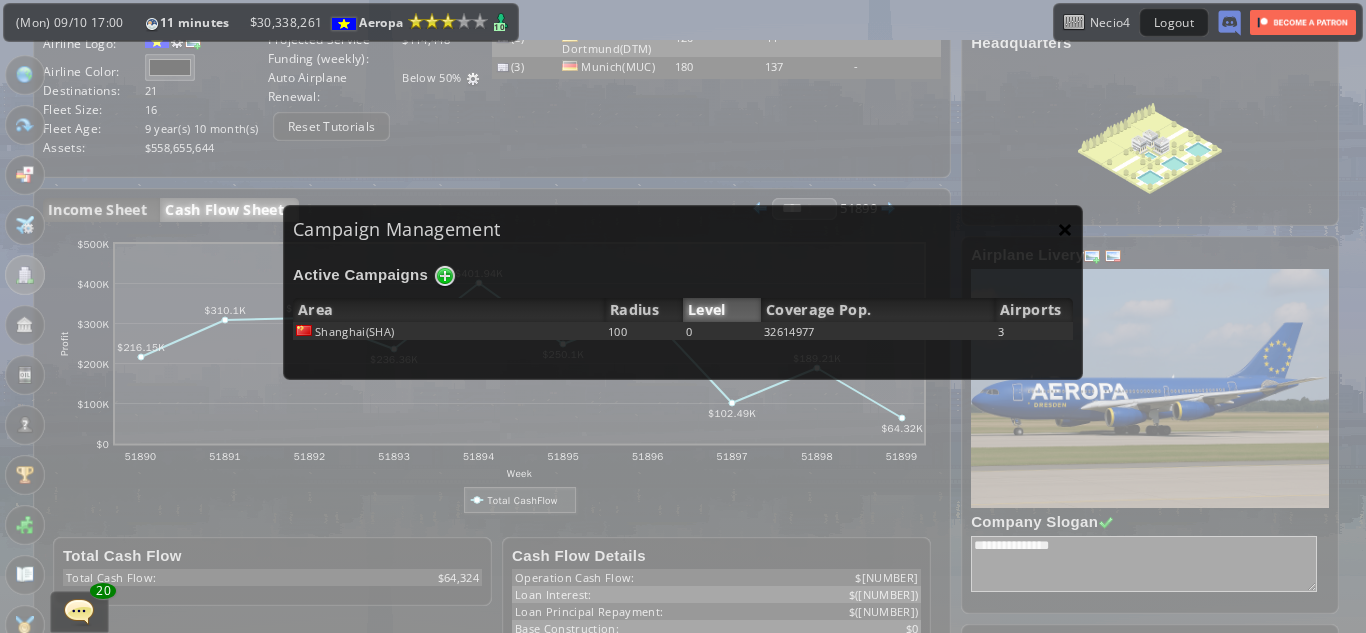 click on "×" at bounding box center (1065, 229) 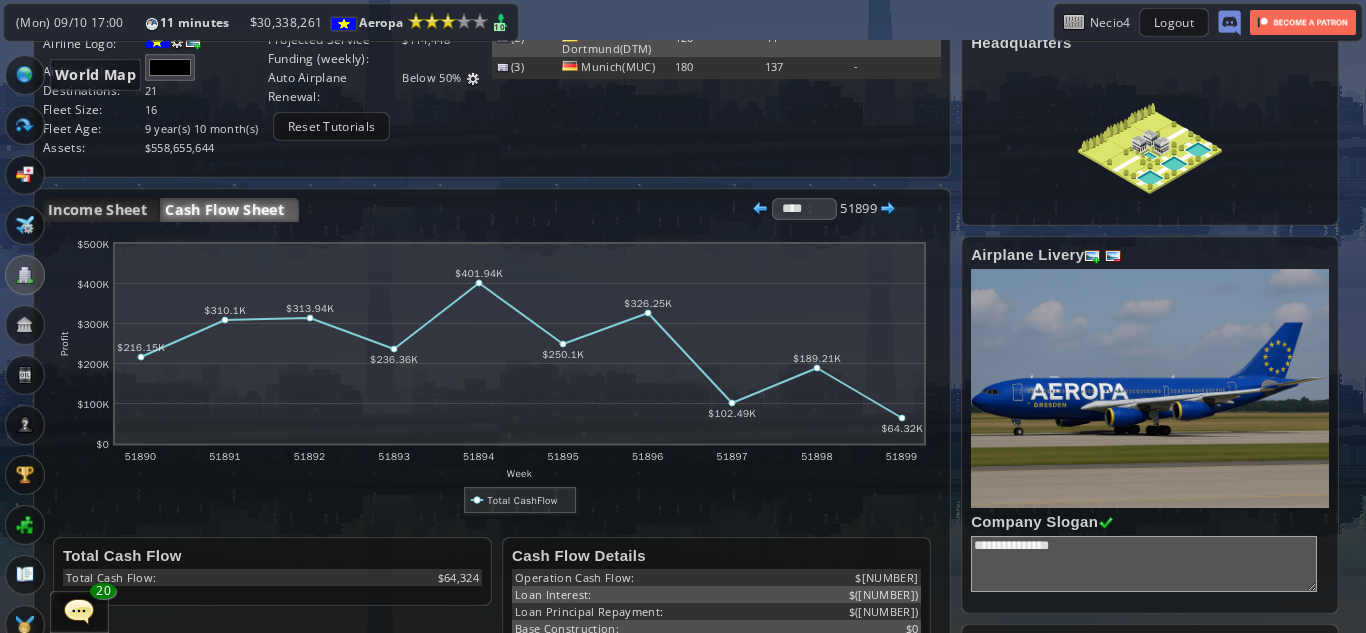 click at bounding box center [25, 75] 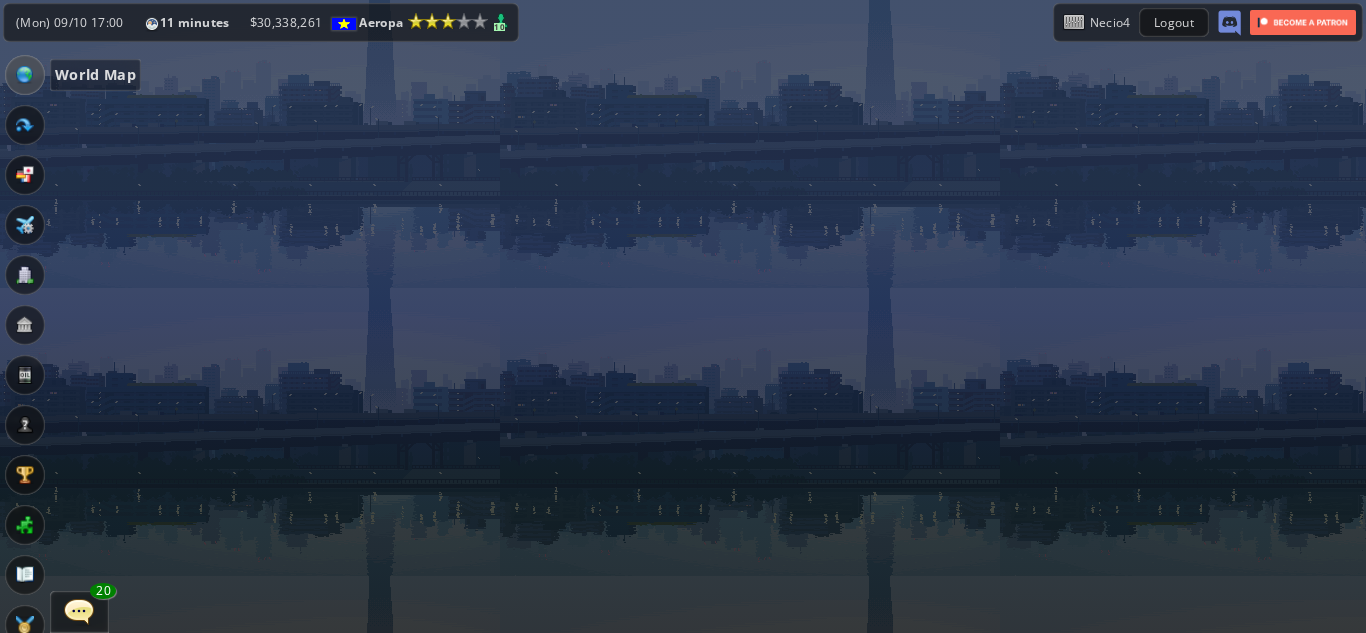scroll, scrollTop: 0, scrollLeft: 0, axis: both 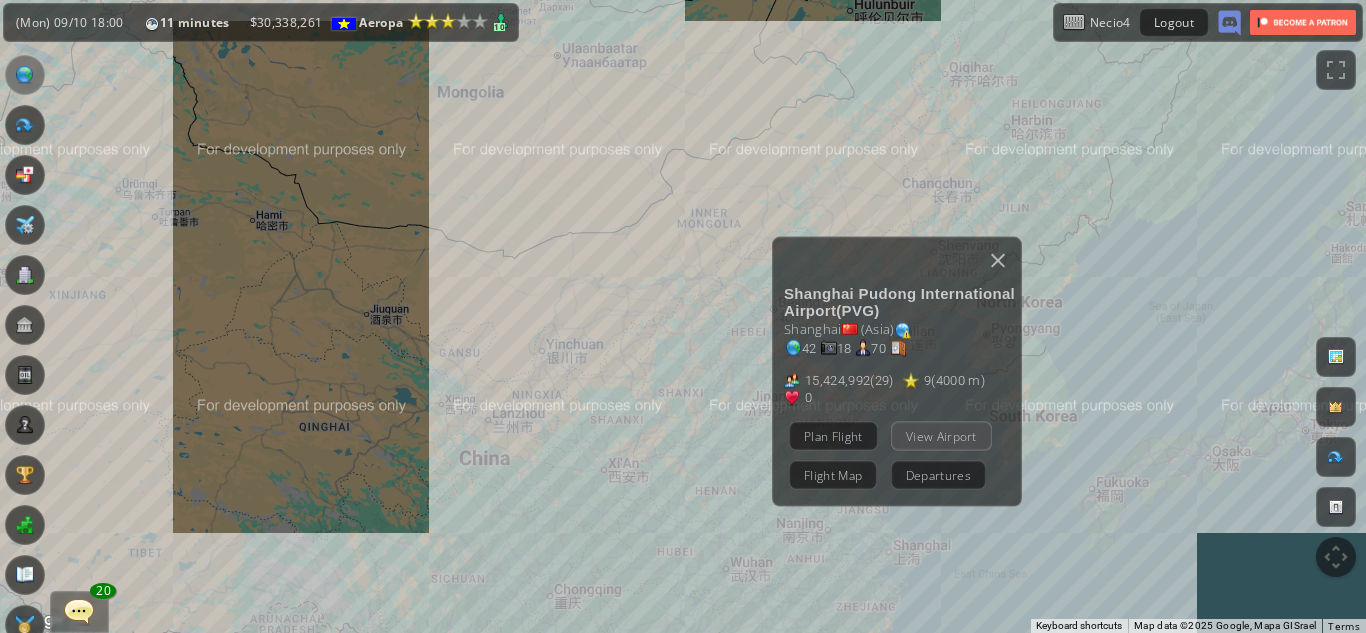 click on "View Airport" at bounding box center (941, 435) 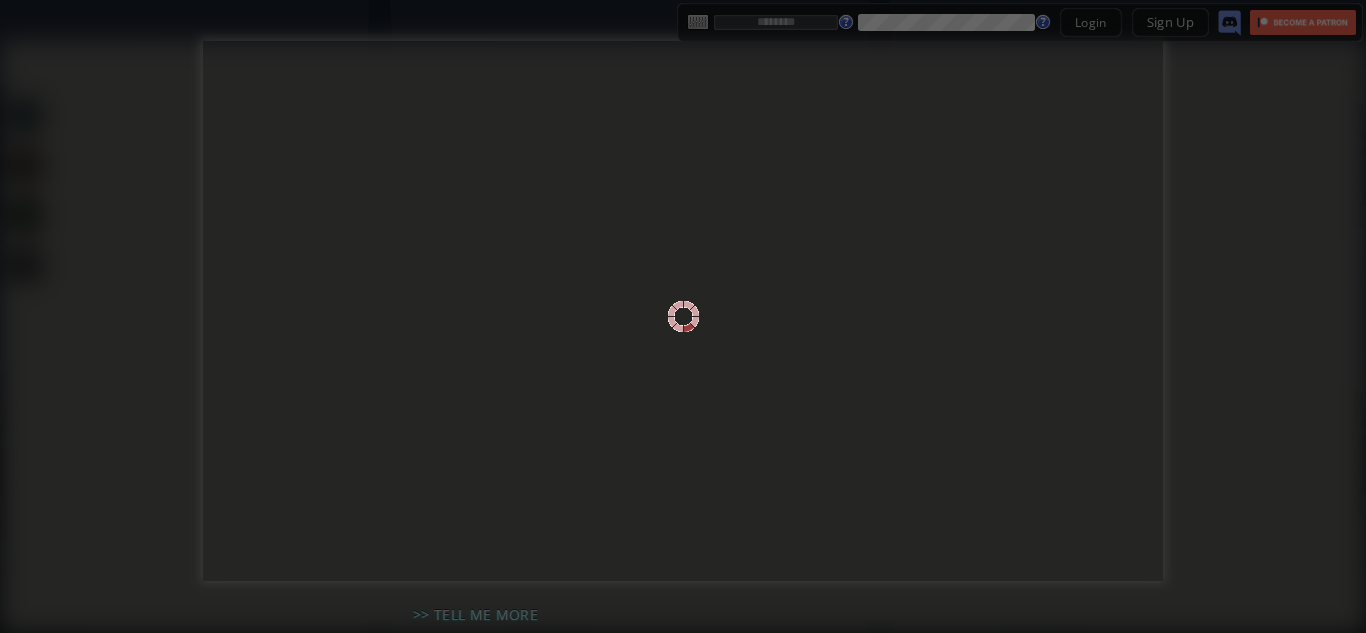 scroll, scrollTop: 0, scrollLeft: 0, axis: both 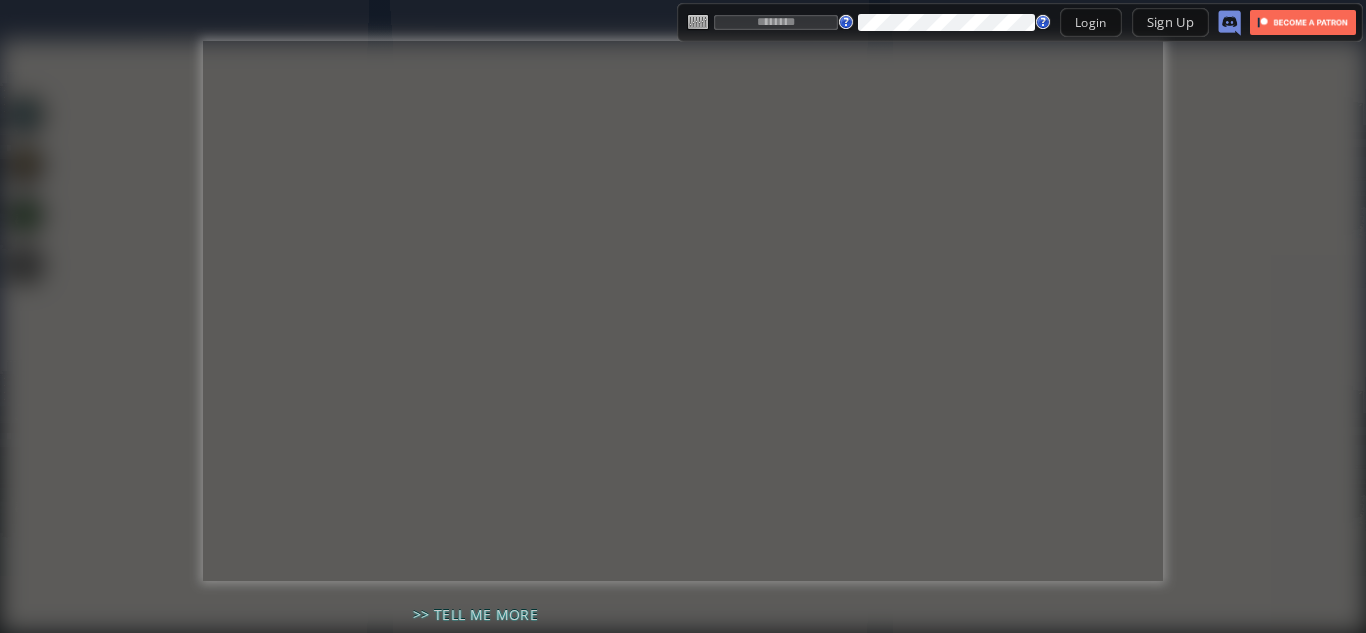 click at bounding box center (776, 22) 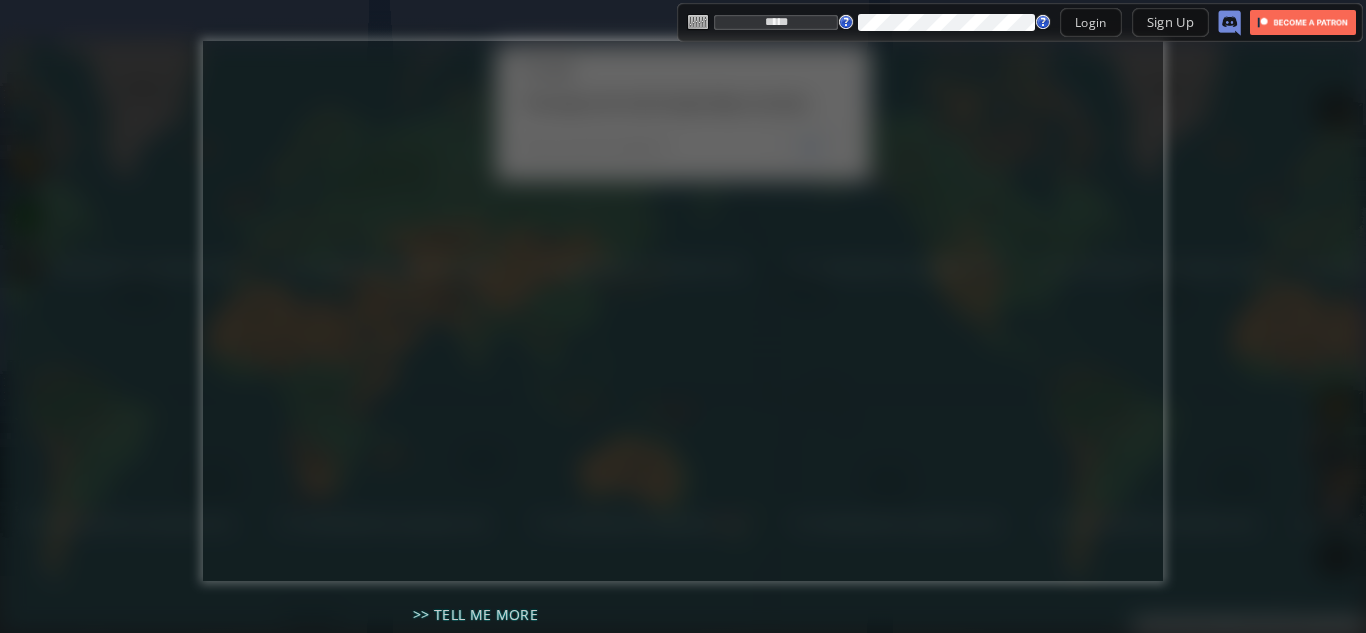 type on "*****" 